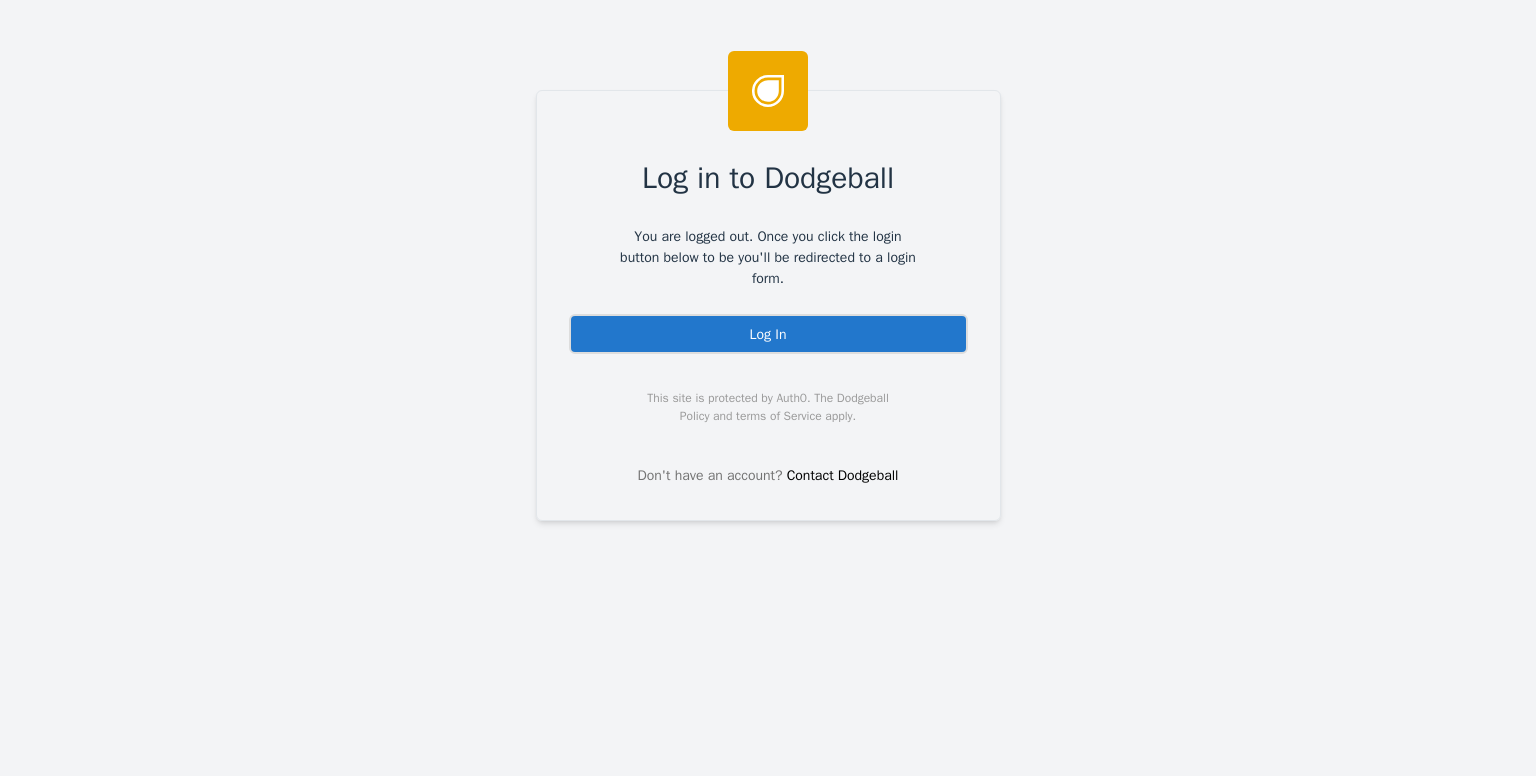 click on "Log In" at bounding box center [768, 334] 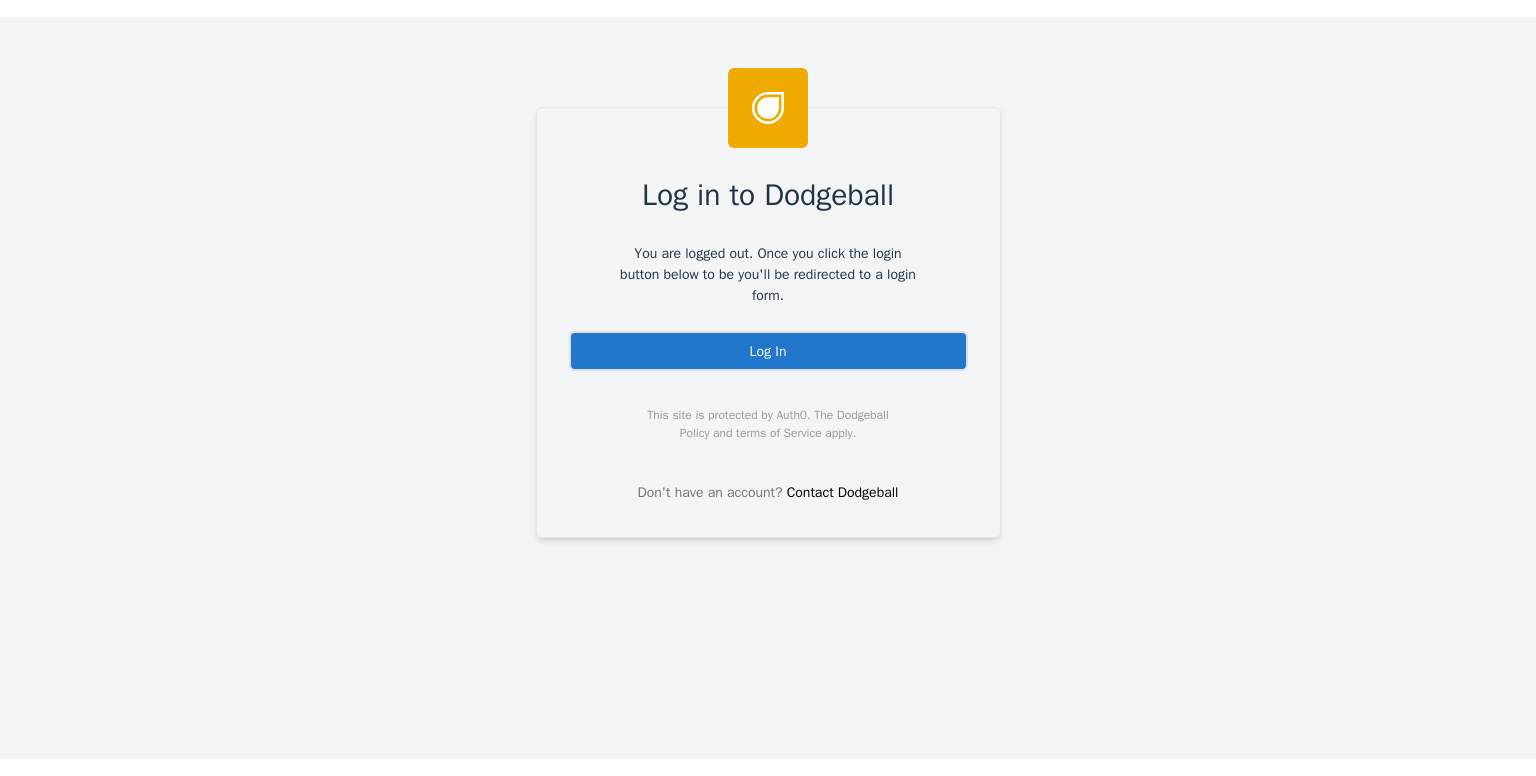 scroll, scrollTop: 0, scrollLeft: 0, axis: both 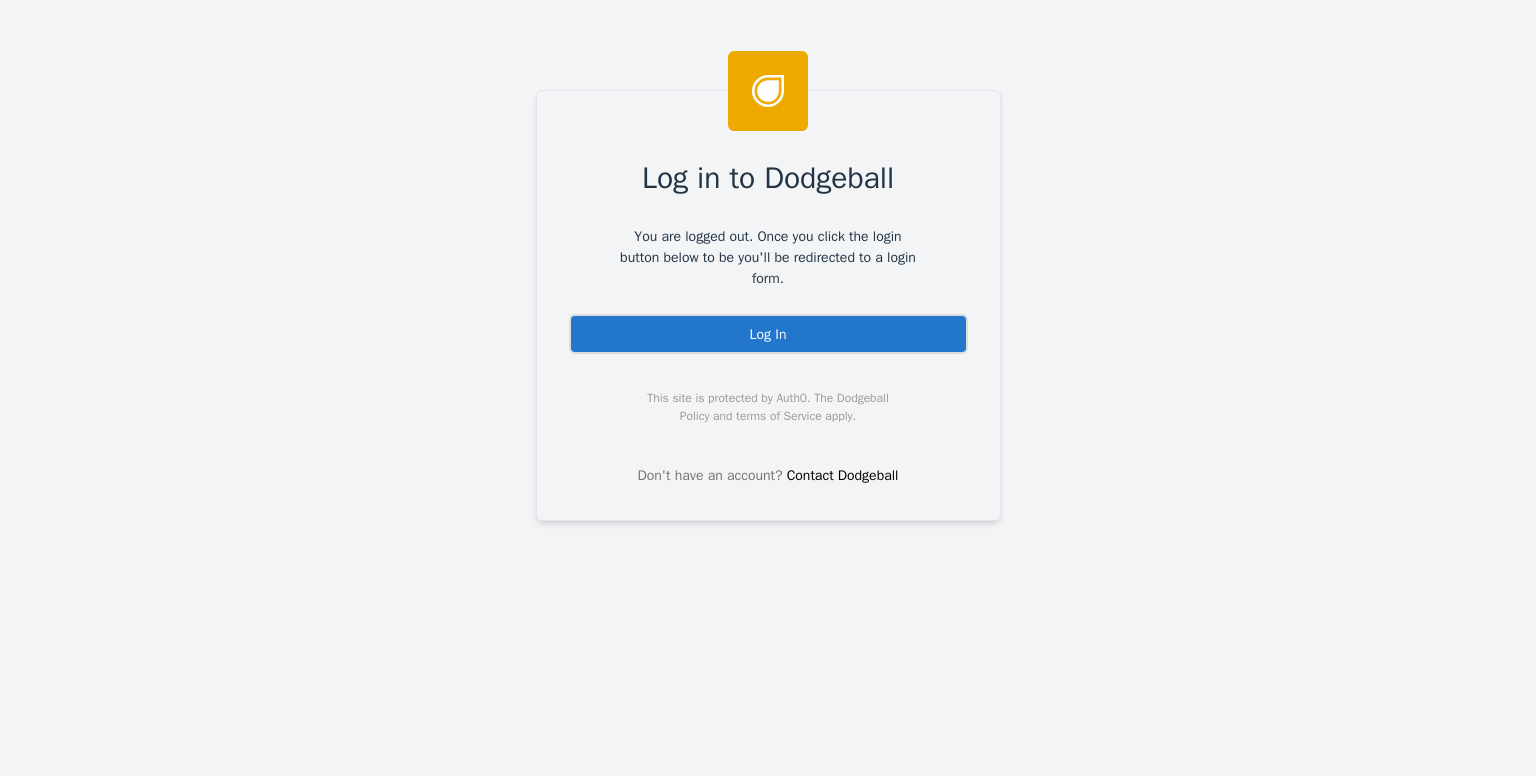 click on "Log In" at bounding box center [768, 334] 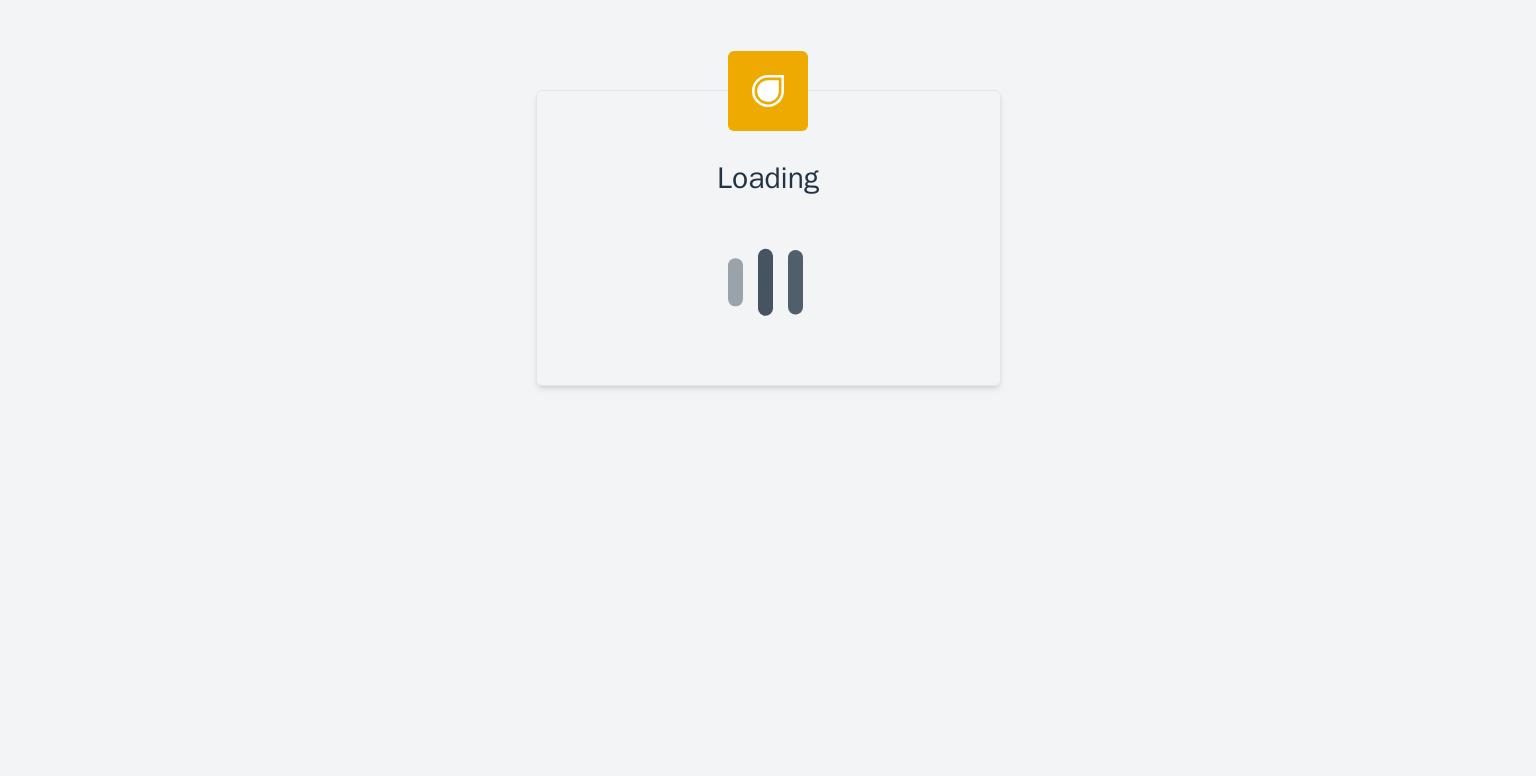 scroll, scrollTop: 0, scrollLeft: 0, axis: both 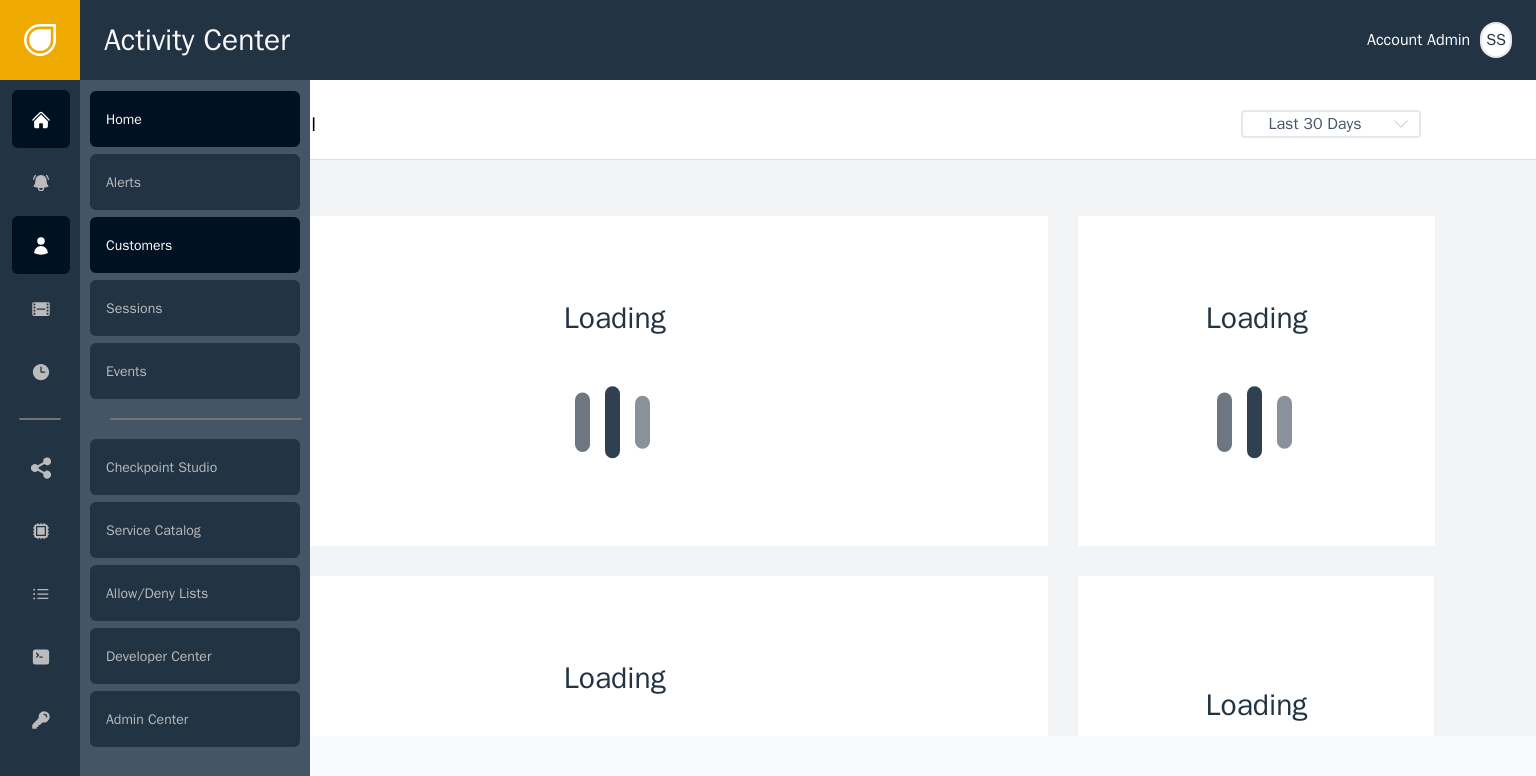 click at bounding box center (41, 245) 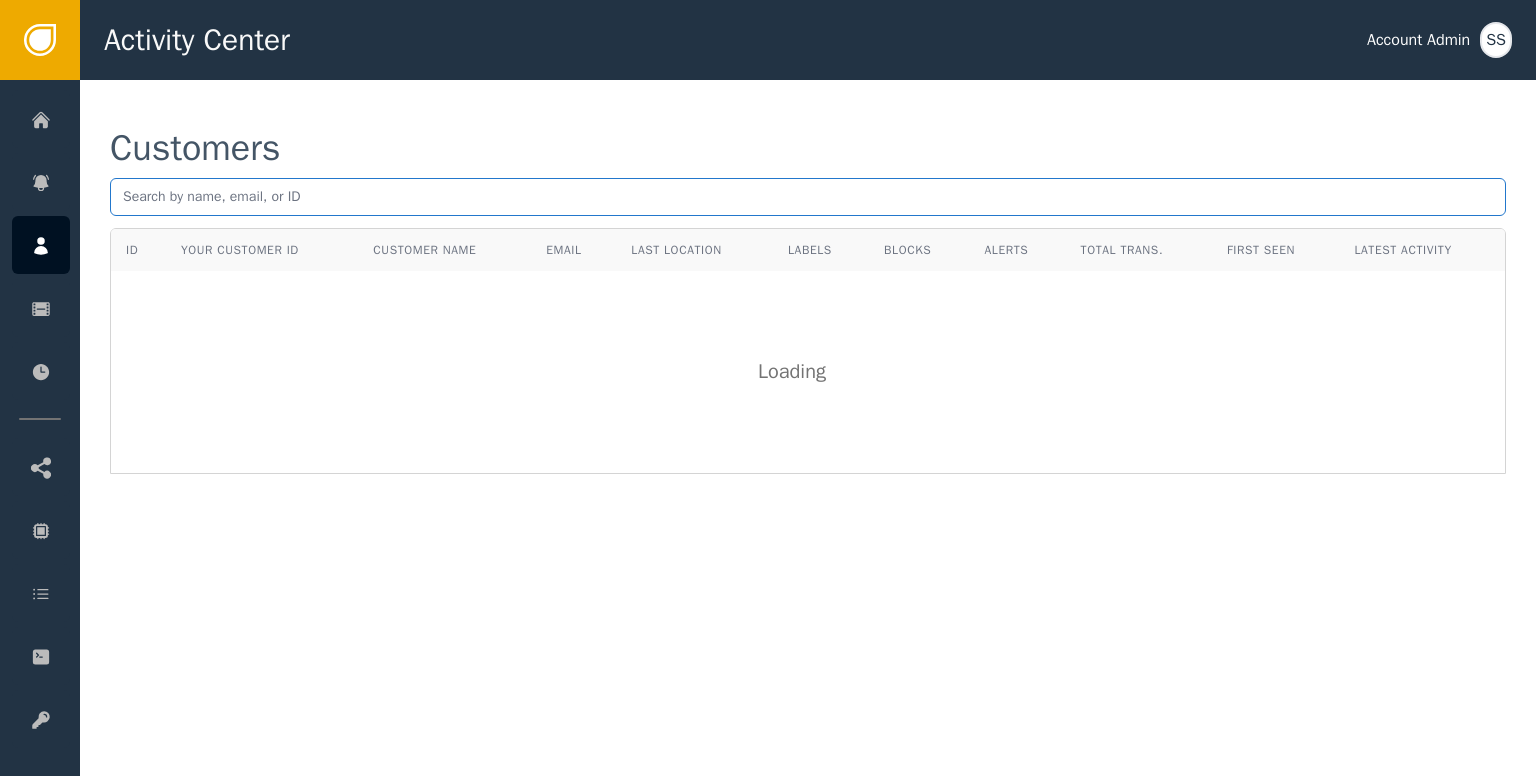 click at bounding box center (808, 197) 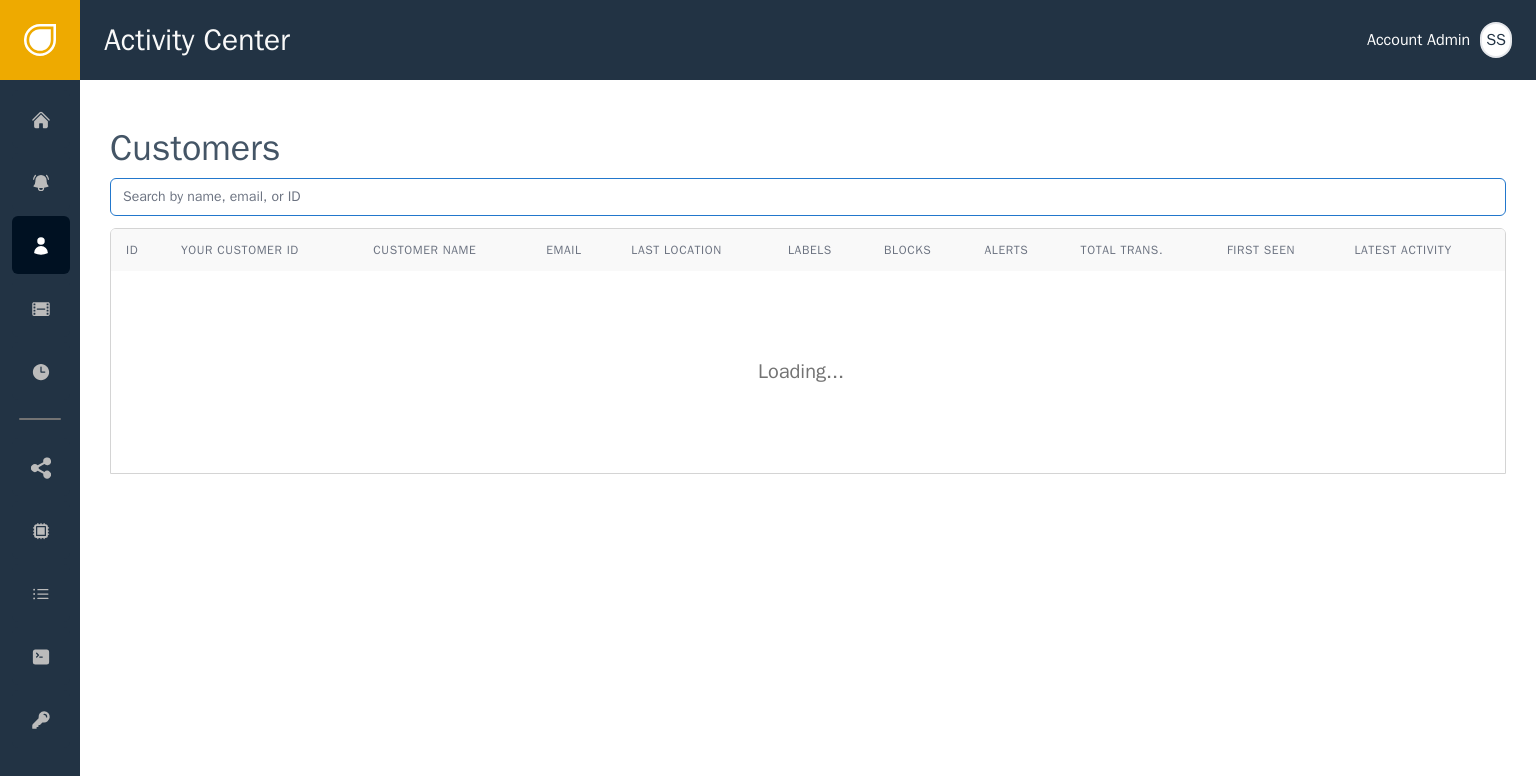click at bounding box center [808, 197] 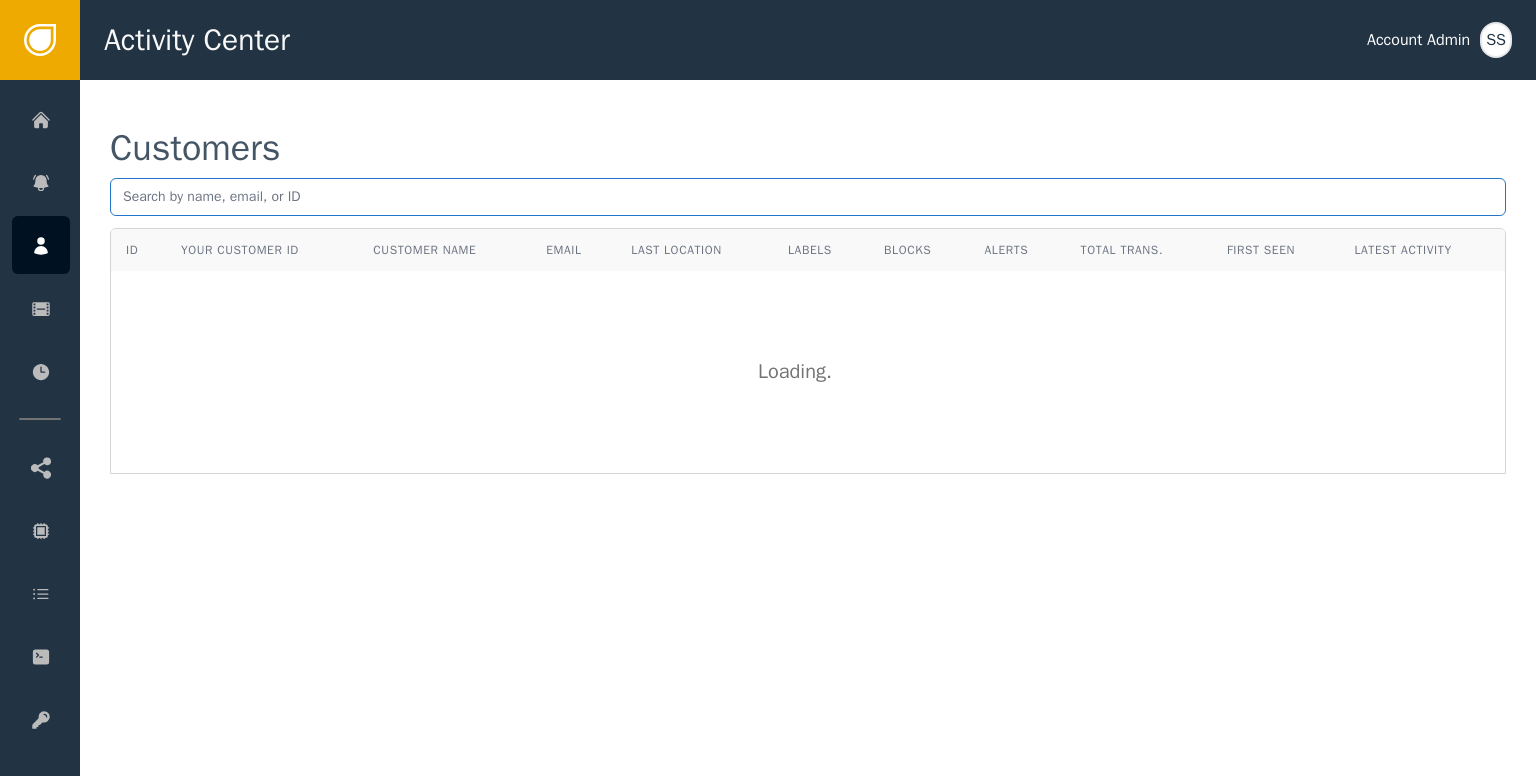 click at bounding box center [808, 197] 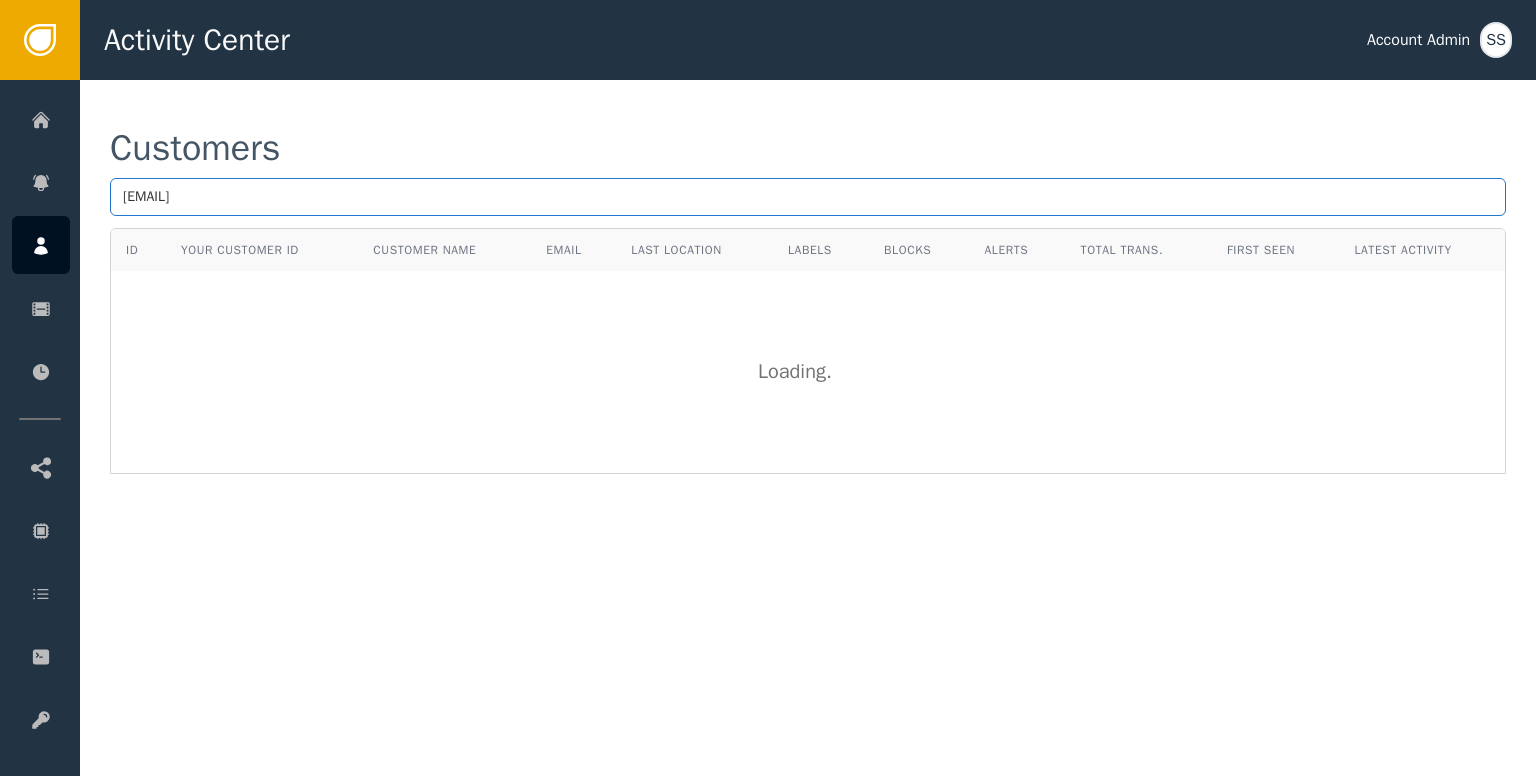 type on "[EMAIL]" 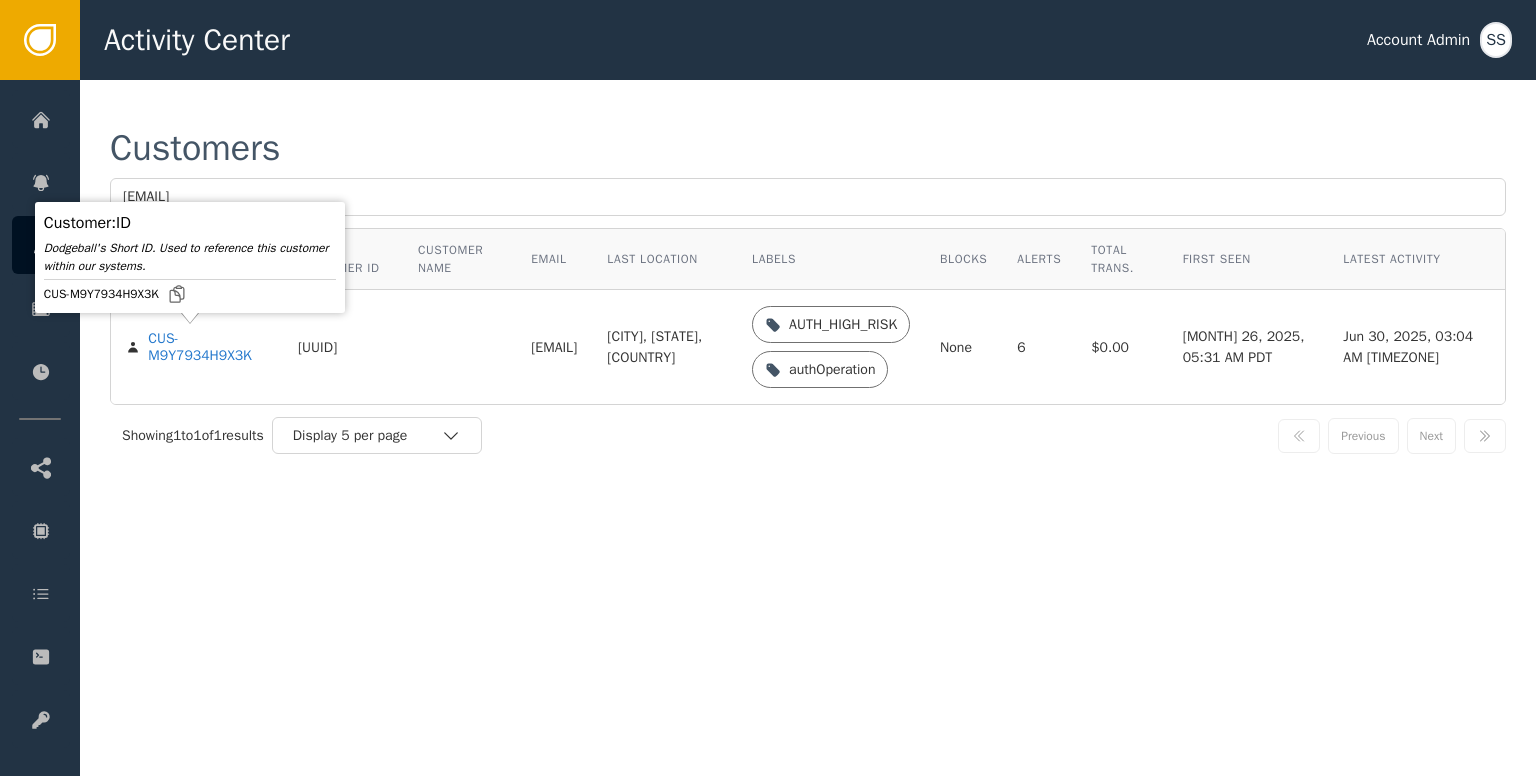 click on "CUS-M9Y7934H9X3K" at bounding box center (197, 347) 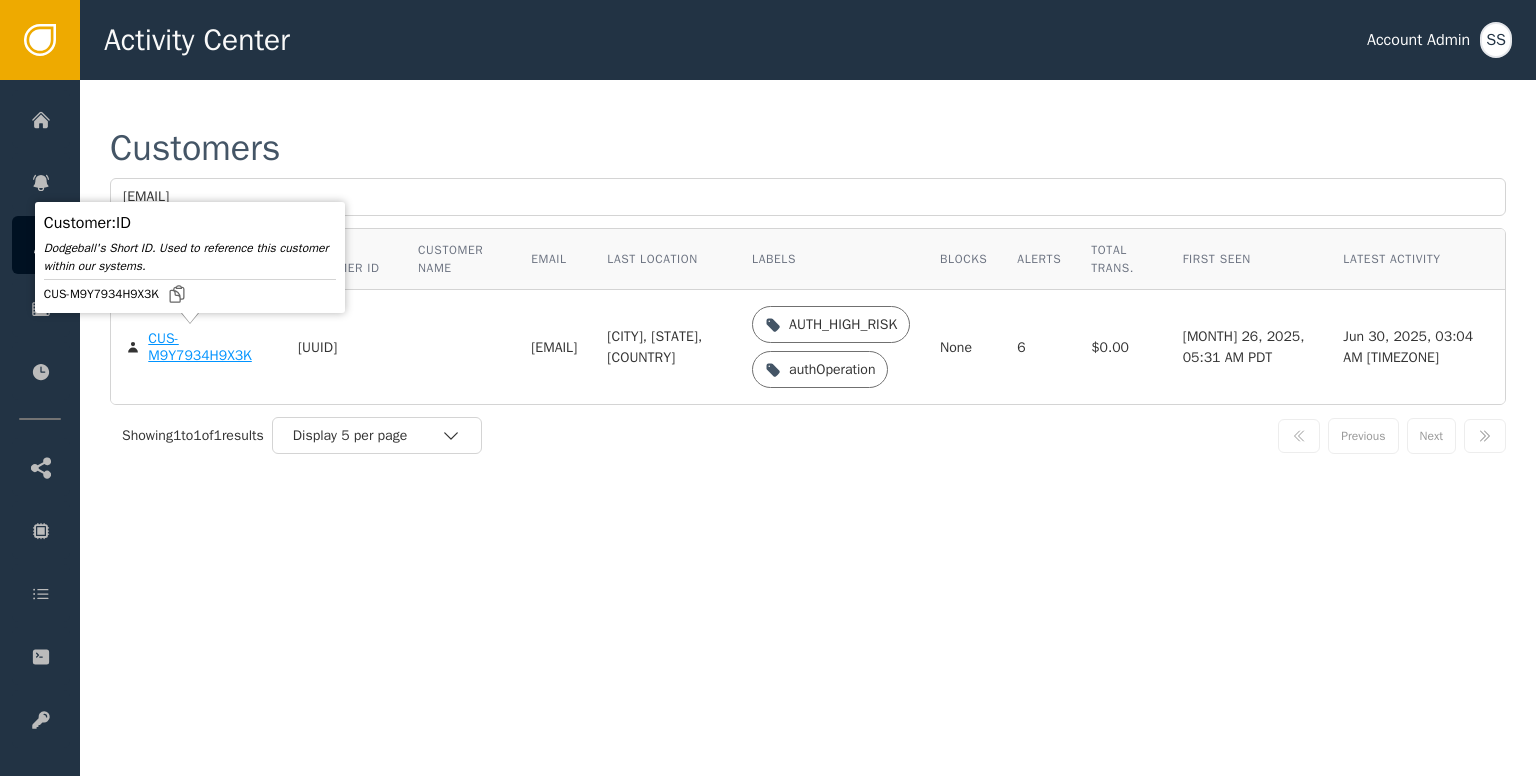 click on "CUS-M9Y7934H9X3K" at bounding box center (208, 347) 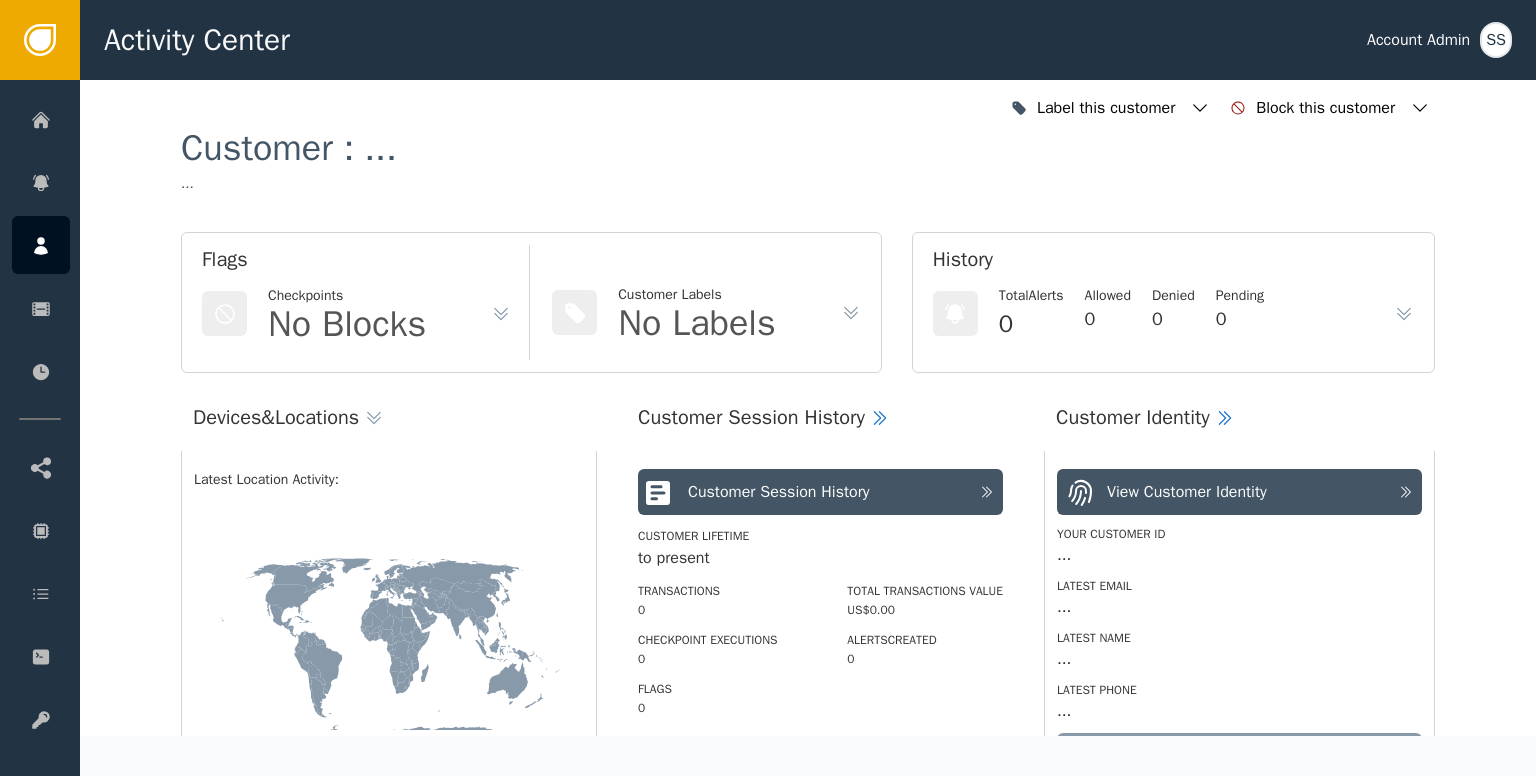 click on "Flags Checkpoints No Blocks Customer Labels No Labels" at bounding box center (531, 302) 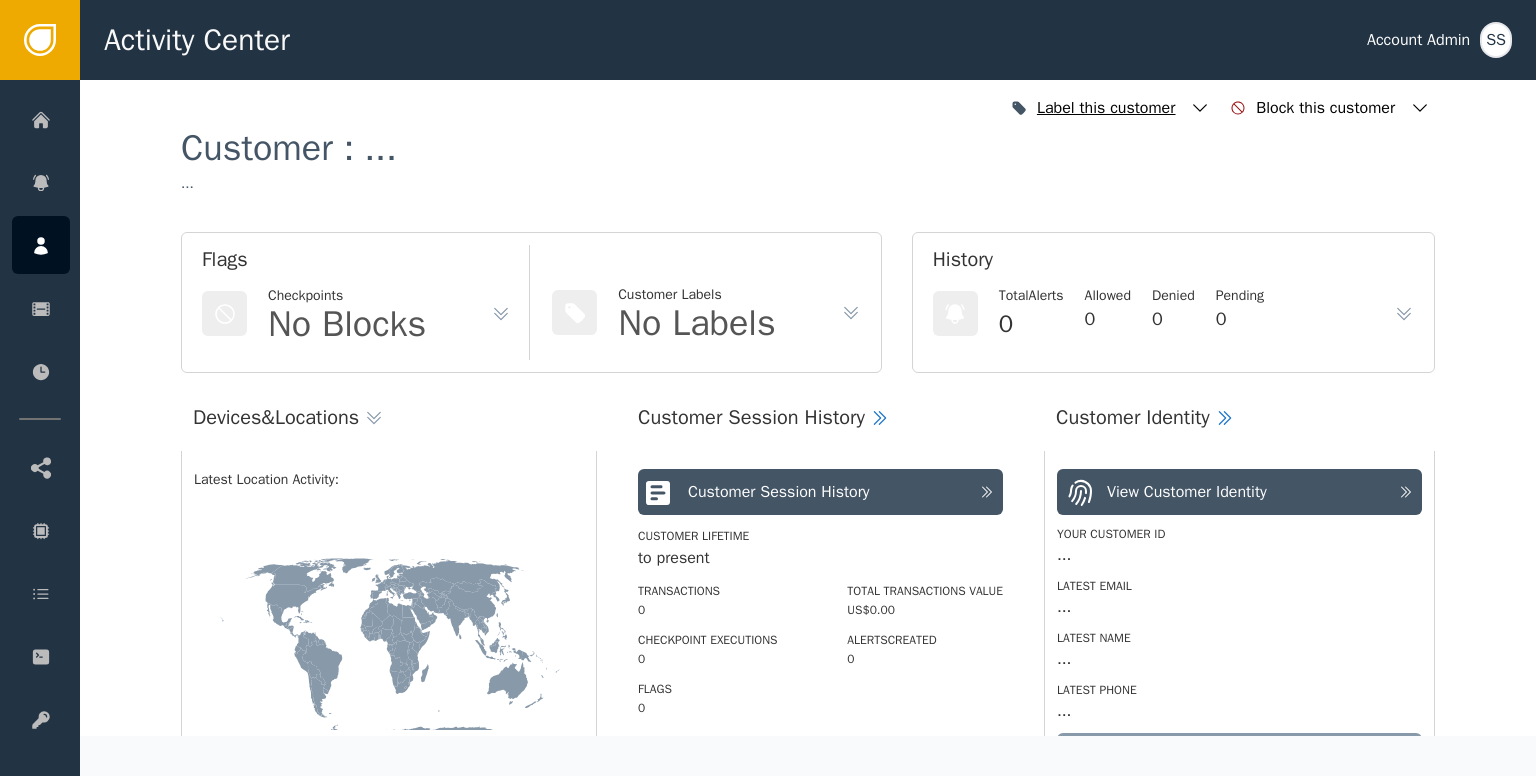 click at bounding box center [1200, 108] 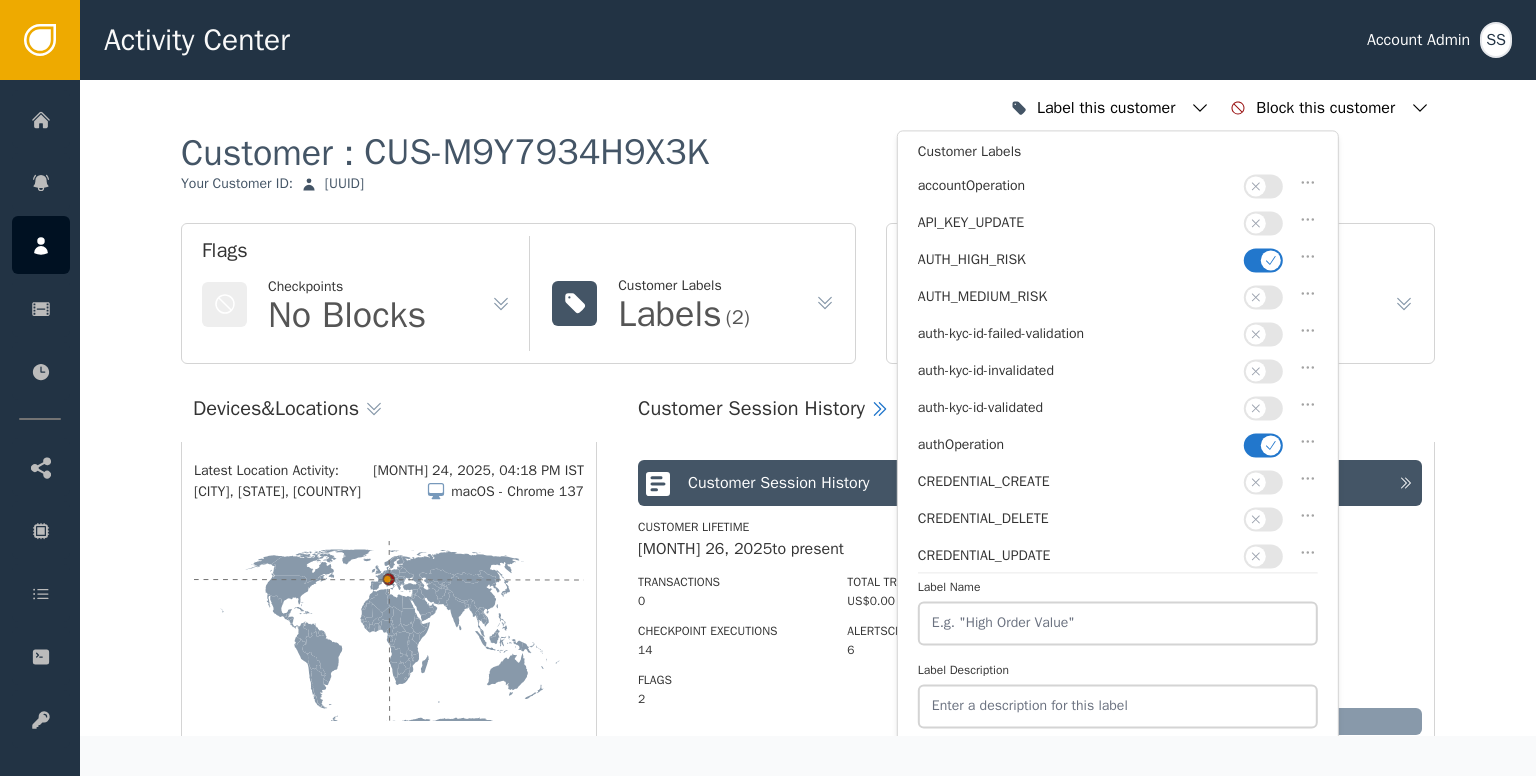 click at bounding box center [1271, 260] 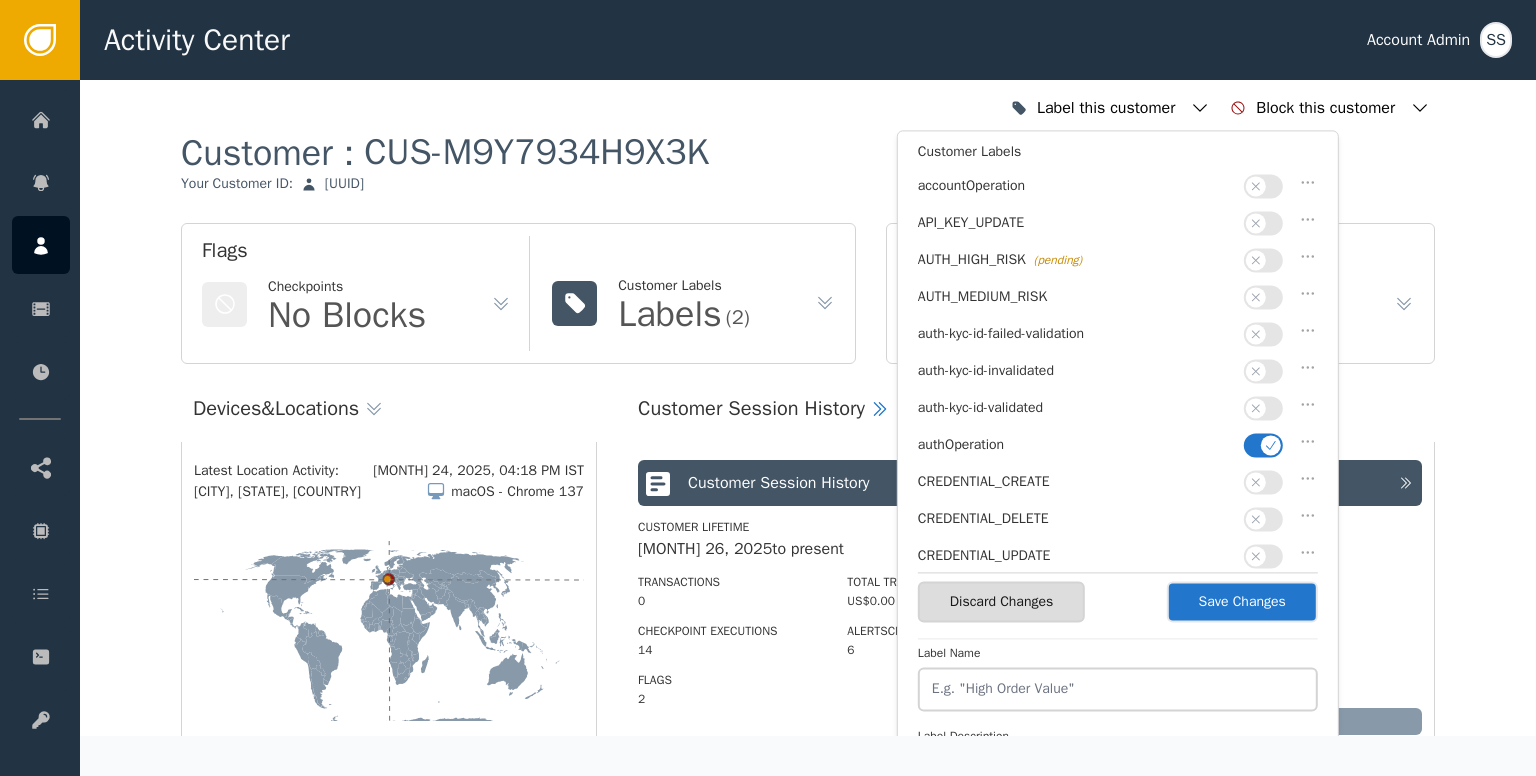 click at bounding box center (1271, 445) 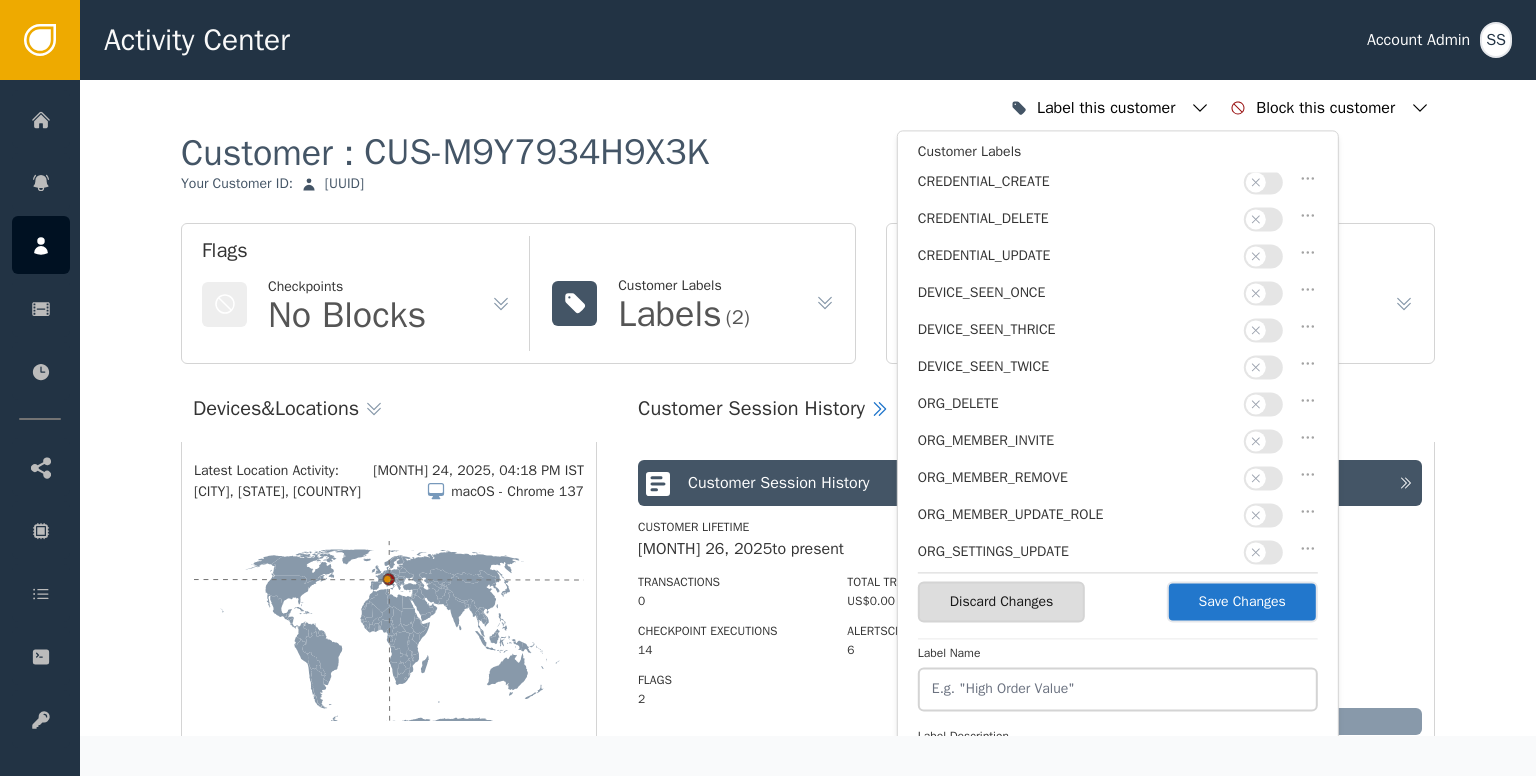 scroll, scrollTop: 500, scrollLeft: 0, axis: vertical 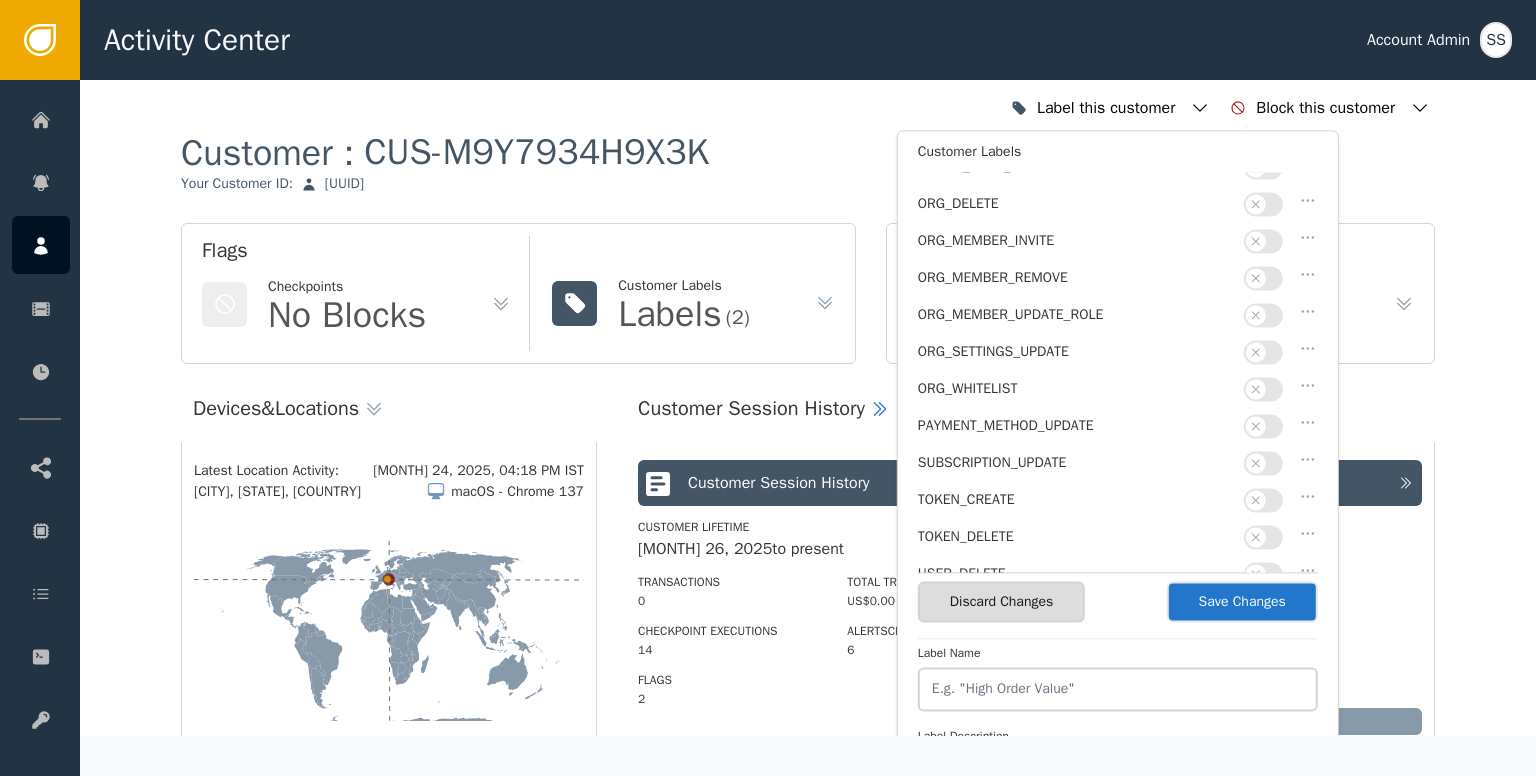click on "Save Changes" at bounding box center [1242, 601] 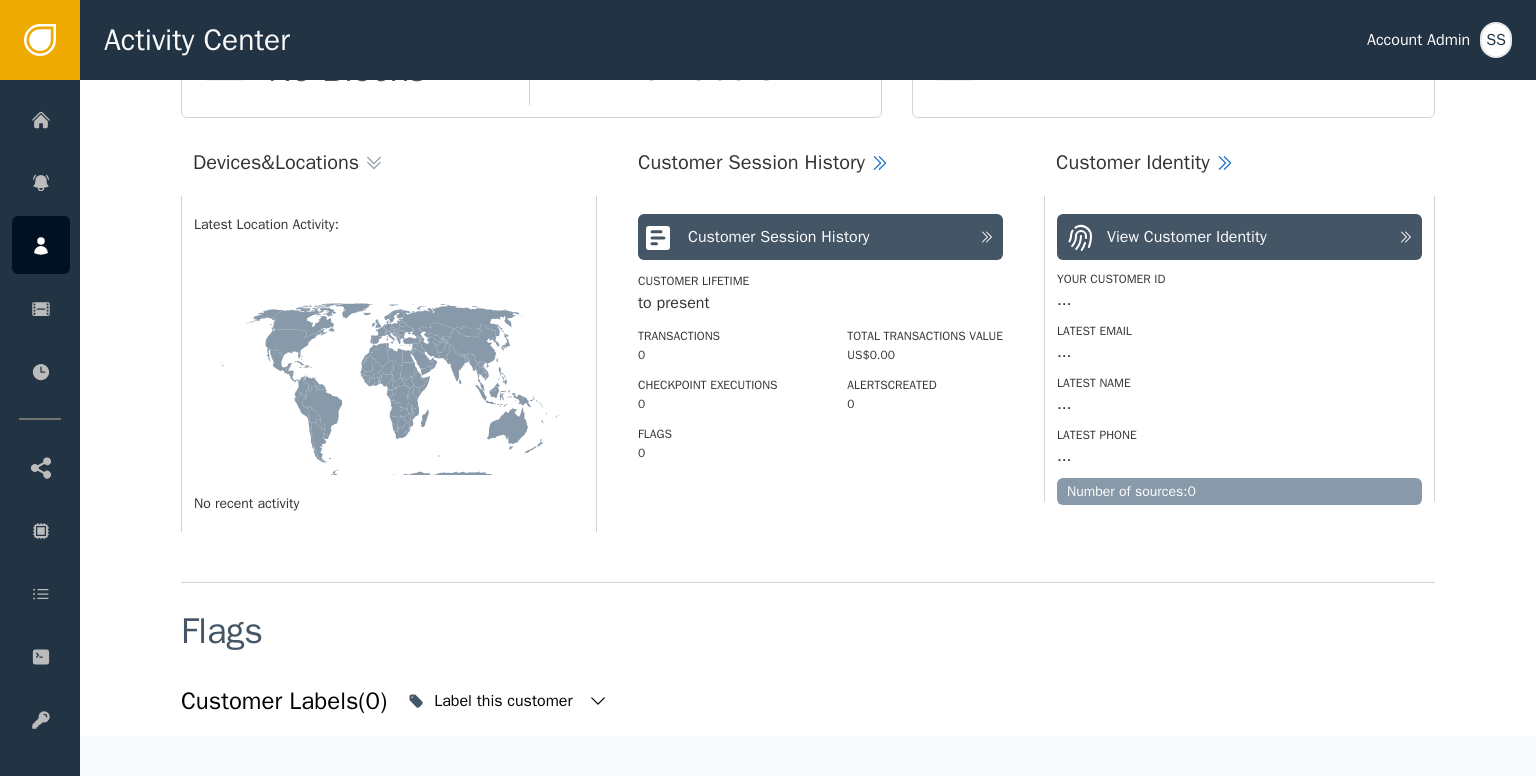 scroll, scrollTop: 600, scrollLeft: 0, axis: vertical 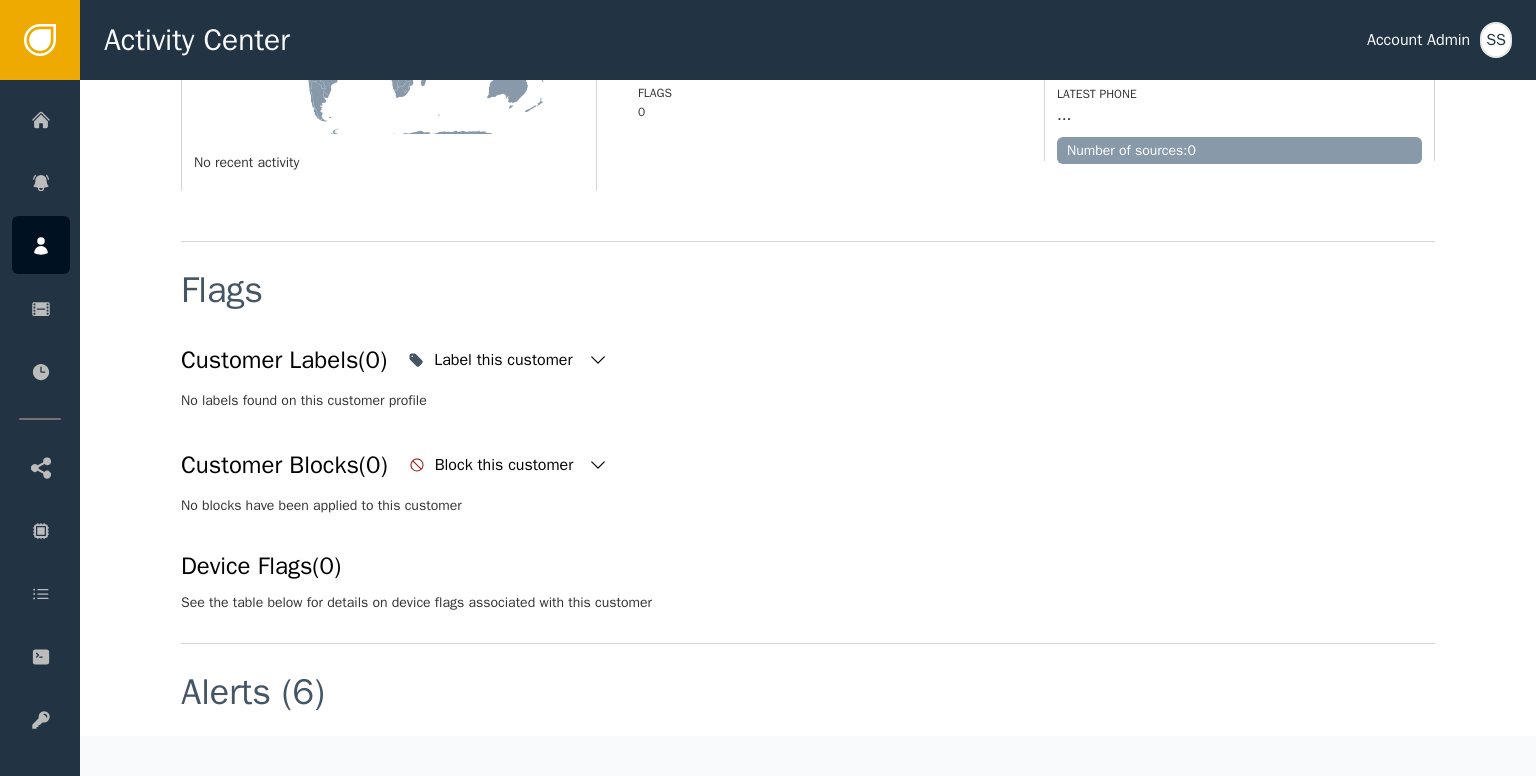 type 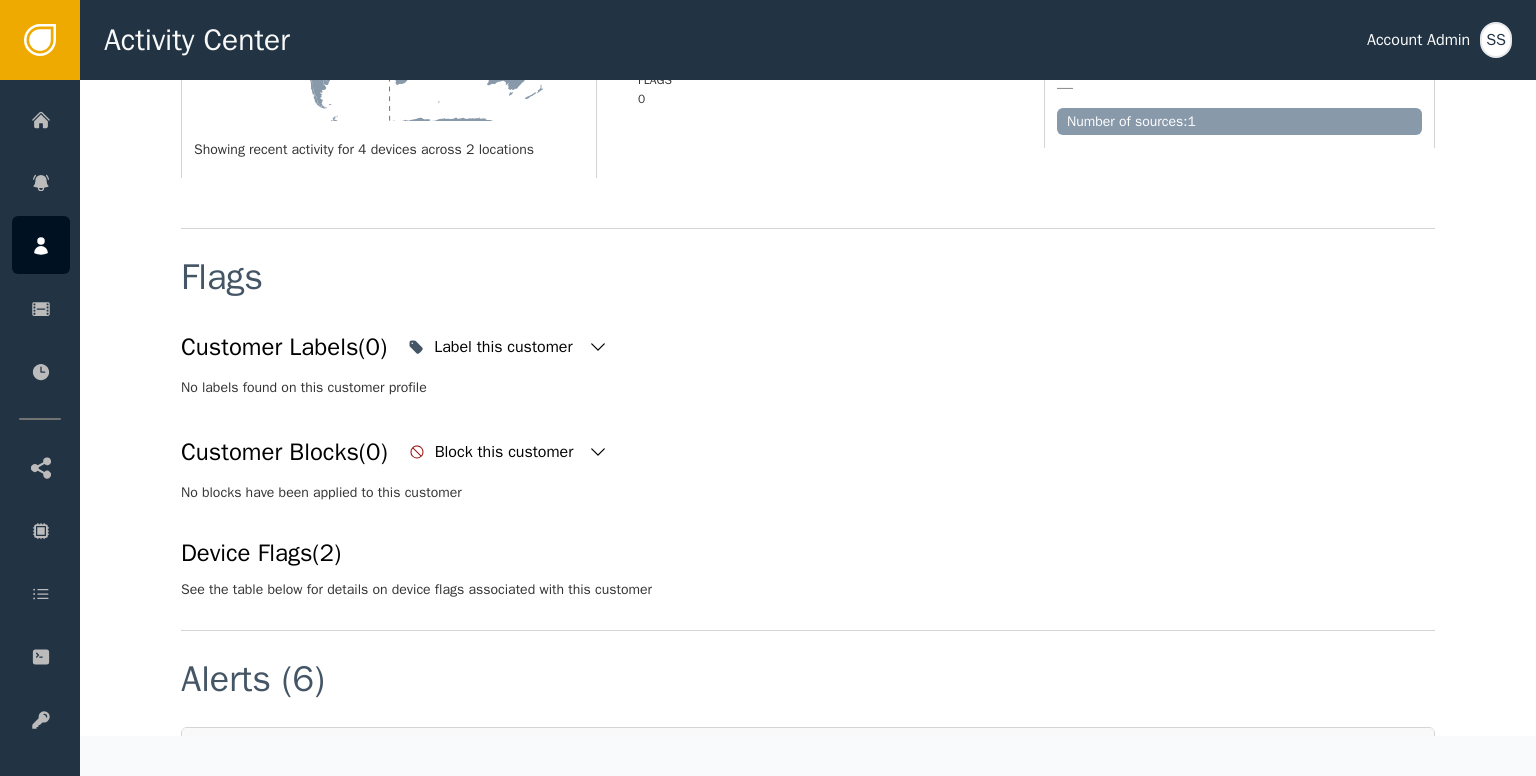 scroll, scrollTop: 590, scrollLeft: 0, axis: vertical 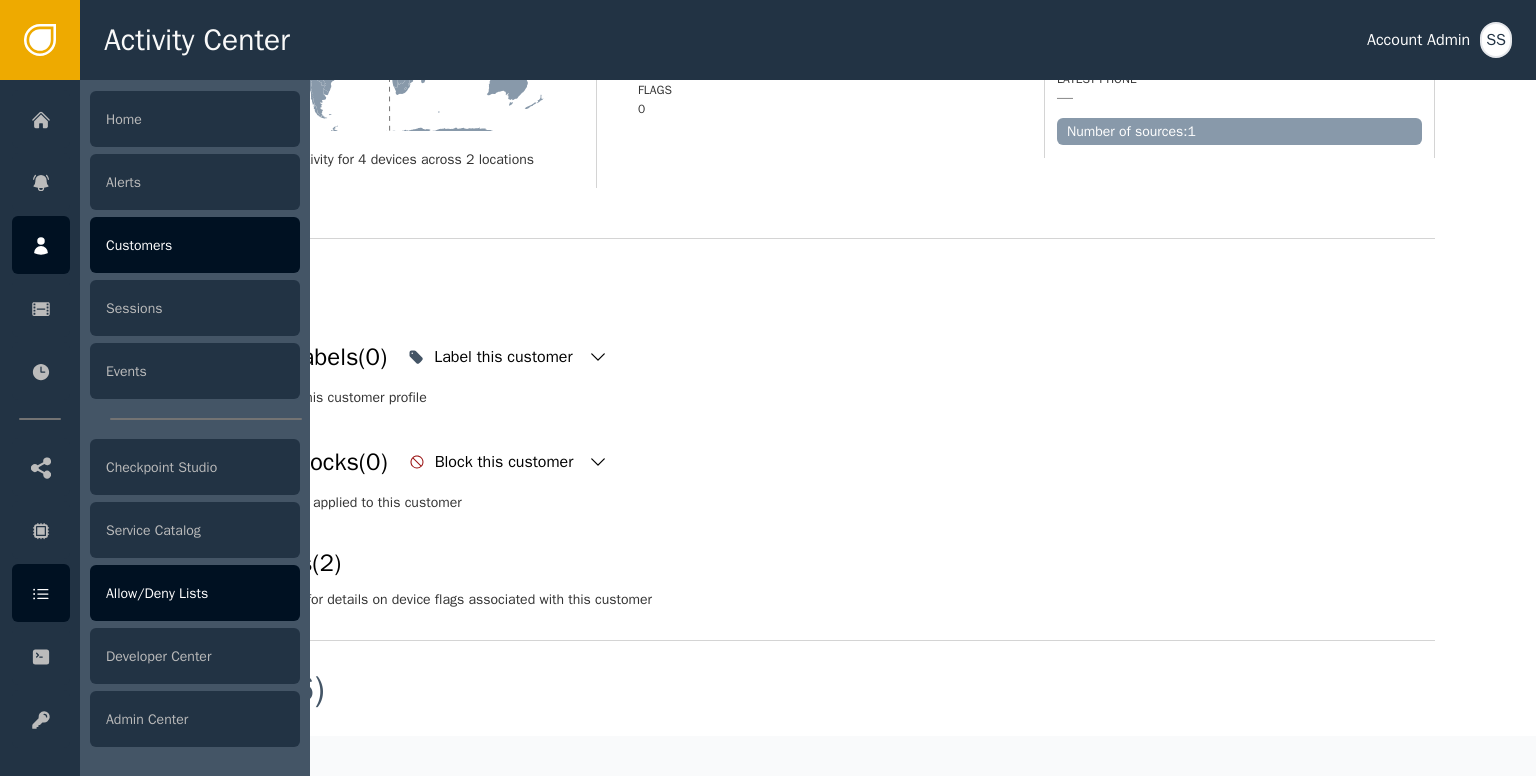 click on "Allow/Deny Lists" at bounding box center [156, 593] 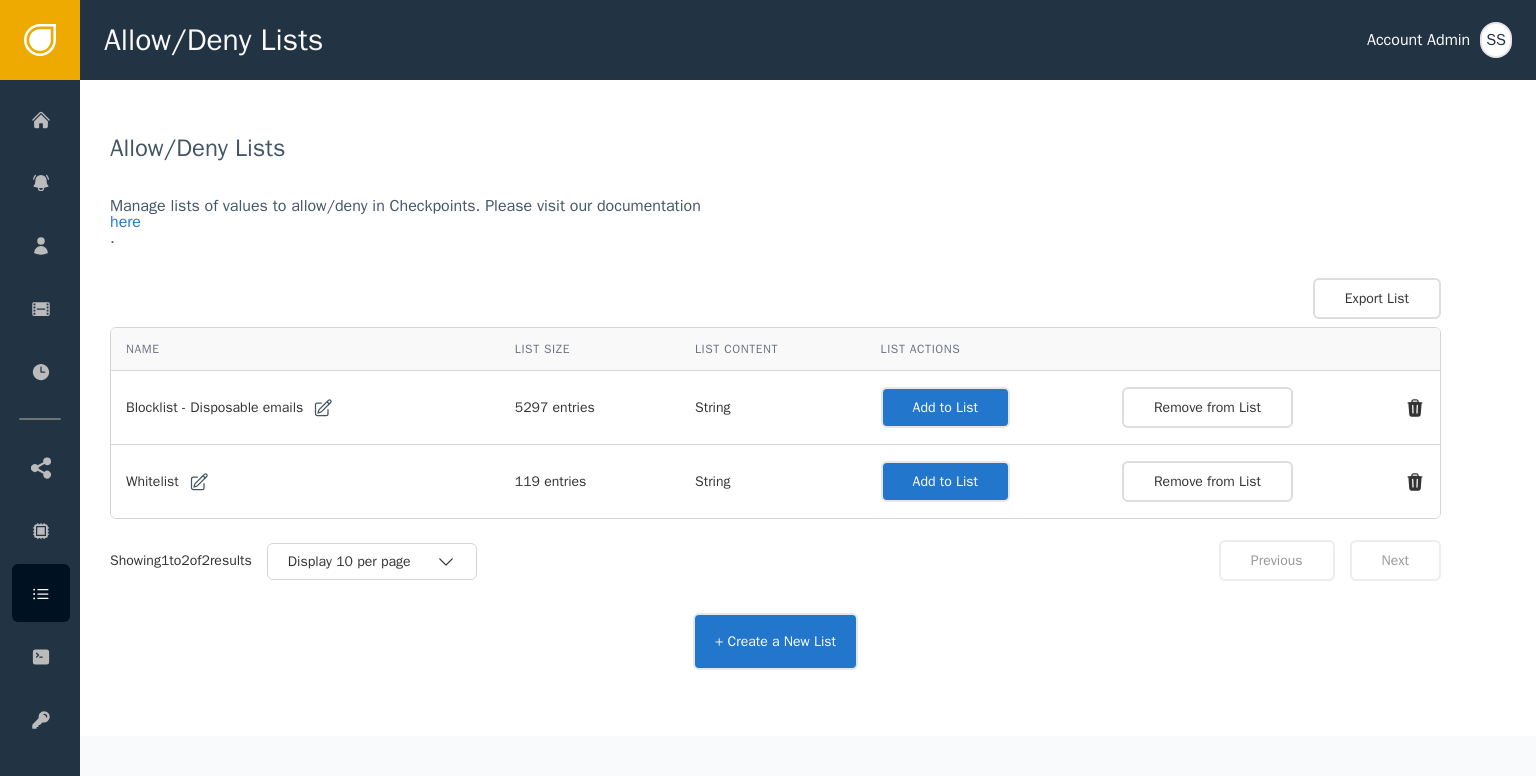 click on "Add to List" at bounding box center [945, 407] 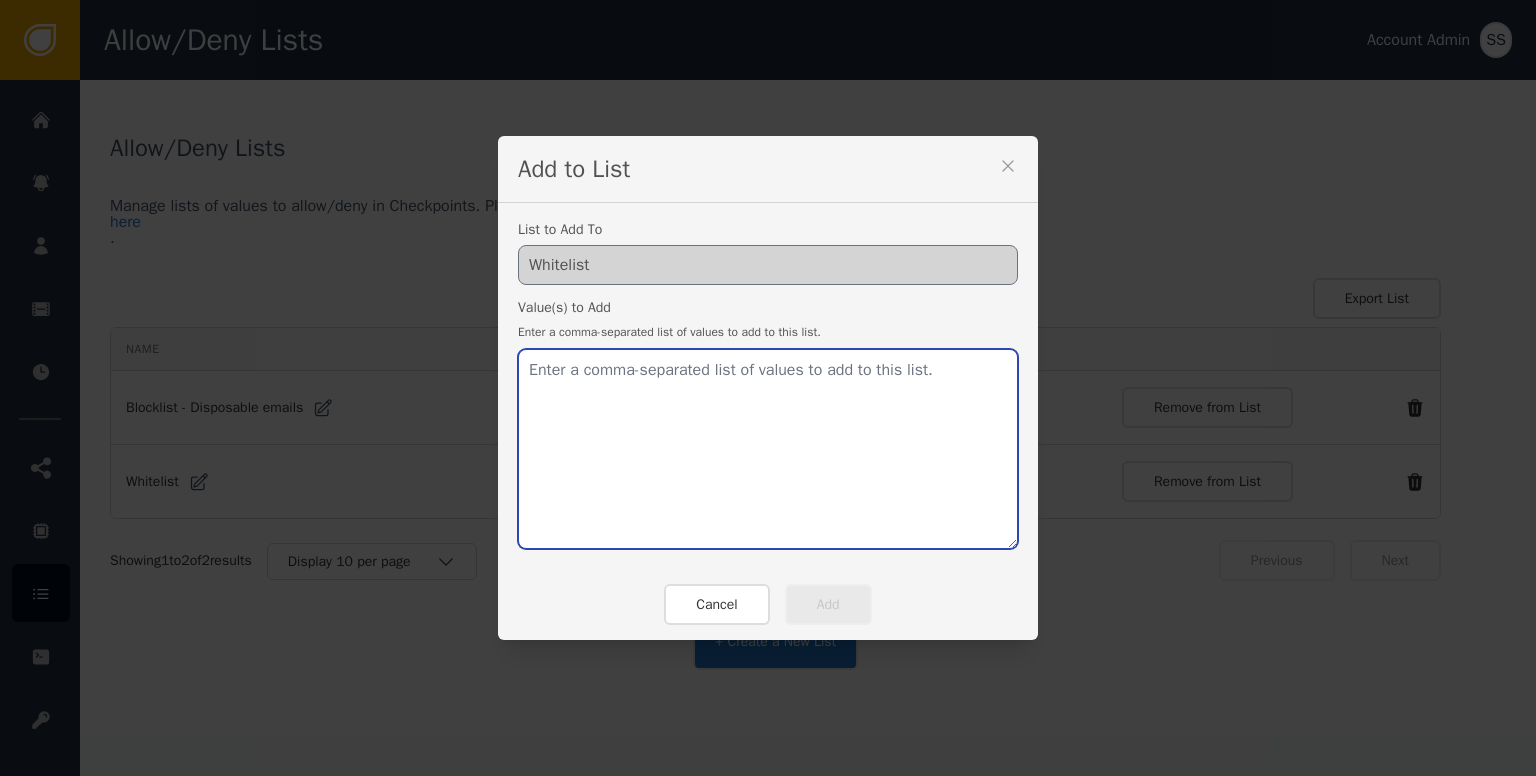 click at bounding box center [768, 449] 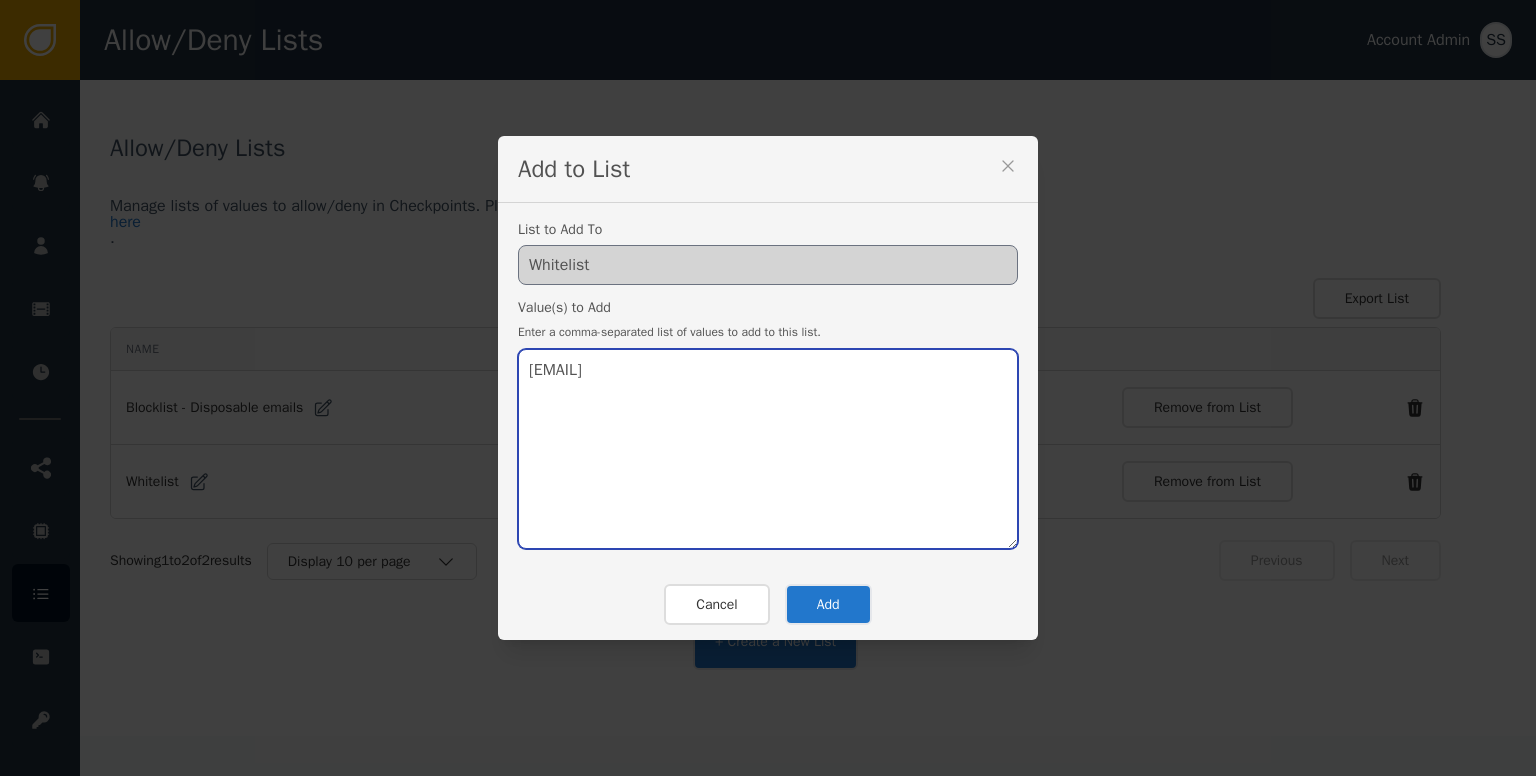 type on "[EMAIL]" 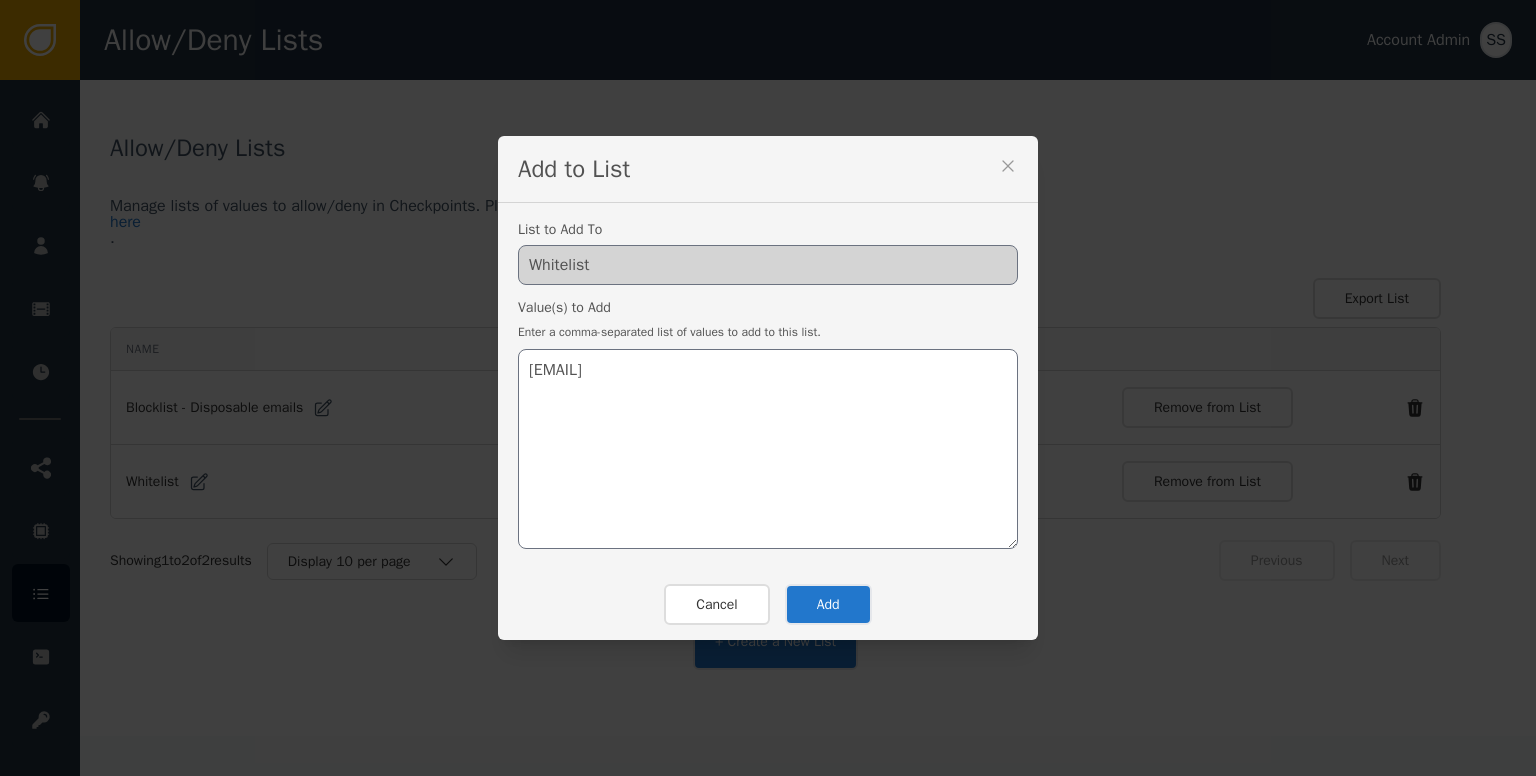 click on "Add" at bounding box center (828, 604) 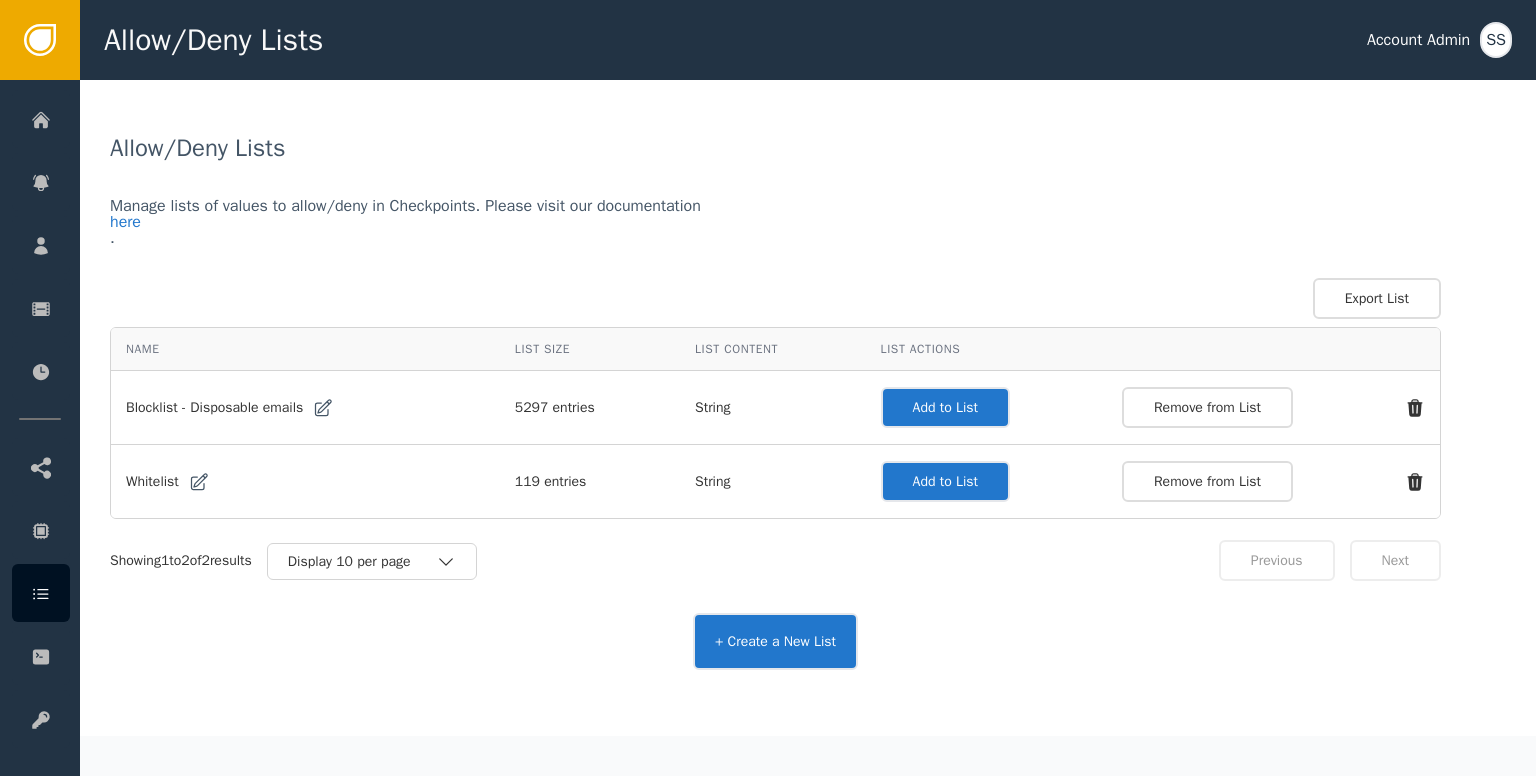 click on "Add to List" at bounding box center (945, 407) 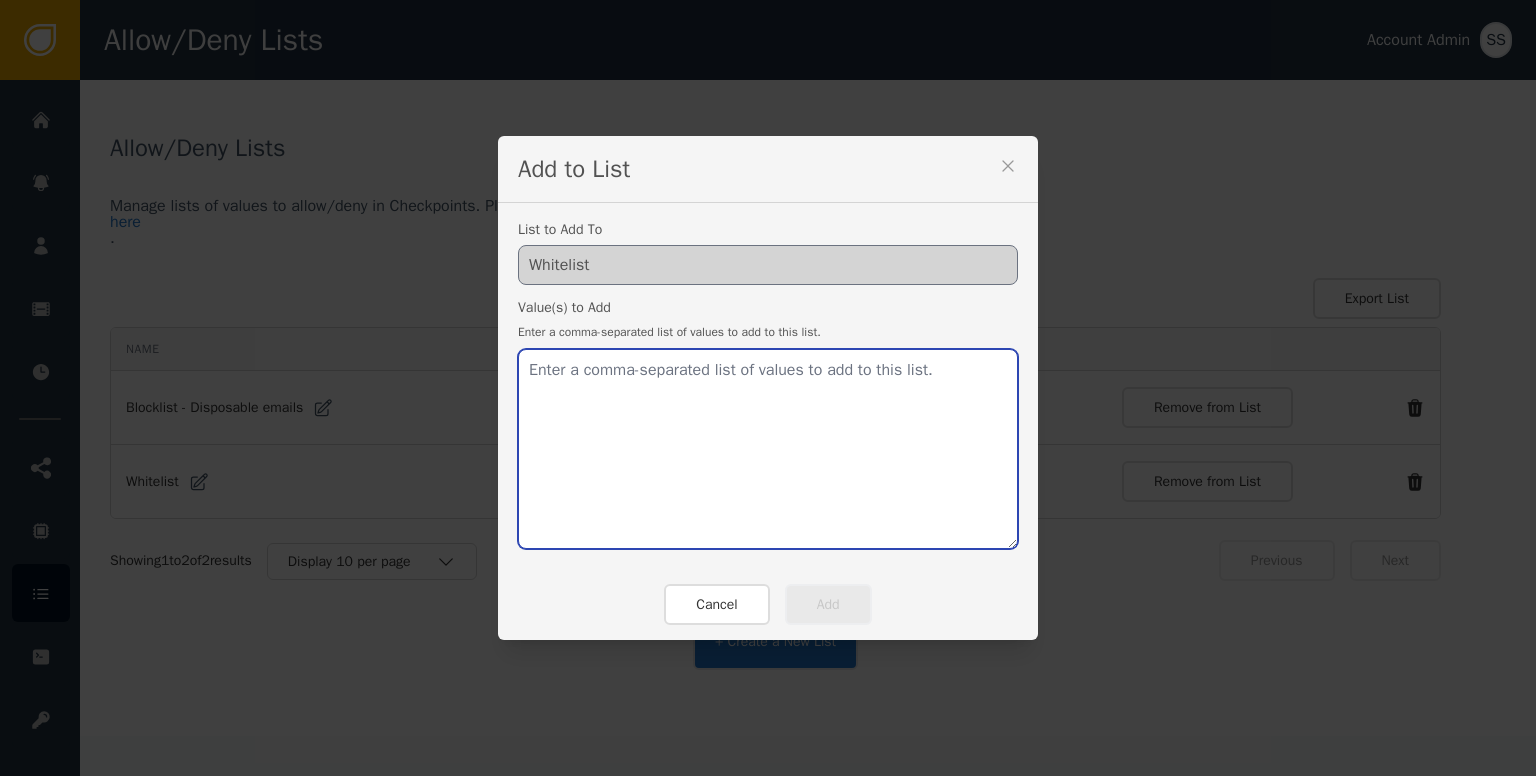 click at bounding box center (768, 449) 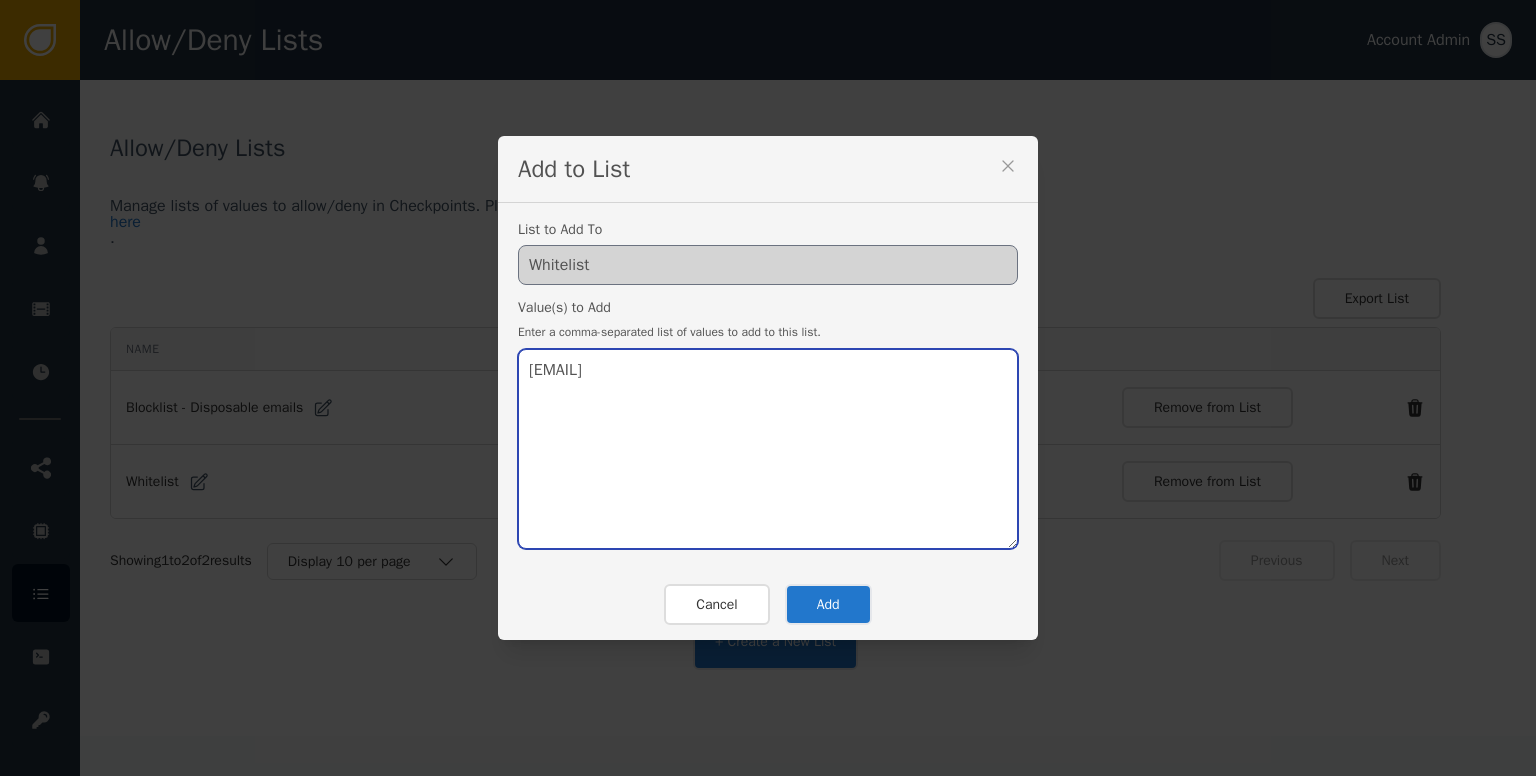 type on "[EMAIL]" 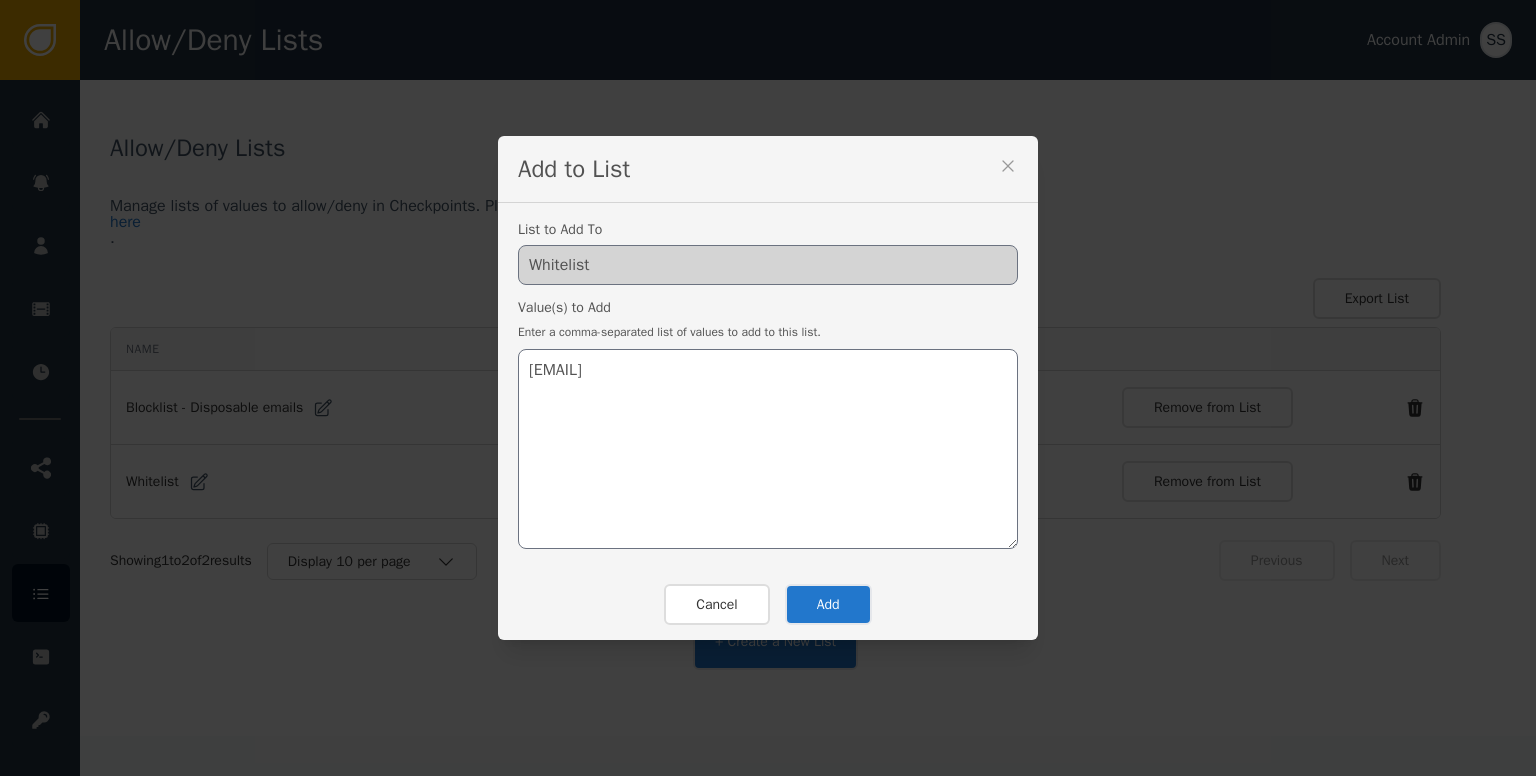 click on "Add" at bounding box center [828, 604] 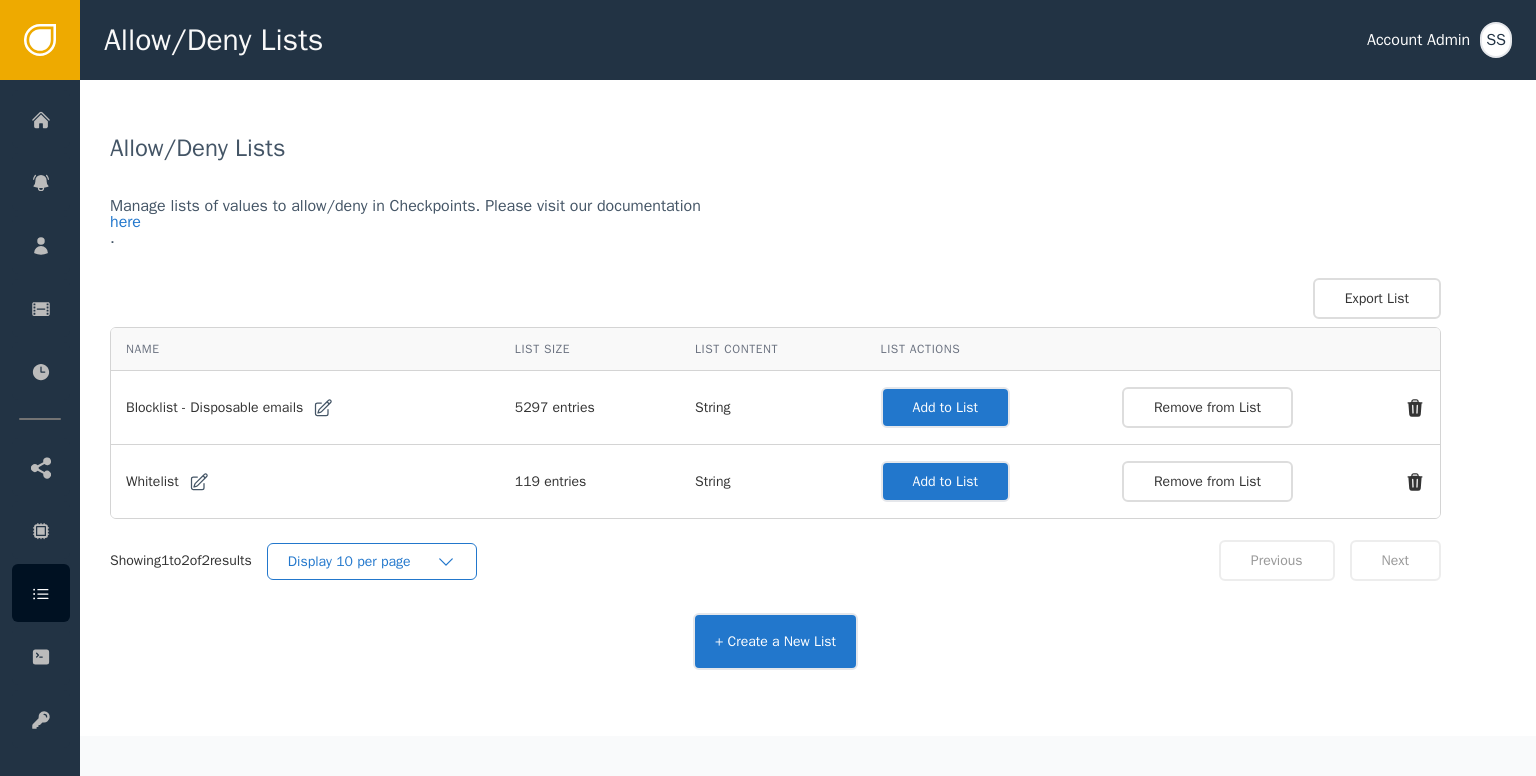 click at bounding box center (446, 562) 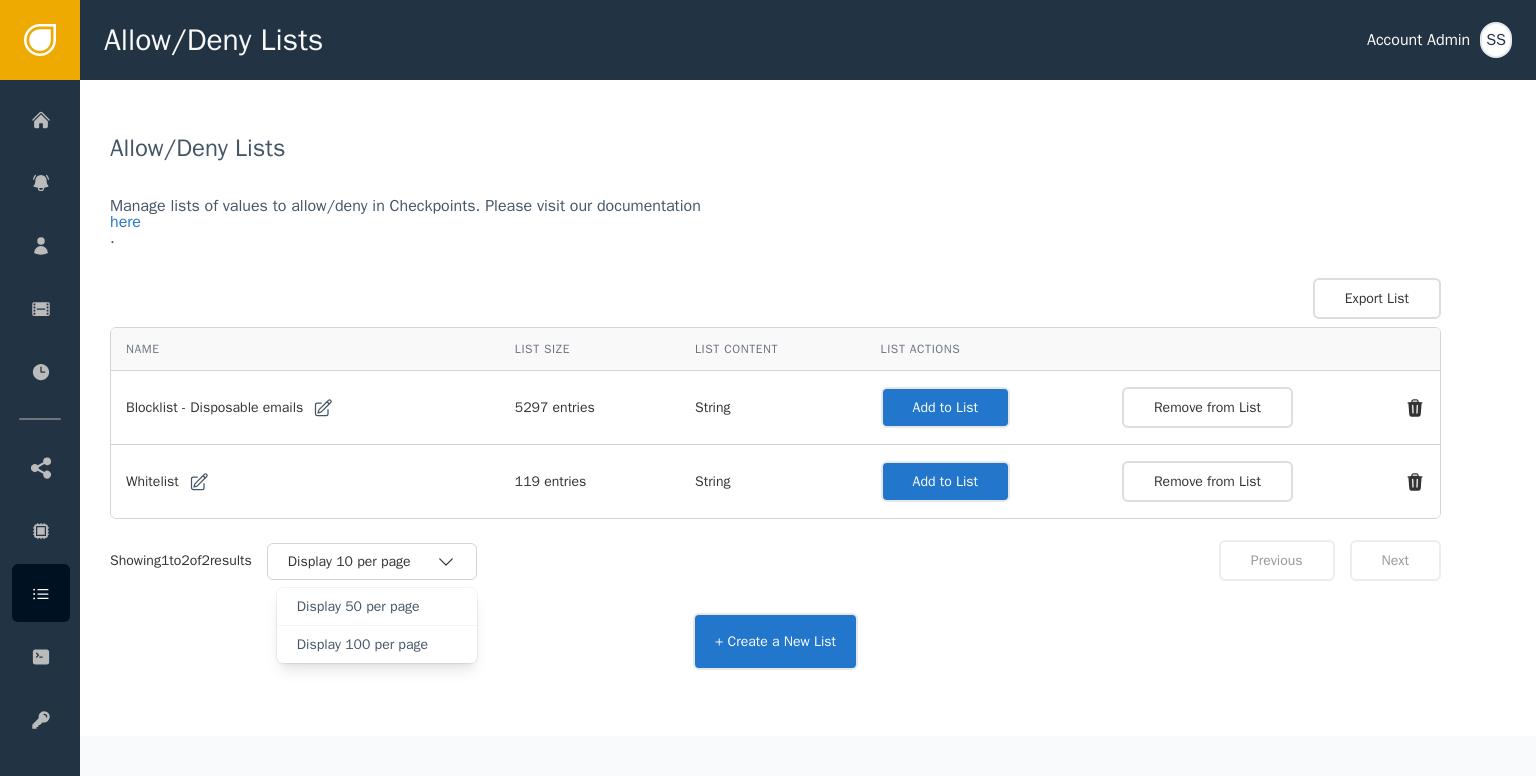click on "Showing  1  to  2  of  2  results Display 10 per page Display 50 per page Display 100 per page" at bounding box center (476, 560) 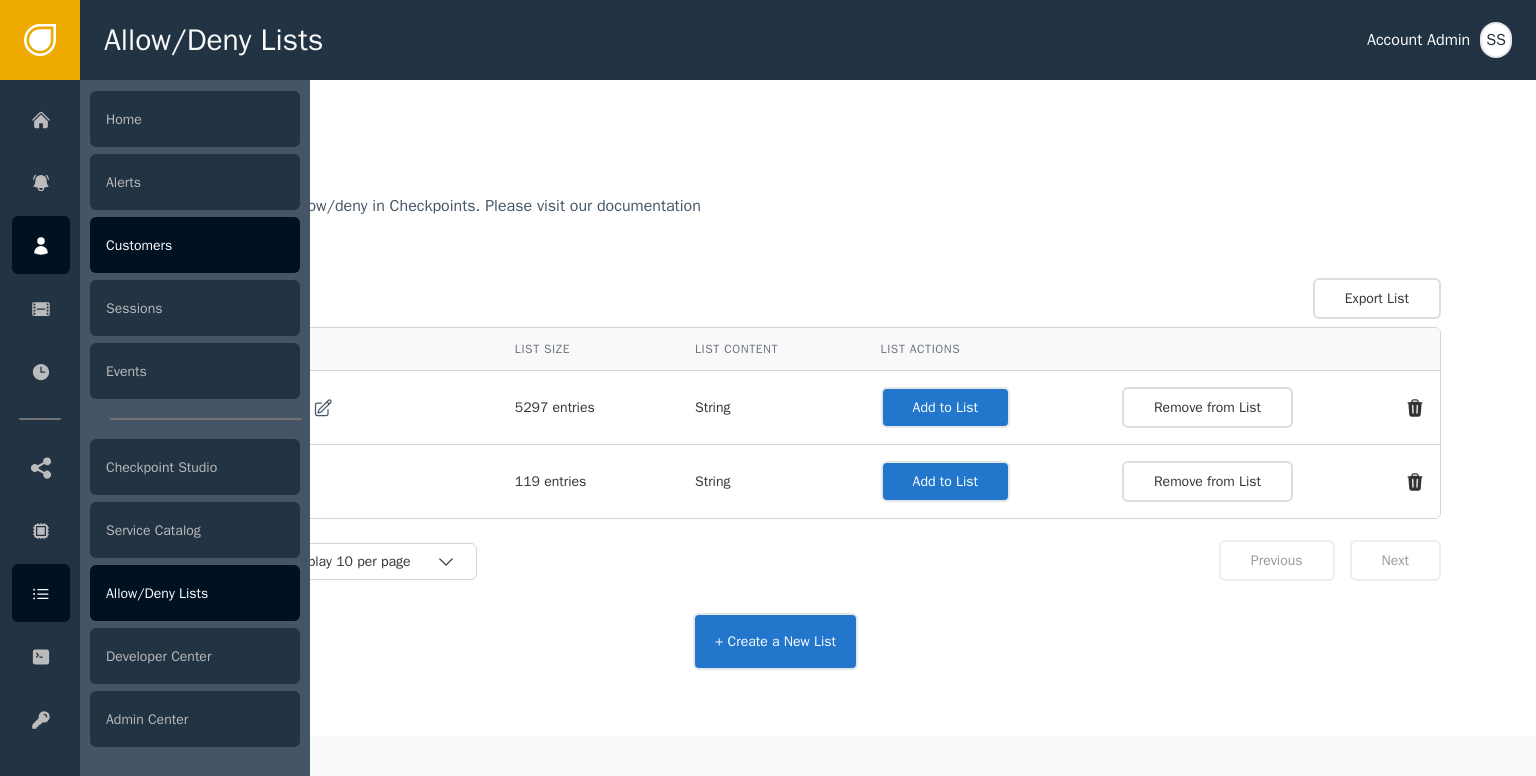 click at bounding box center (41, 245) 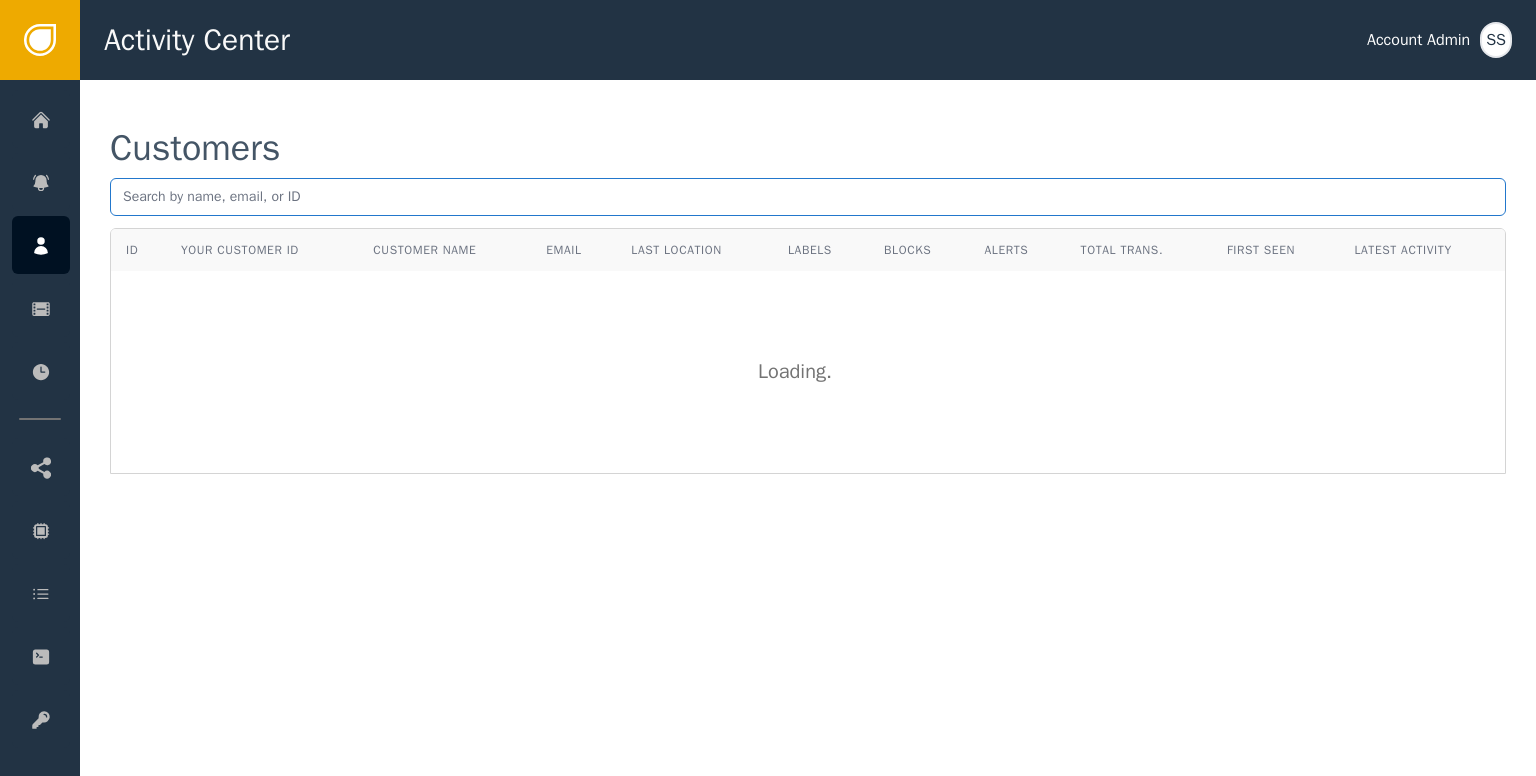 drag, startPoint x: 577, startPoint y: 213, endPoint x: 582, endPoint y: 204, distance: 10.29563 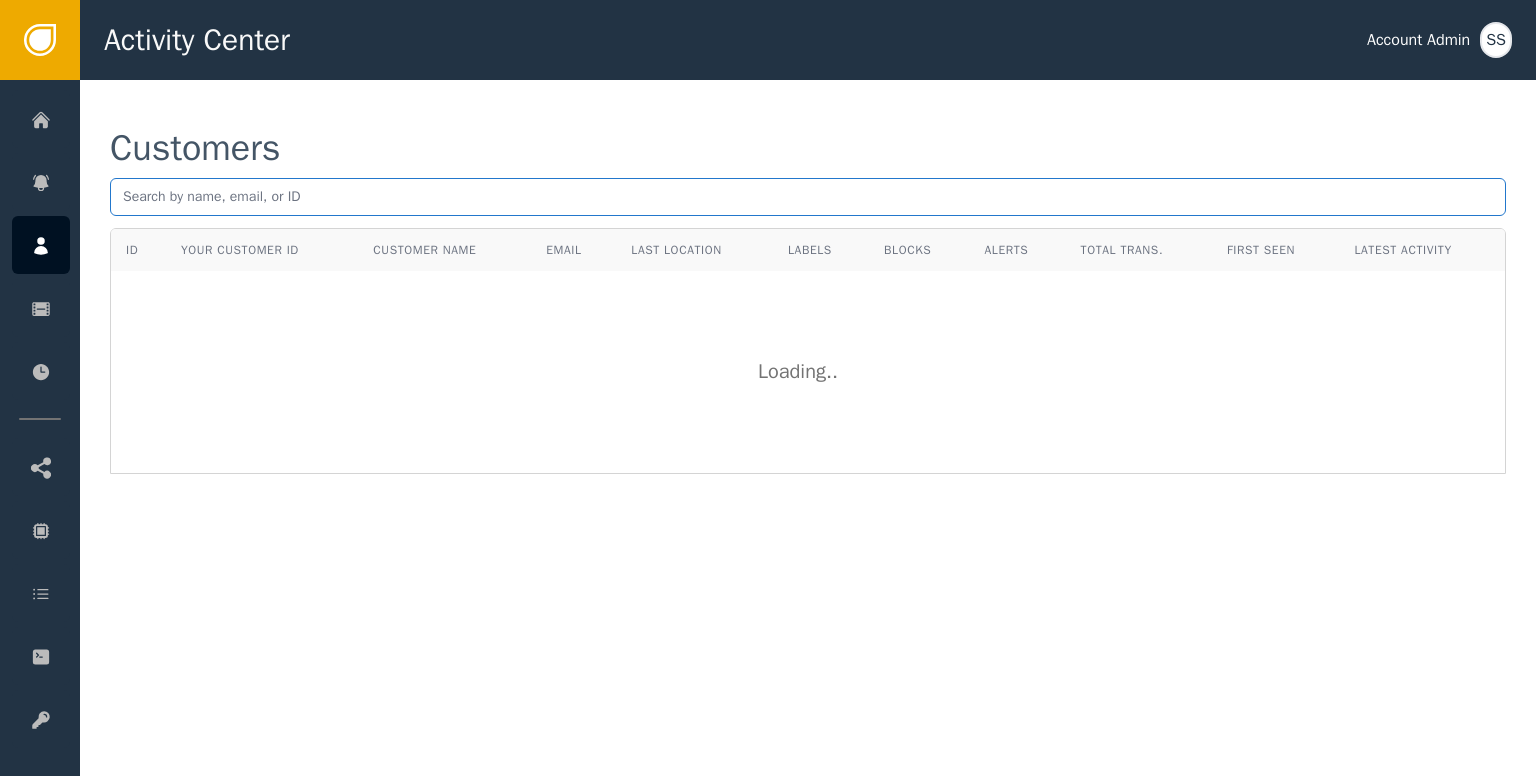 paste on "[EMAIL]" 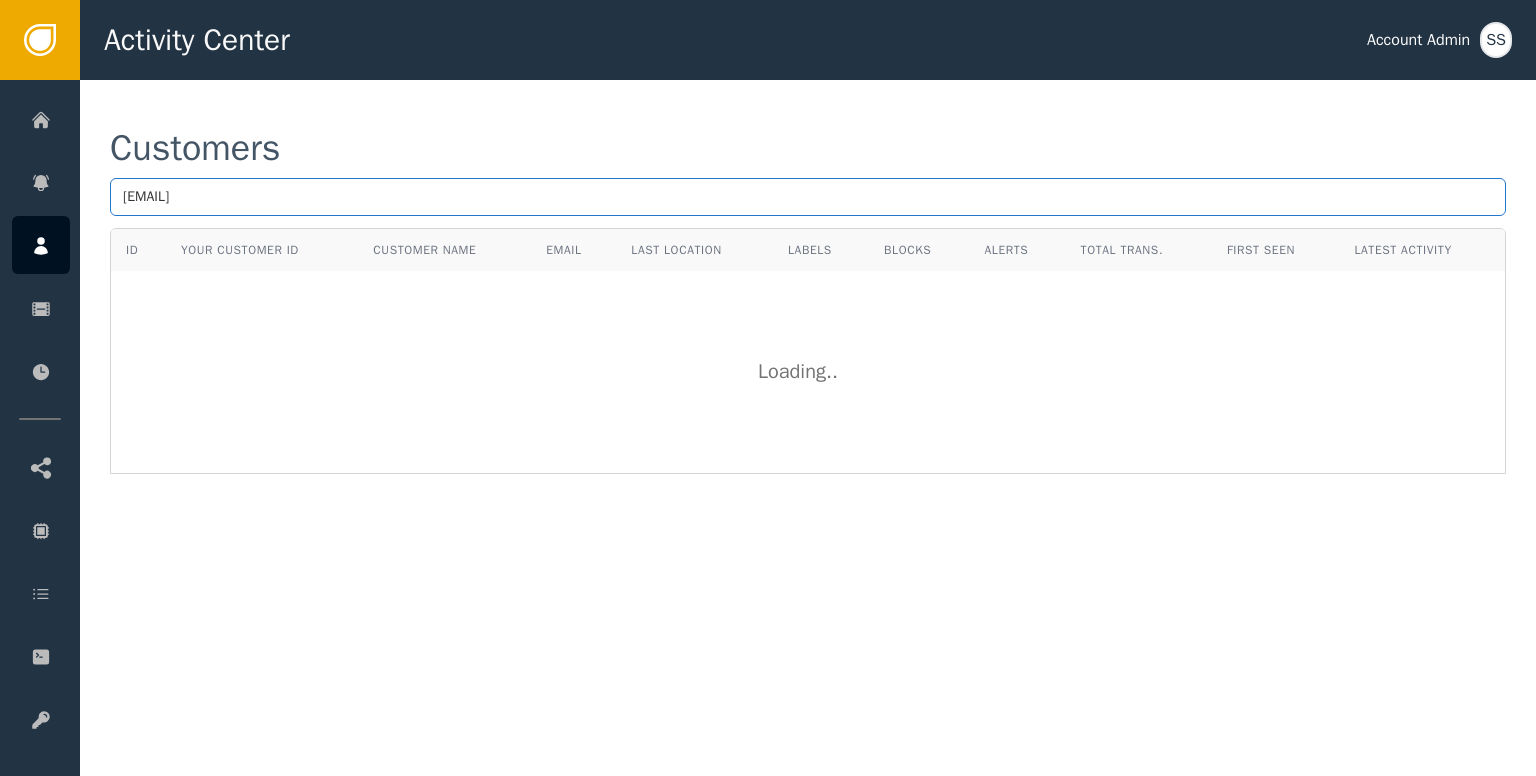 type on "[EMAIL]" 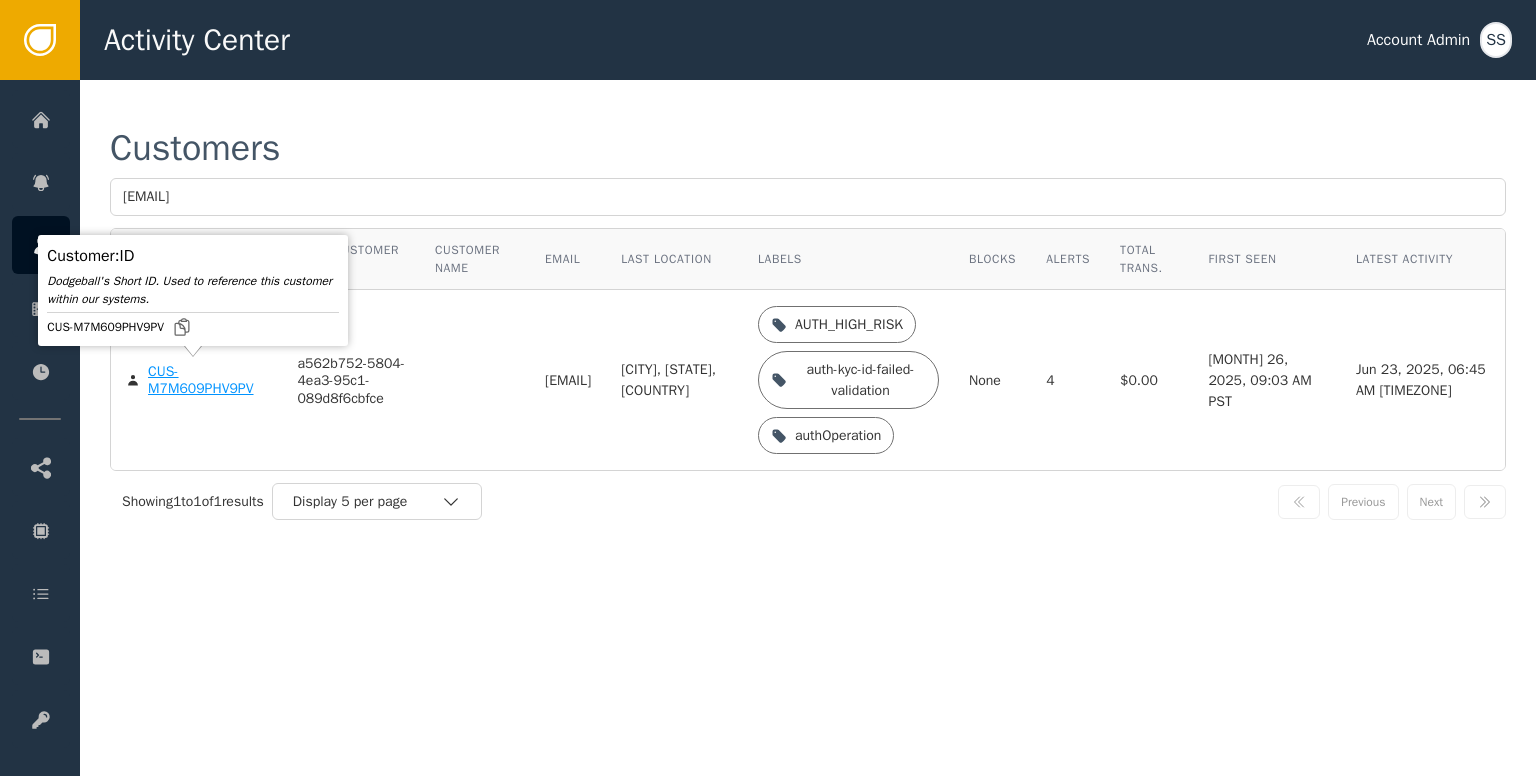 click on "CUS-M7M609PHV9PV" at bounding box center (207, 380) 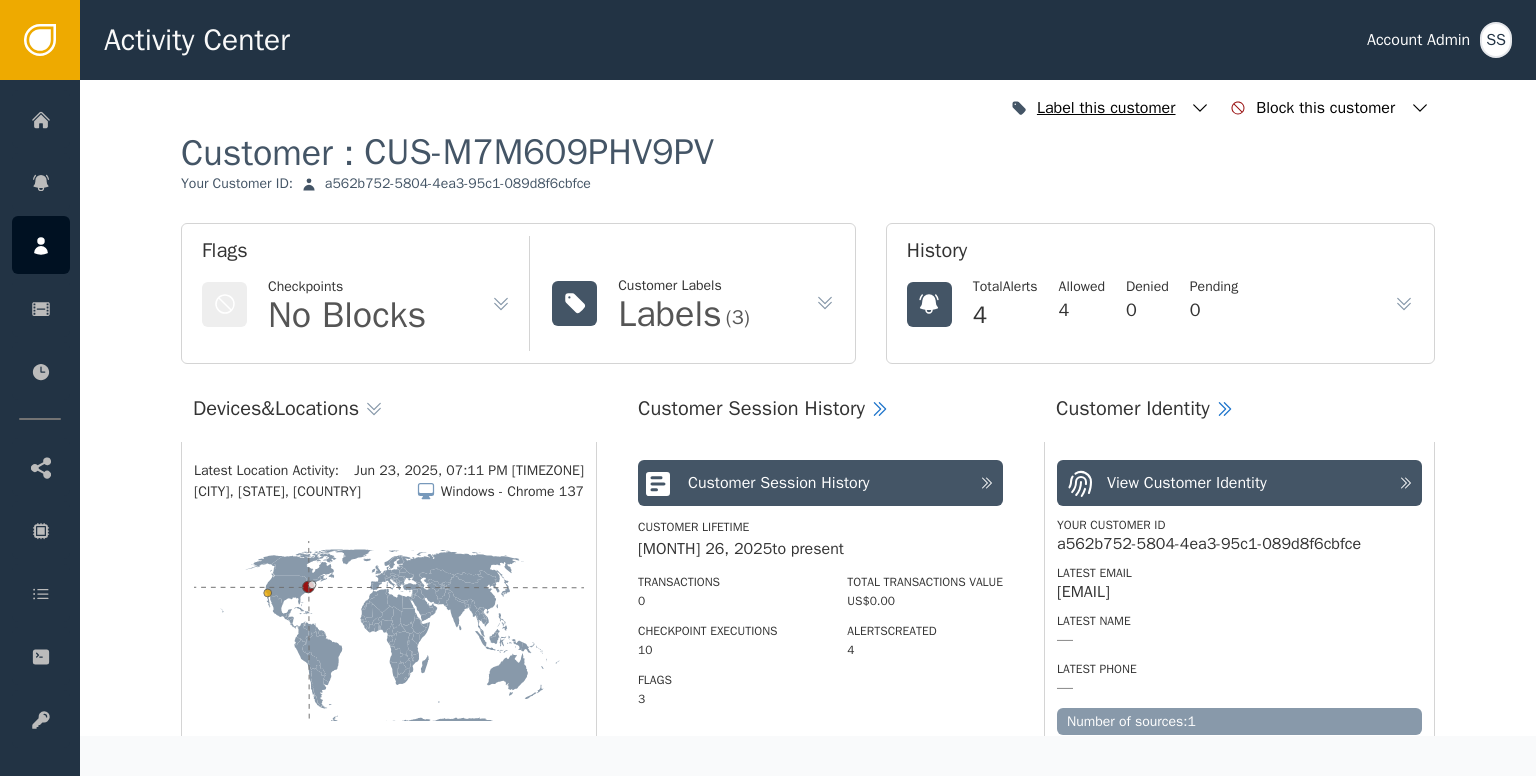 click at bounding box center (1200, 108) 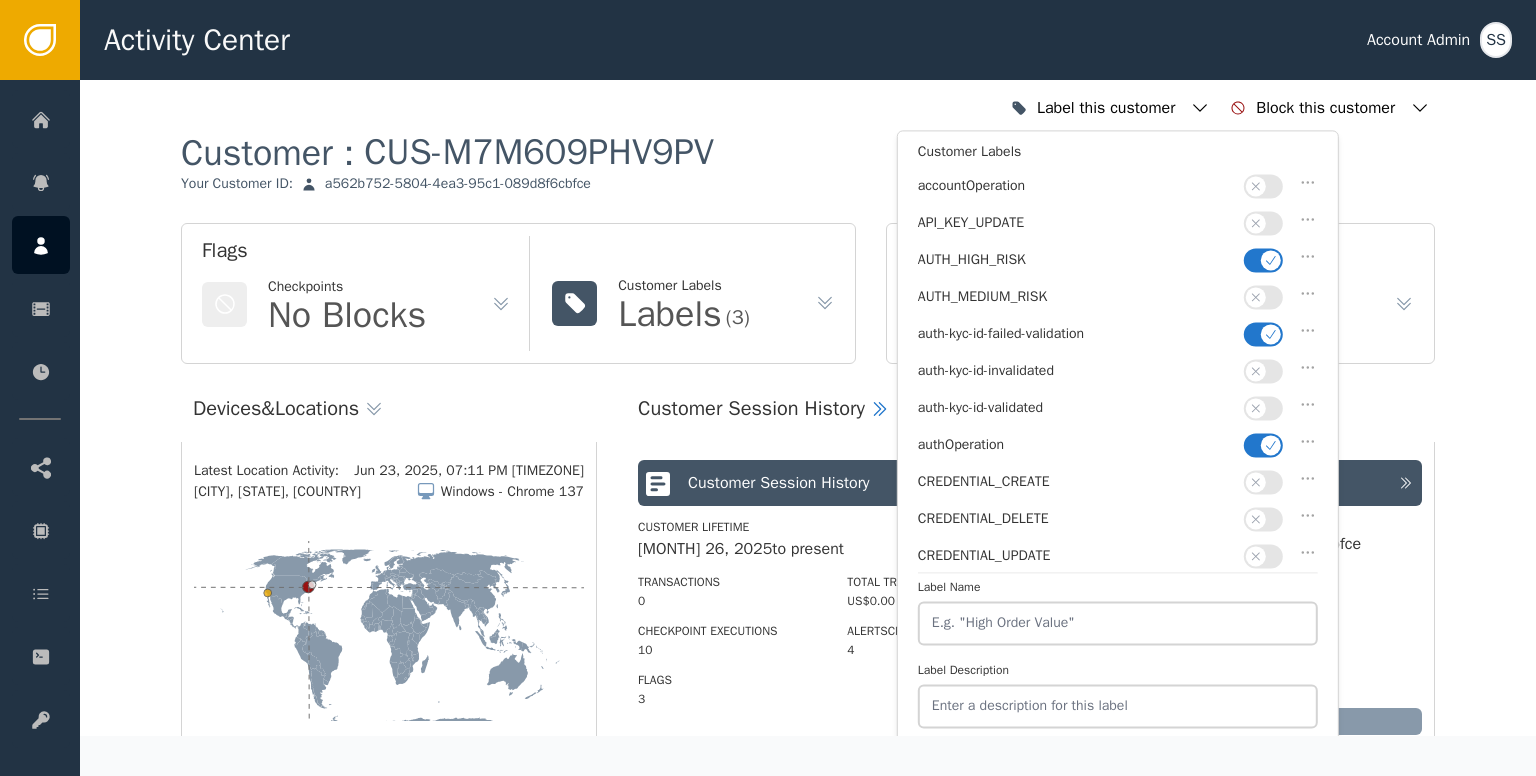 click at bounding box center [1271, 260] 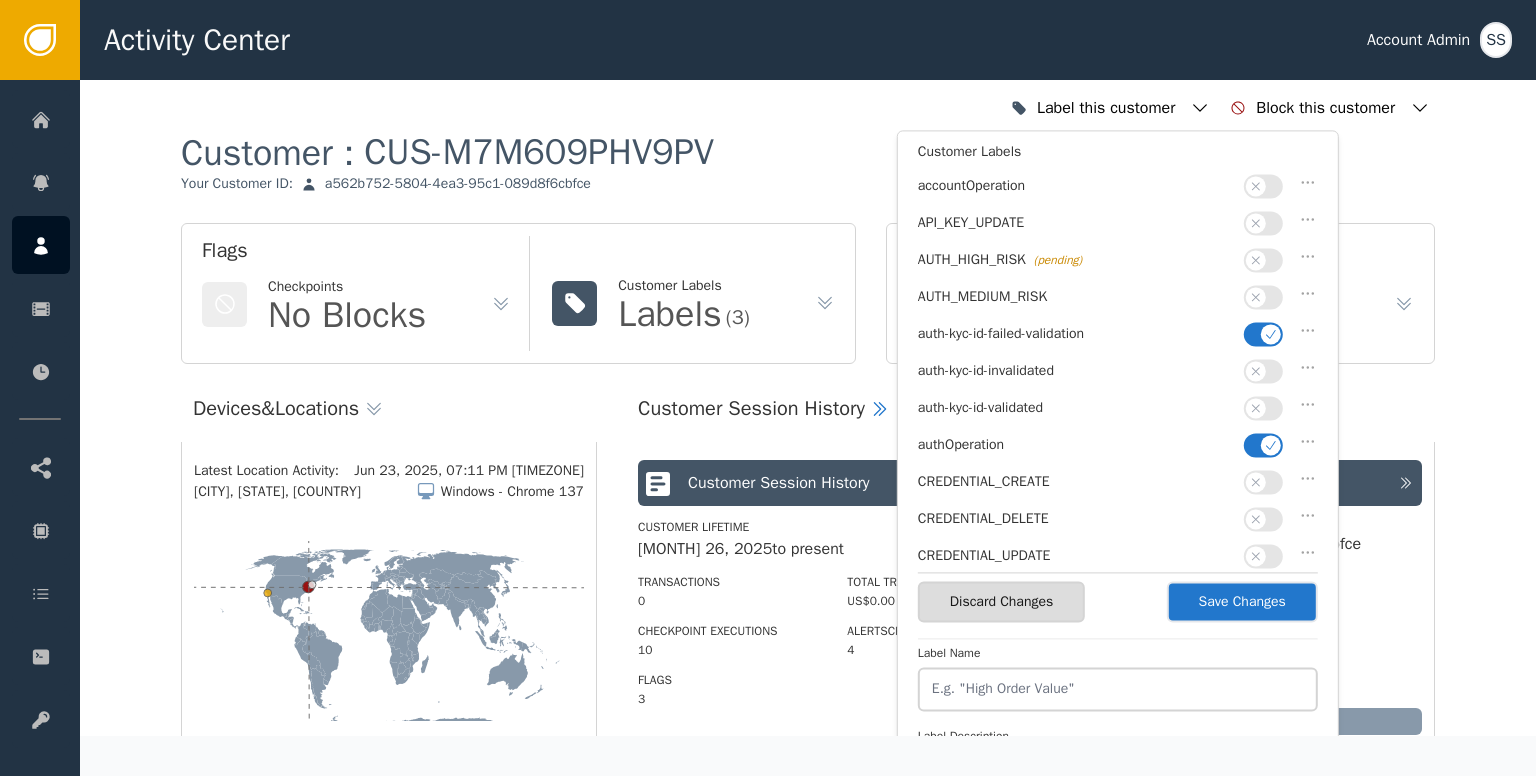 click at bounding box center [1263, 334] 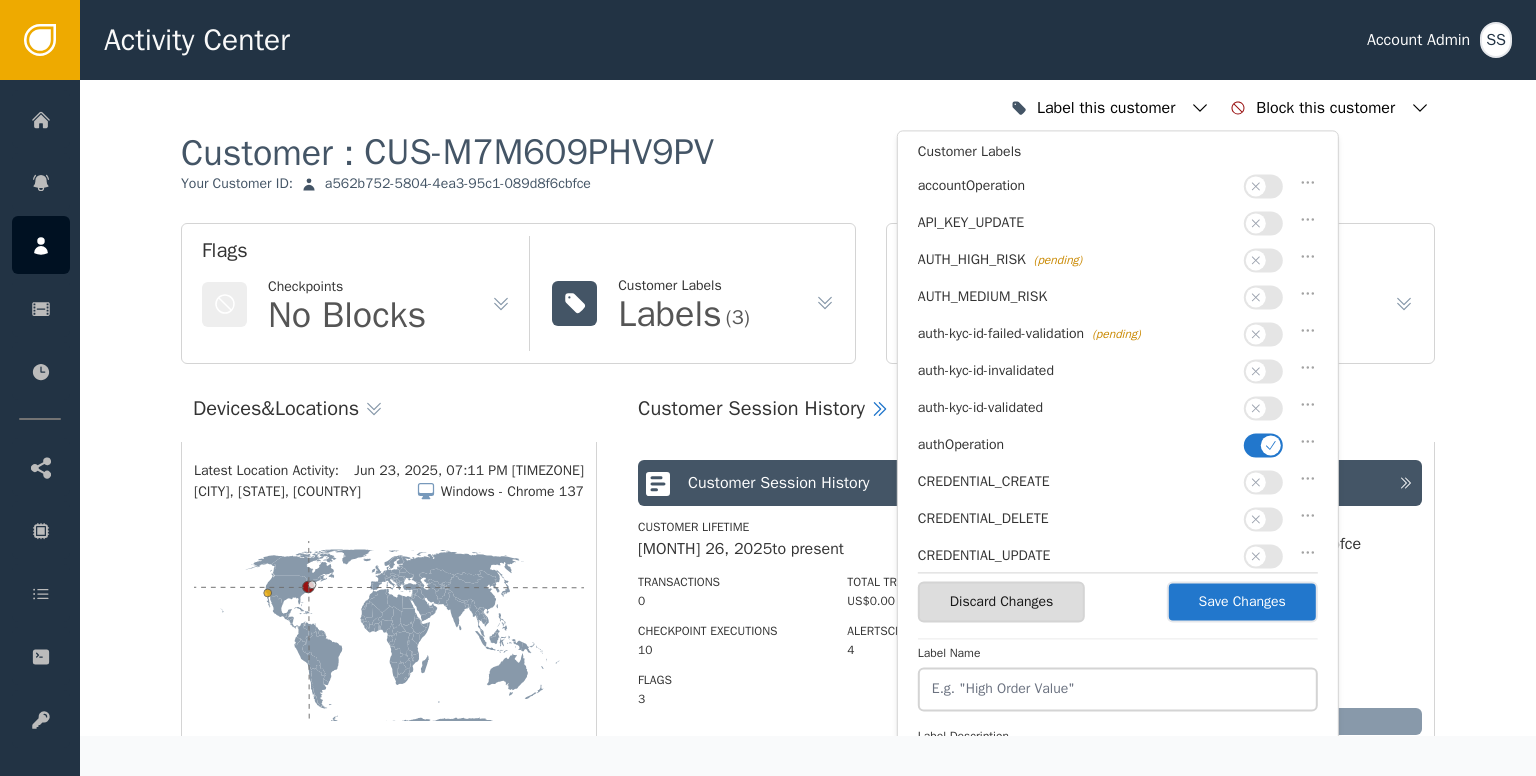 click at bounding box center (1271, 445) 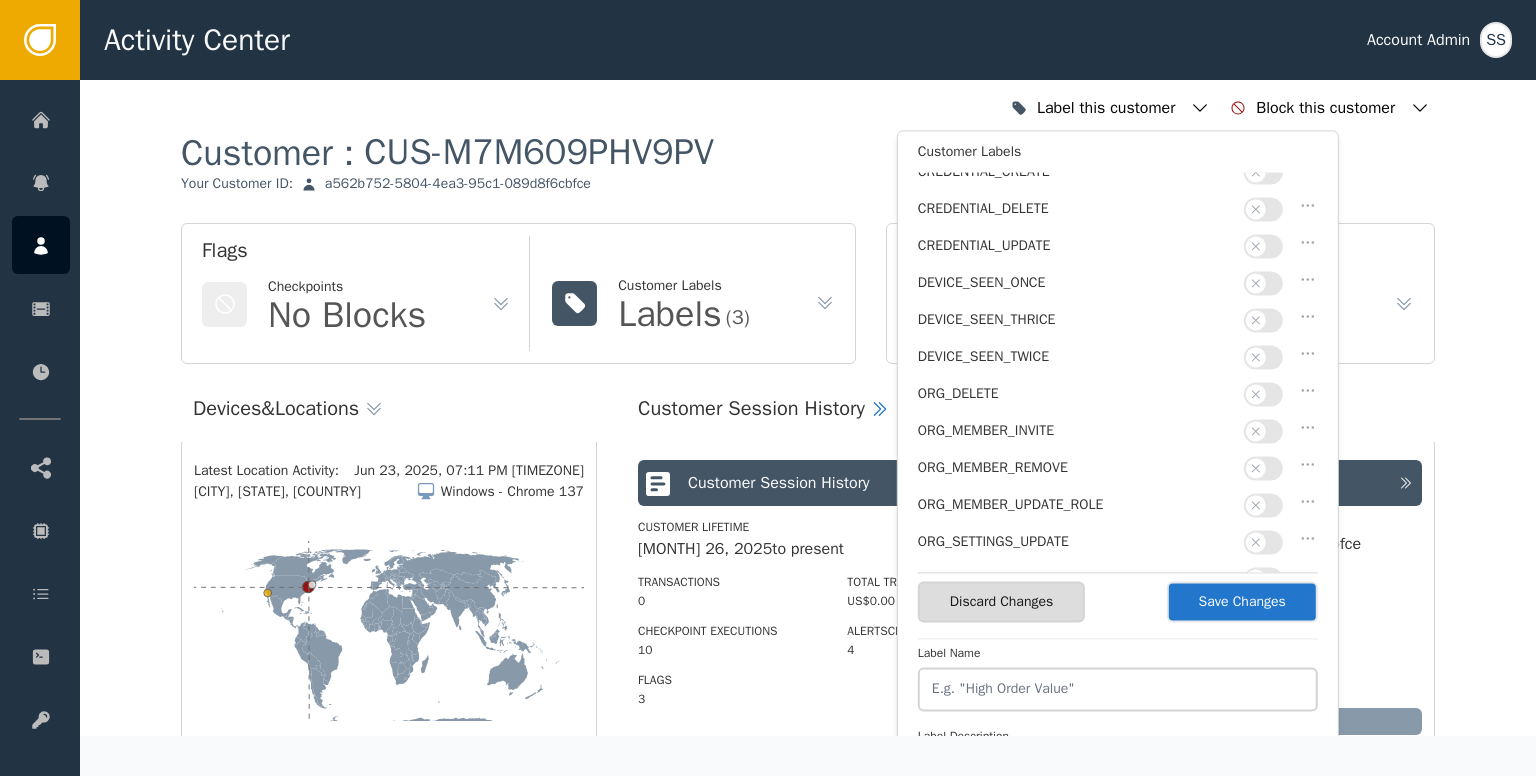 scroll, scrollTop: 100, scrollLeft: 0, axis: vertical 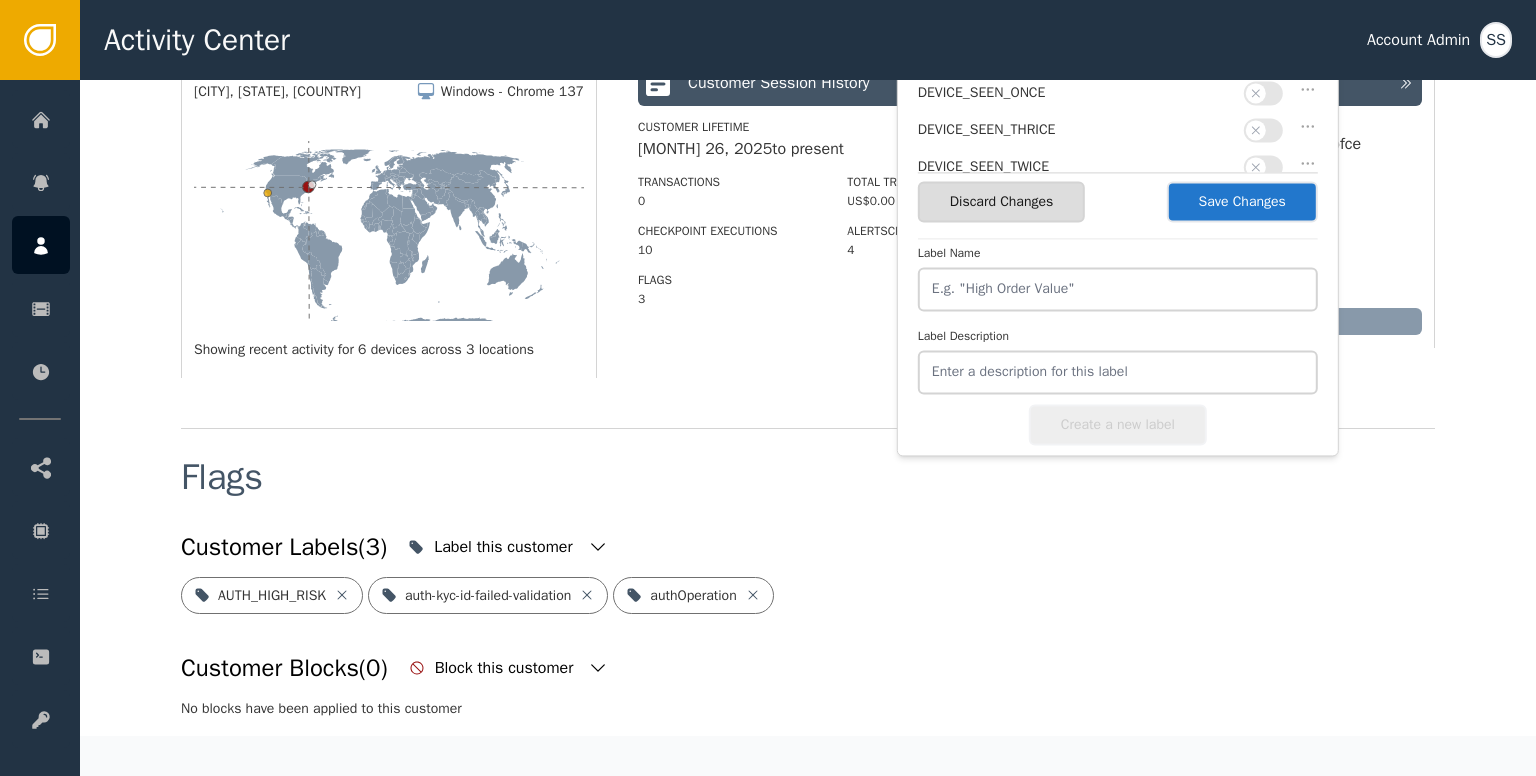 click on "Save Changes" at bounding box center [1242, 201] 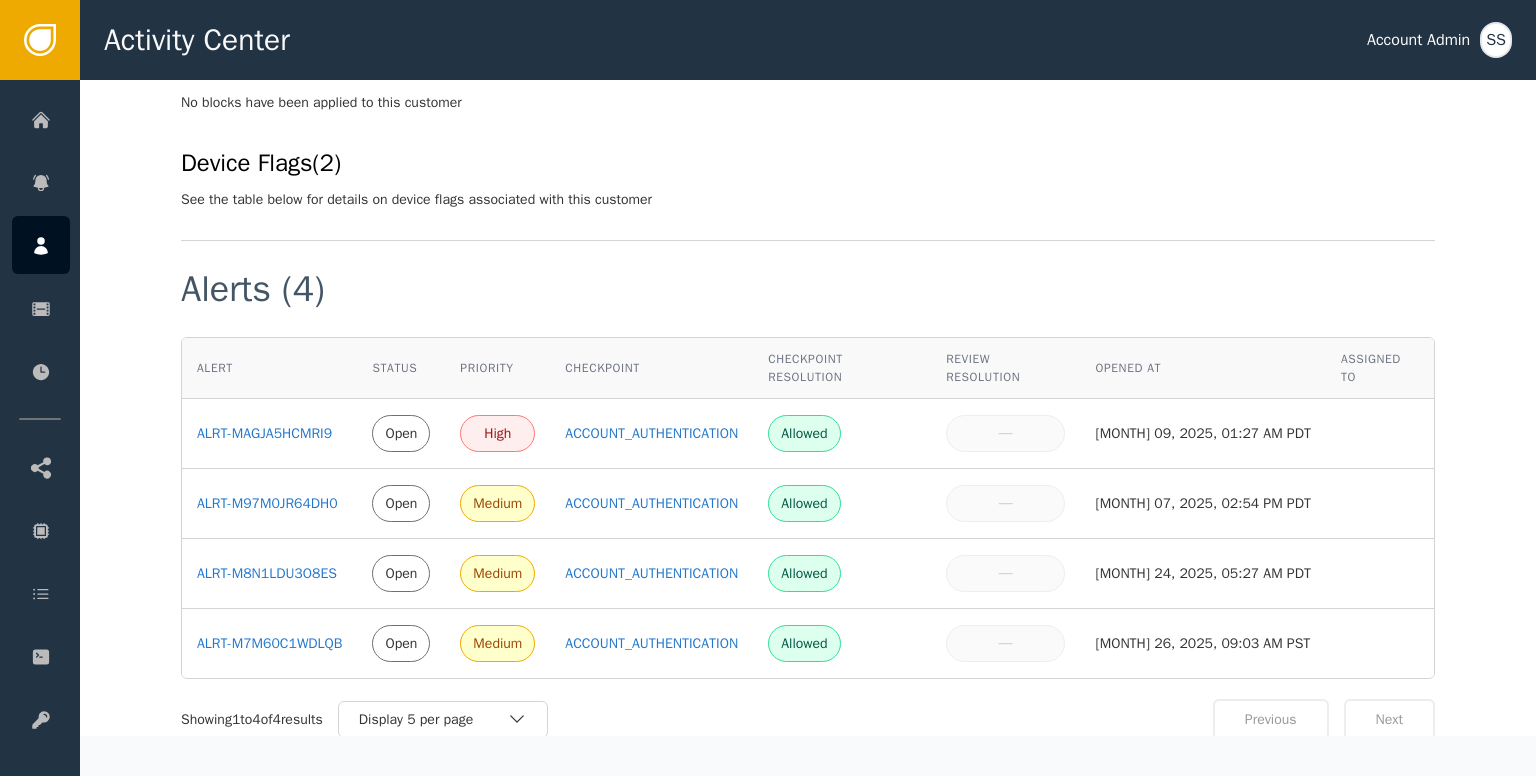 scroll, scrollTop: 1390, scrollLeft: 0, axis: vertical 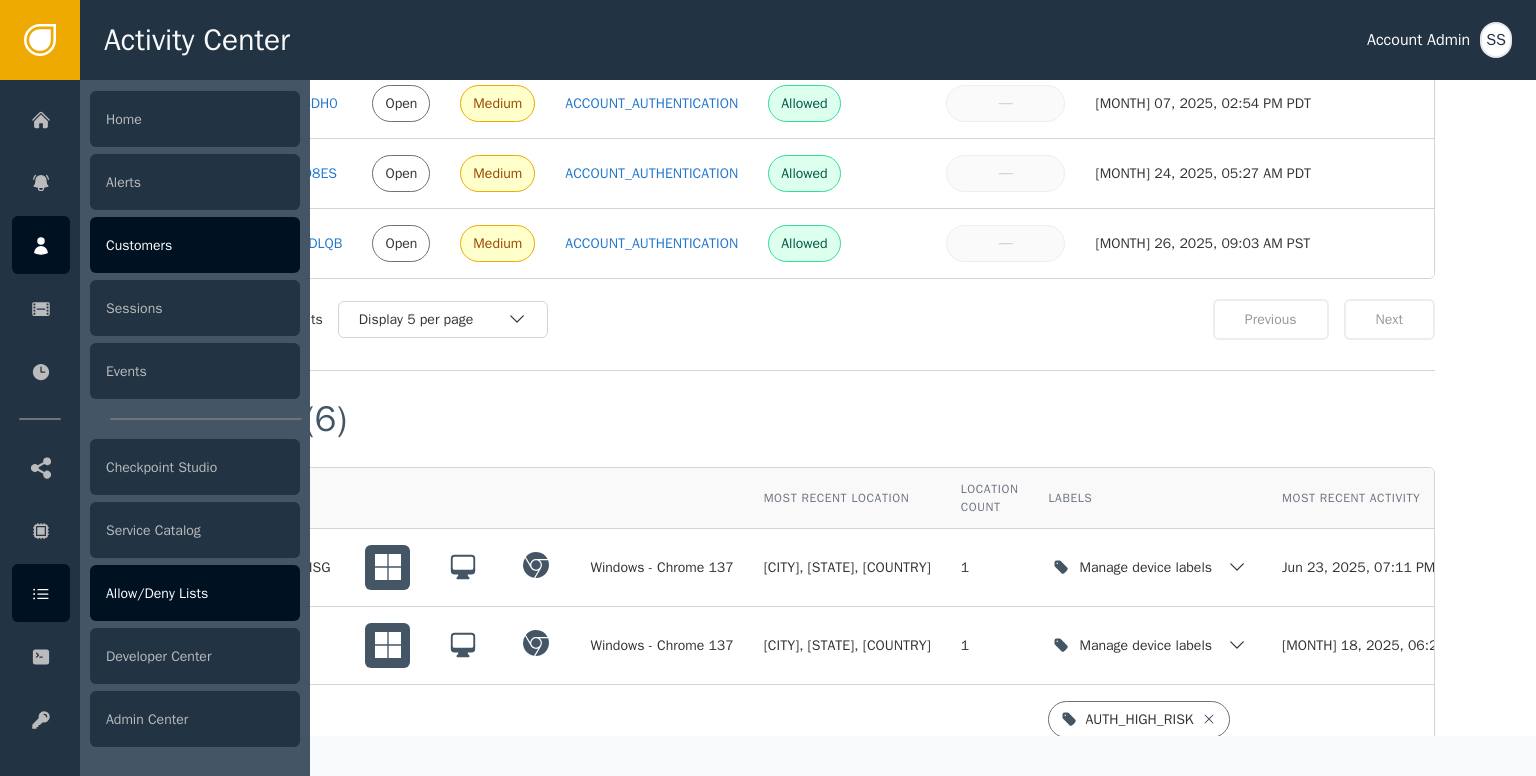 click on "Allow/Deny Lists" at bounding box center [195, 593] 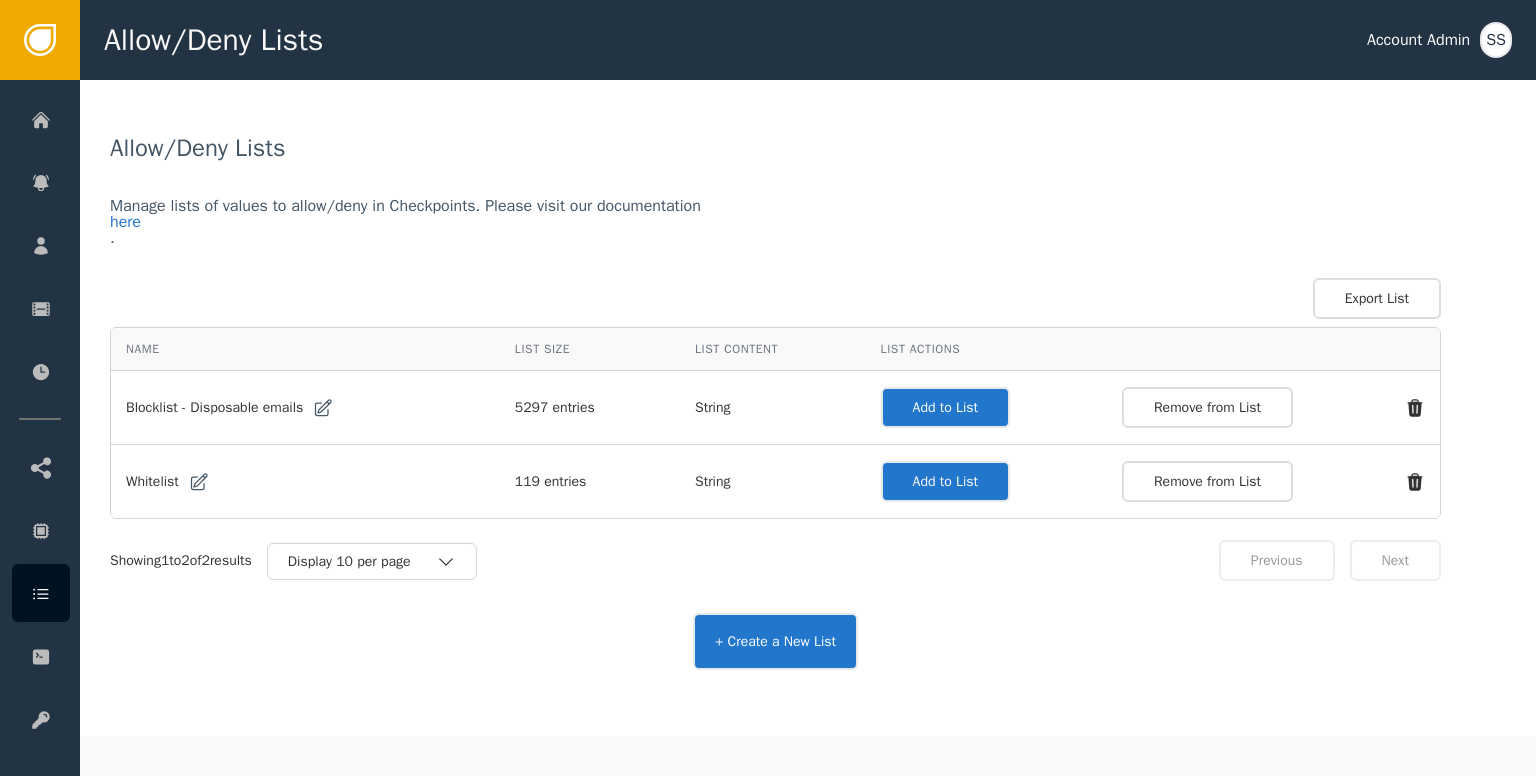 click on "Add to List" at bounding box center (945, 407) 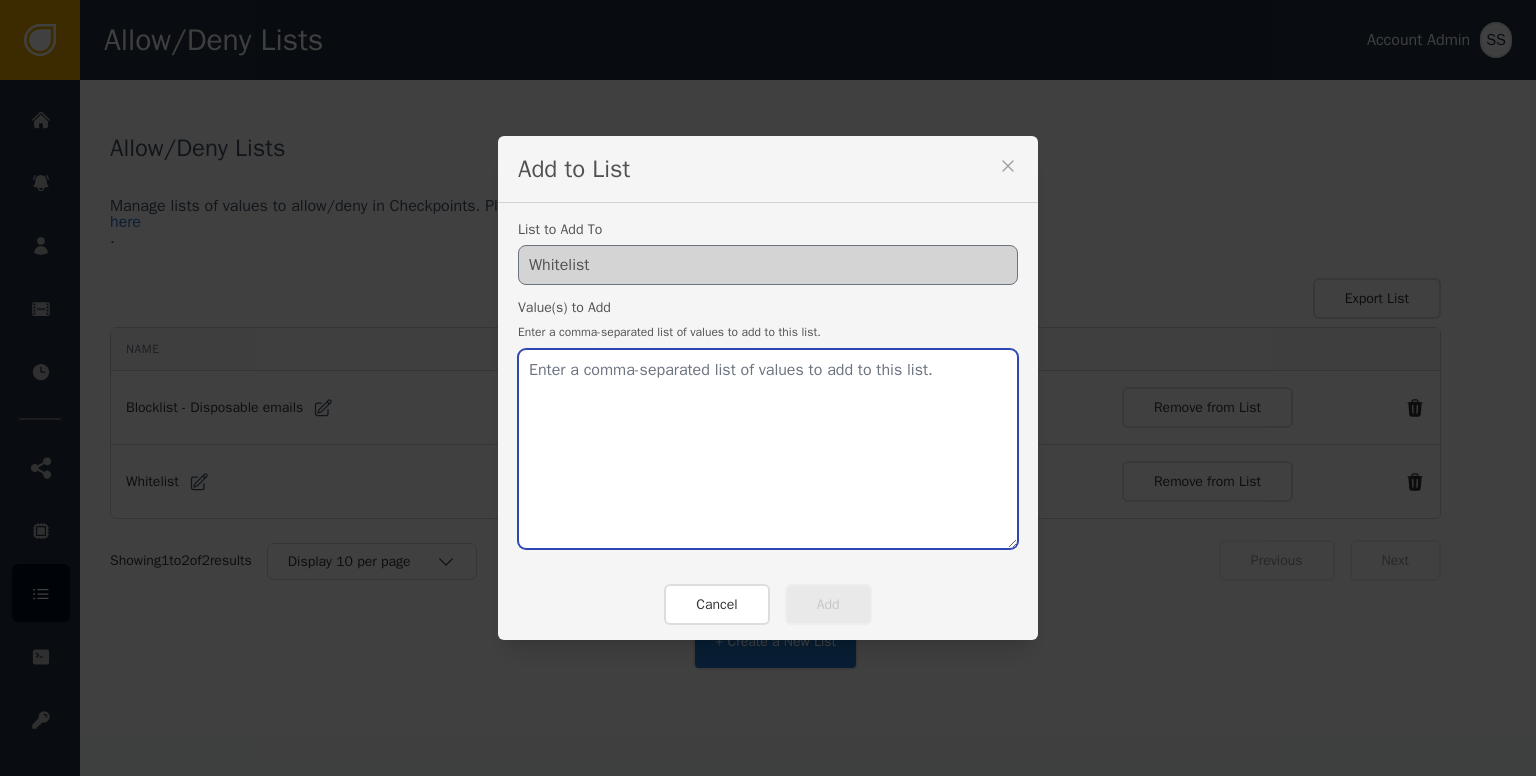 click at bounding box center (768, 449) 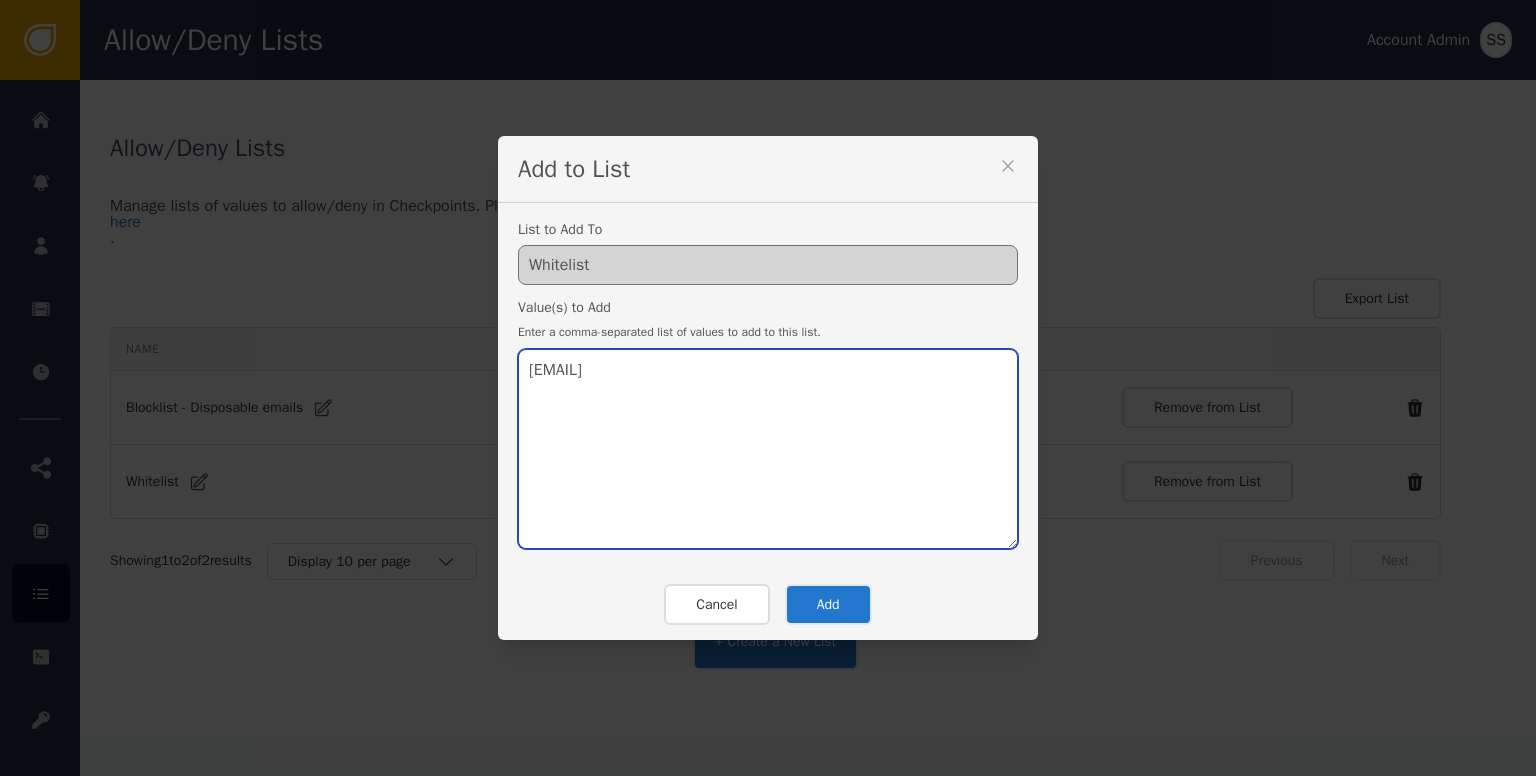 type on "[EMAIL]" 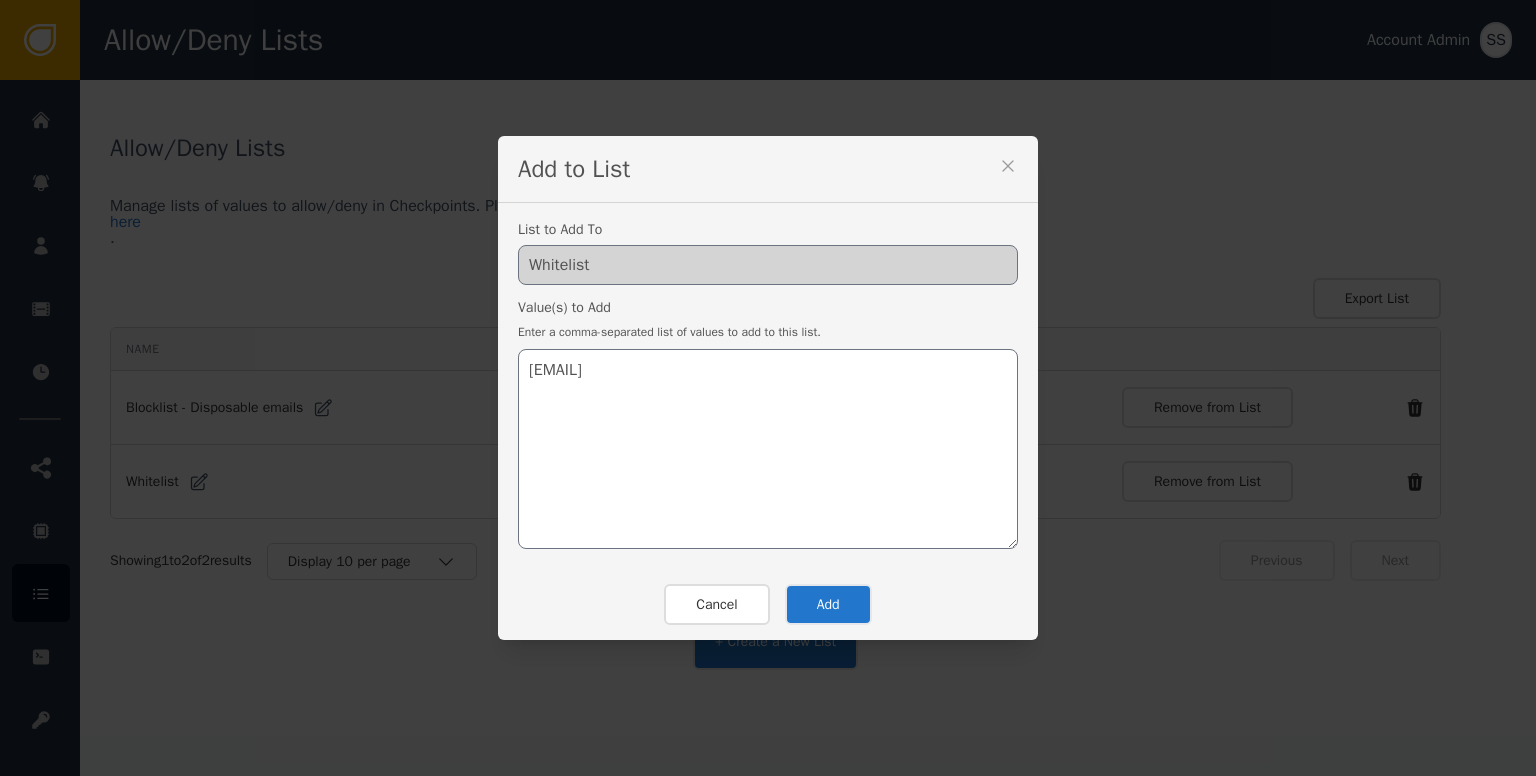 click on "Add" at bounding box center (828, 604) 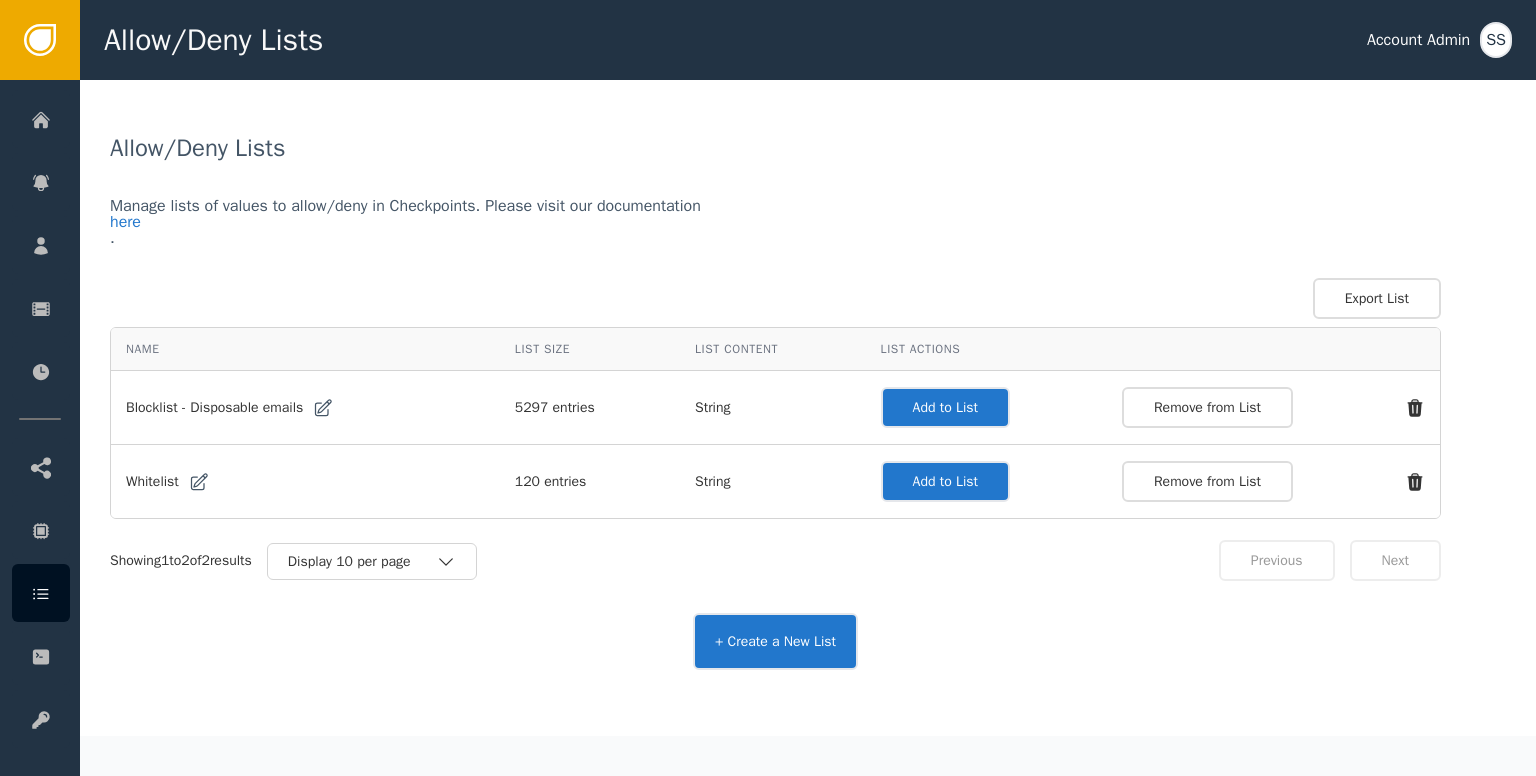 click on "Add to List" at bounding box center [945, 407] 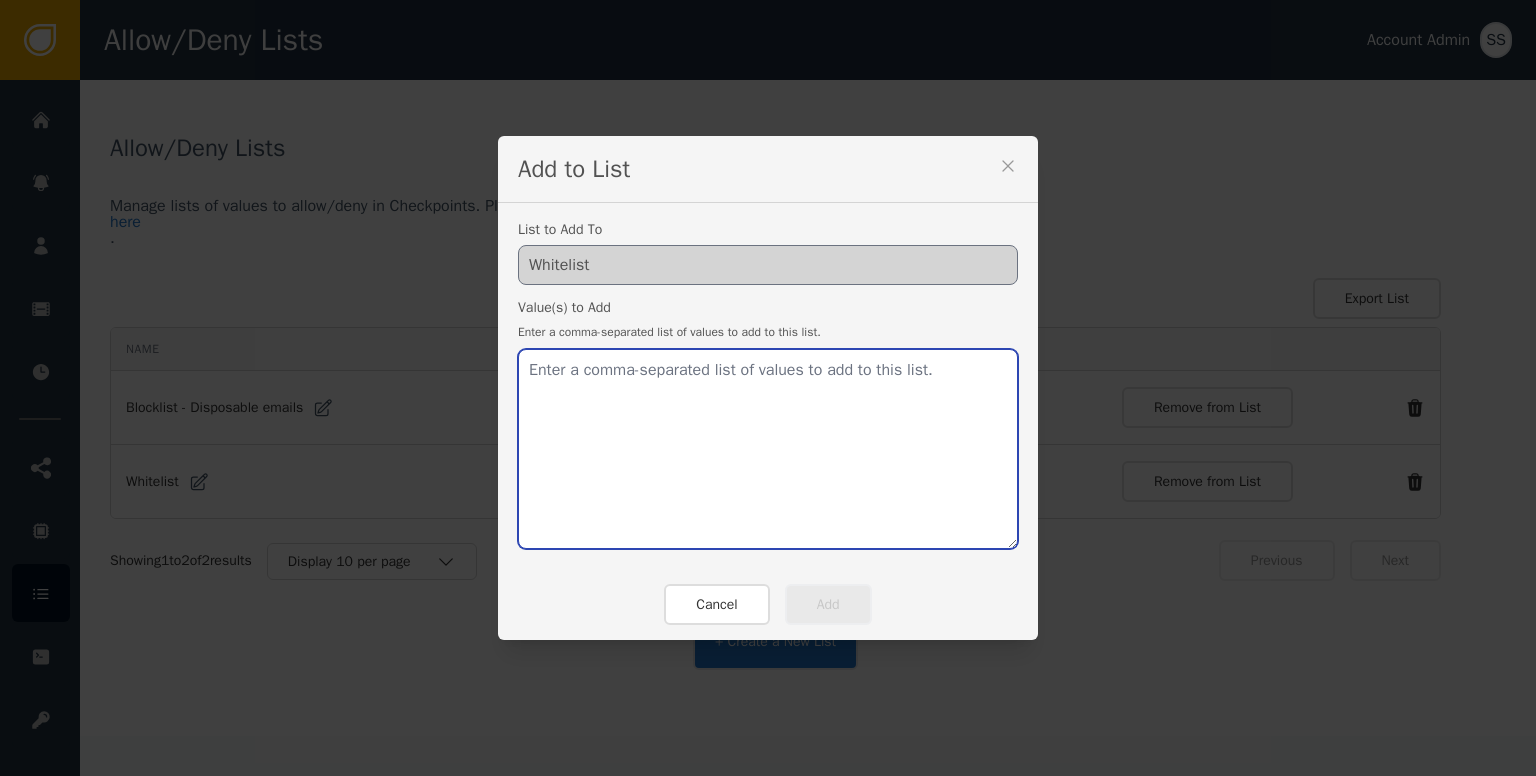 click at bounding box center [768, 449] 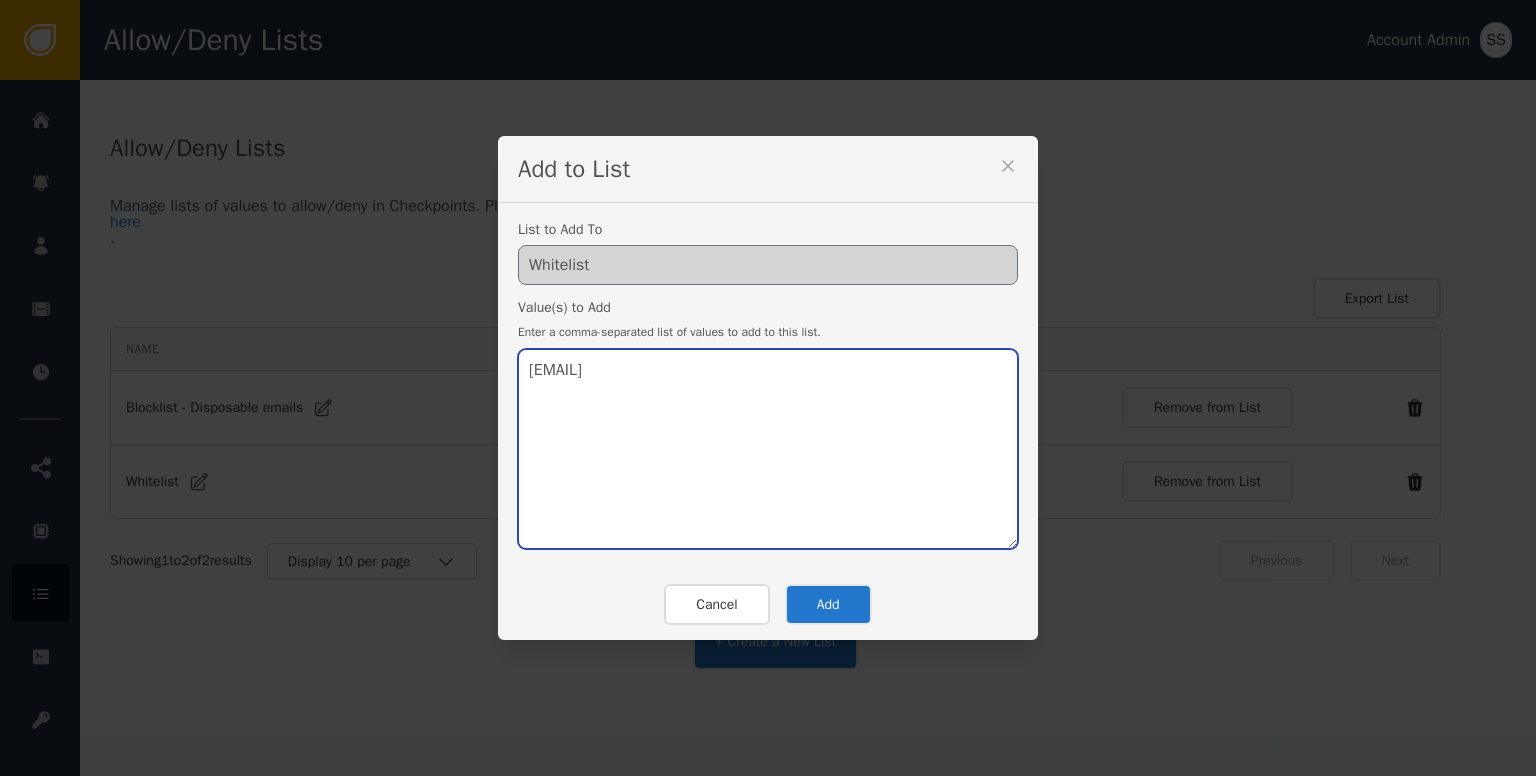 click on "[EMAIL]" at bounding box center [768, 449] 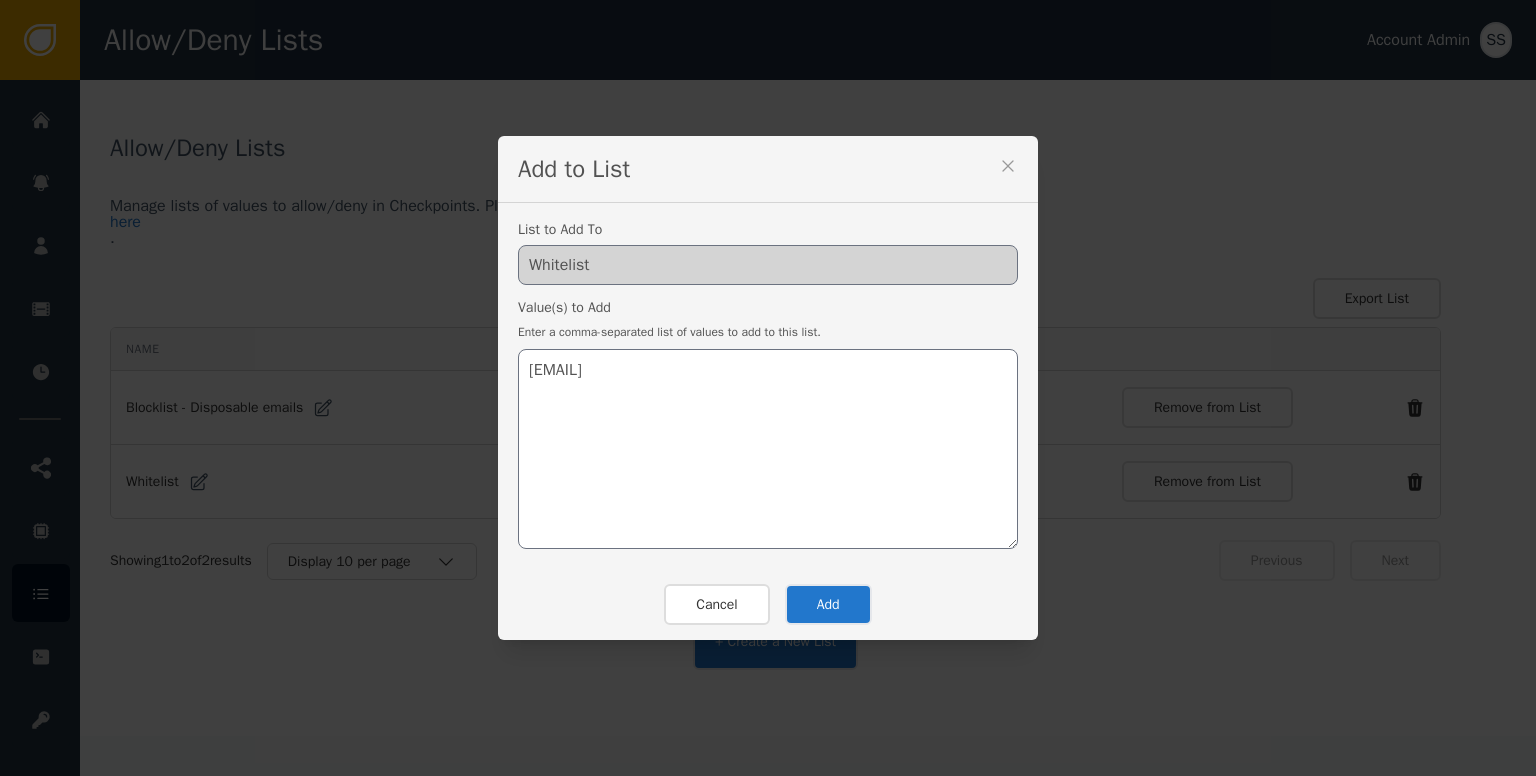 click on "Add" at bounding box center [828, 604] 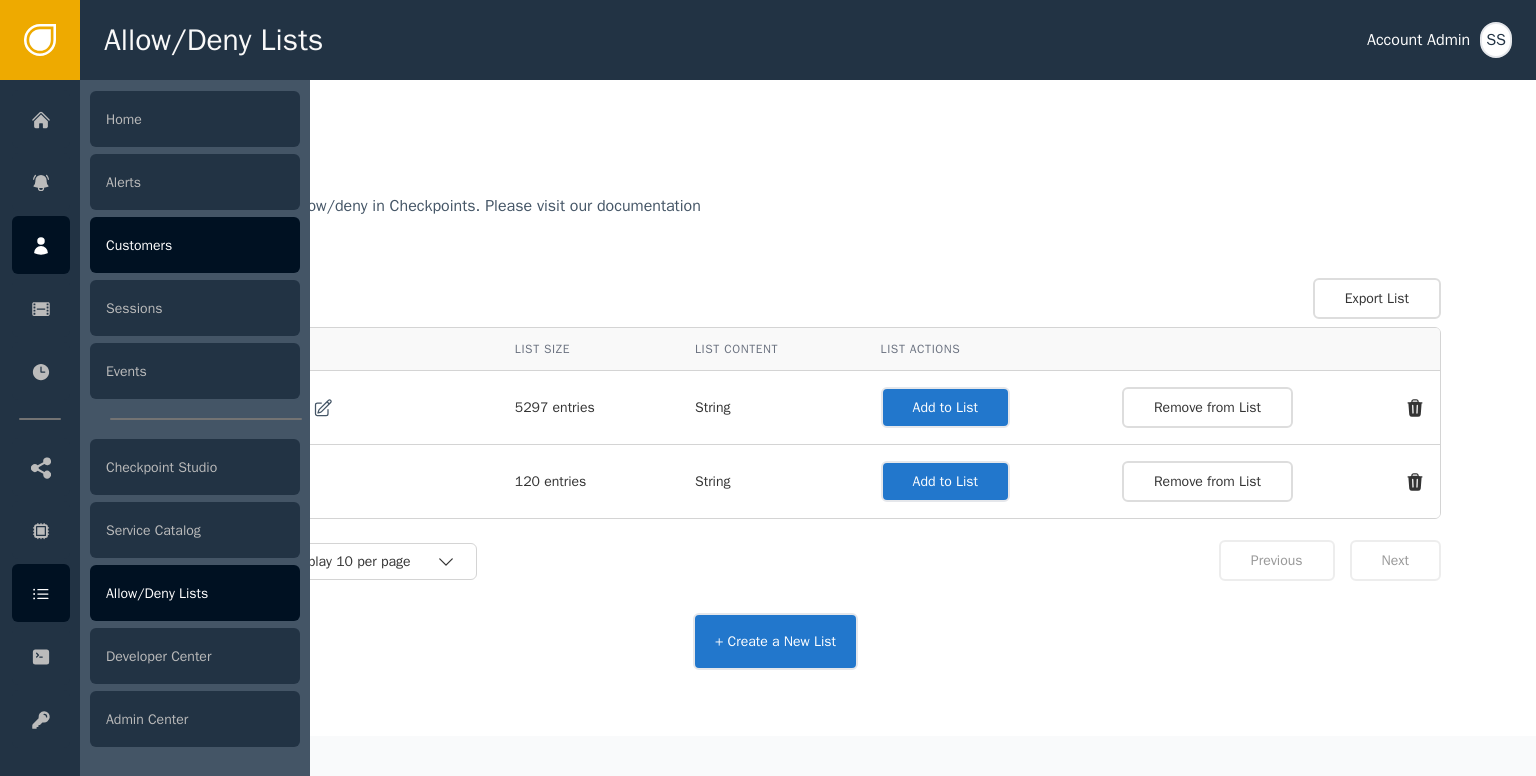 click on "Customers" at bounding box center [195, 245] 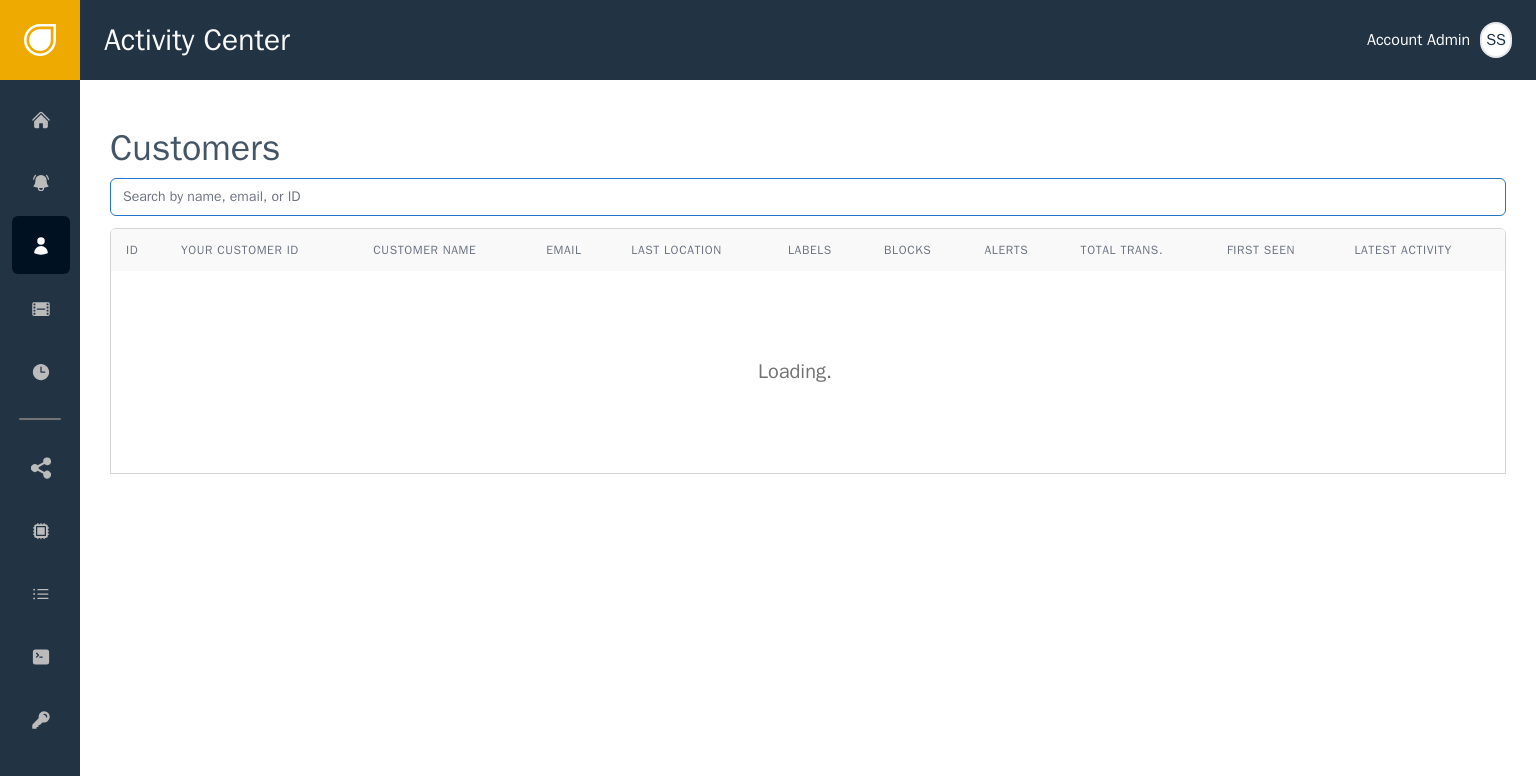 click at bounding box center [808, 197] 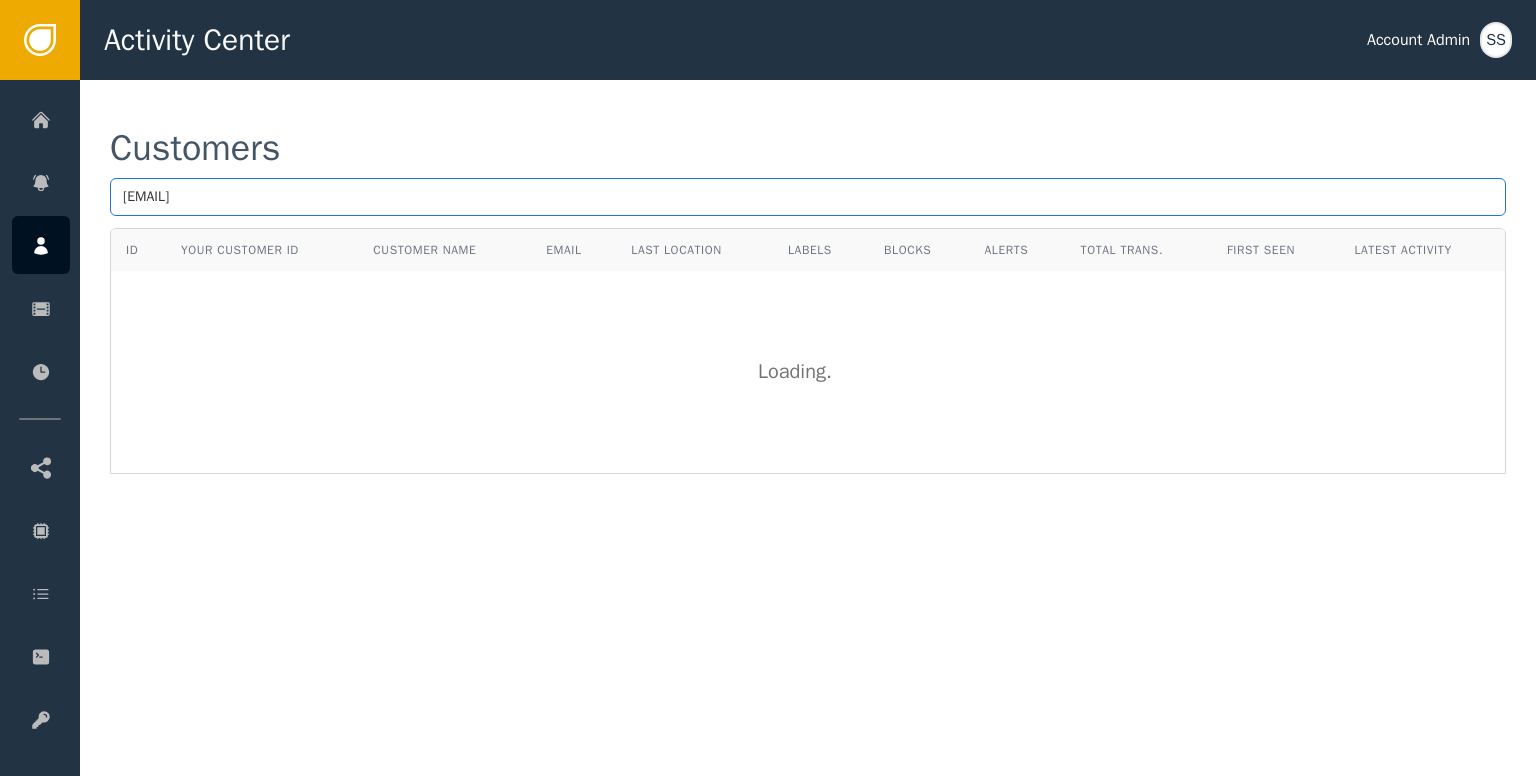 paste on "[EMAIL]" 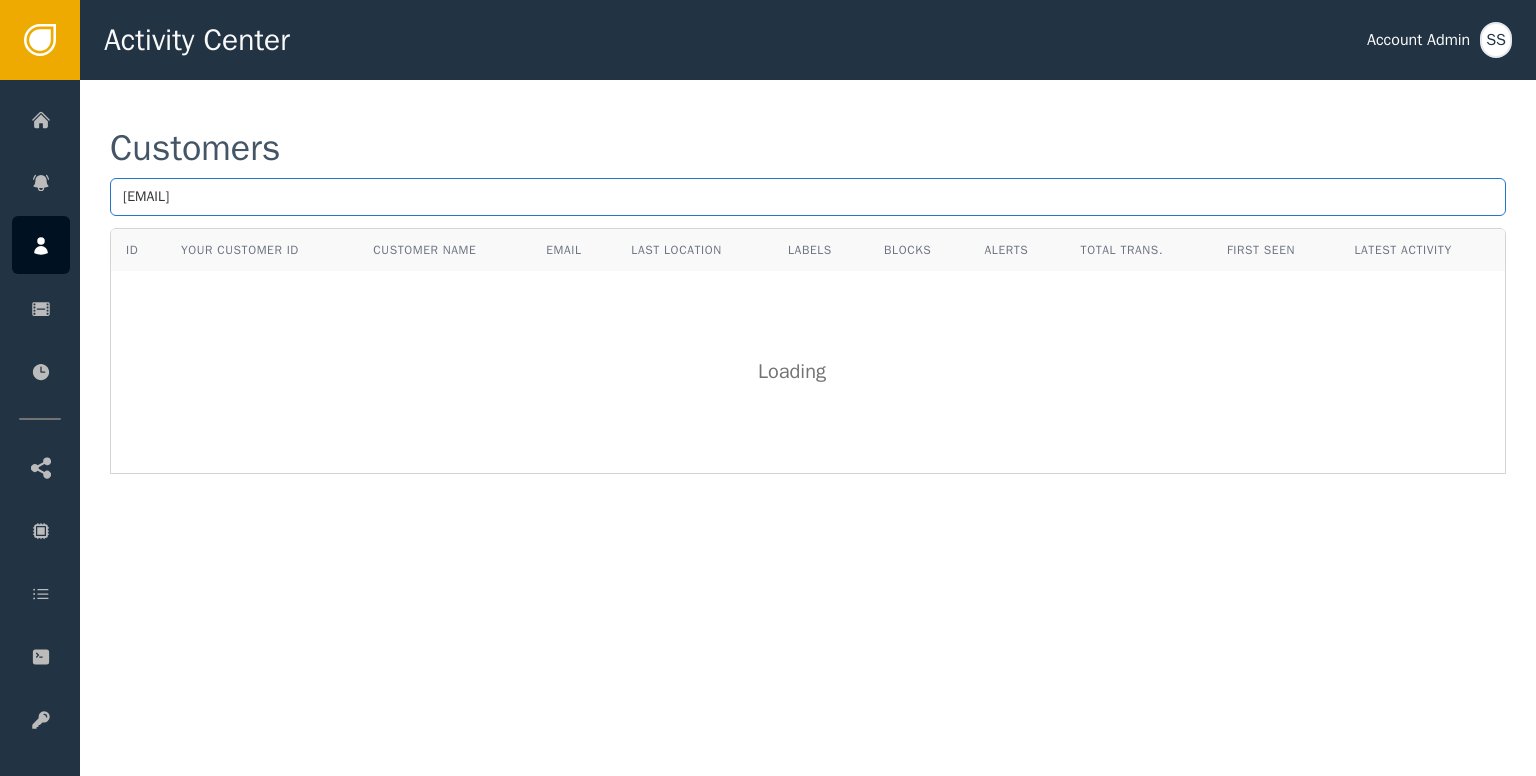 paste 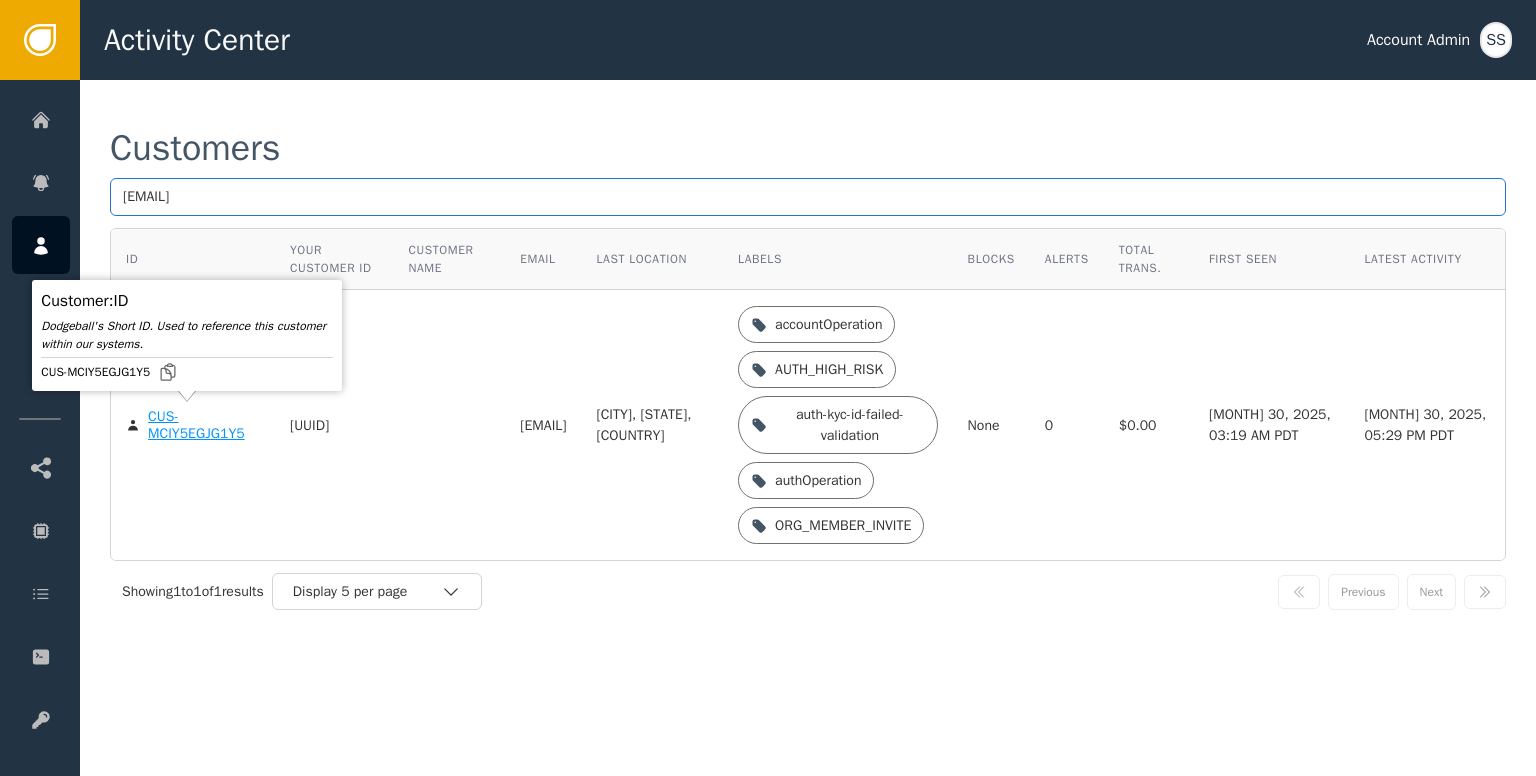type on "[EMAIL]" 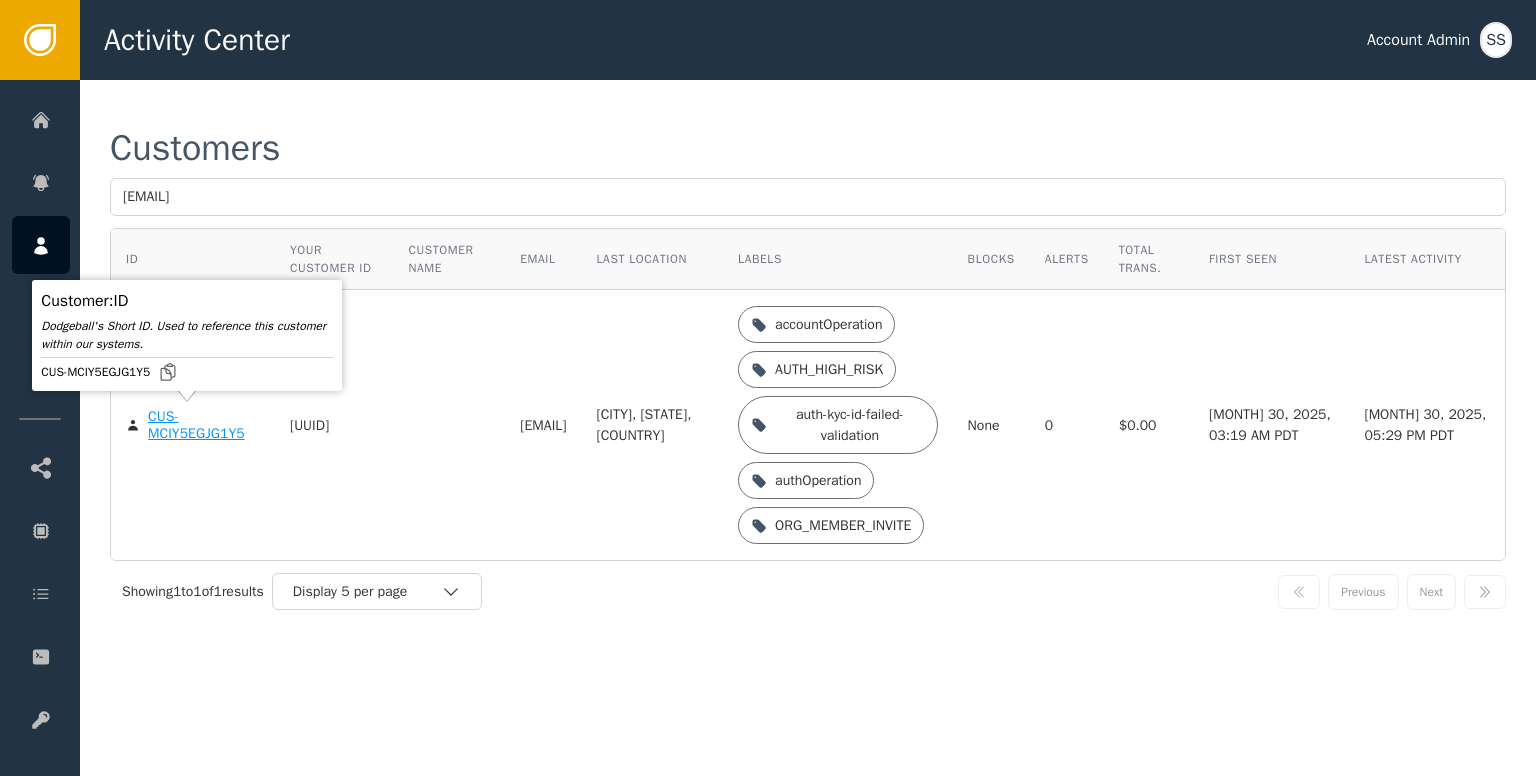 click on "CUS-MCIY5EGJG1Y5" at bounding box center (204, 425) 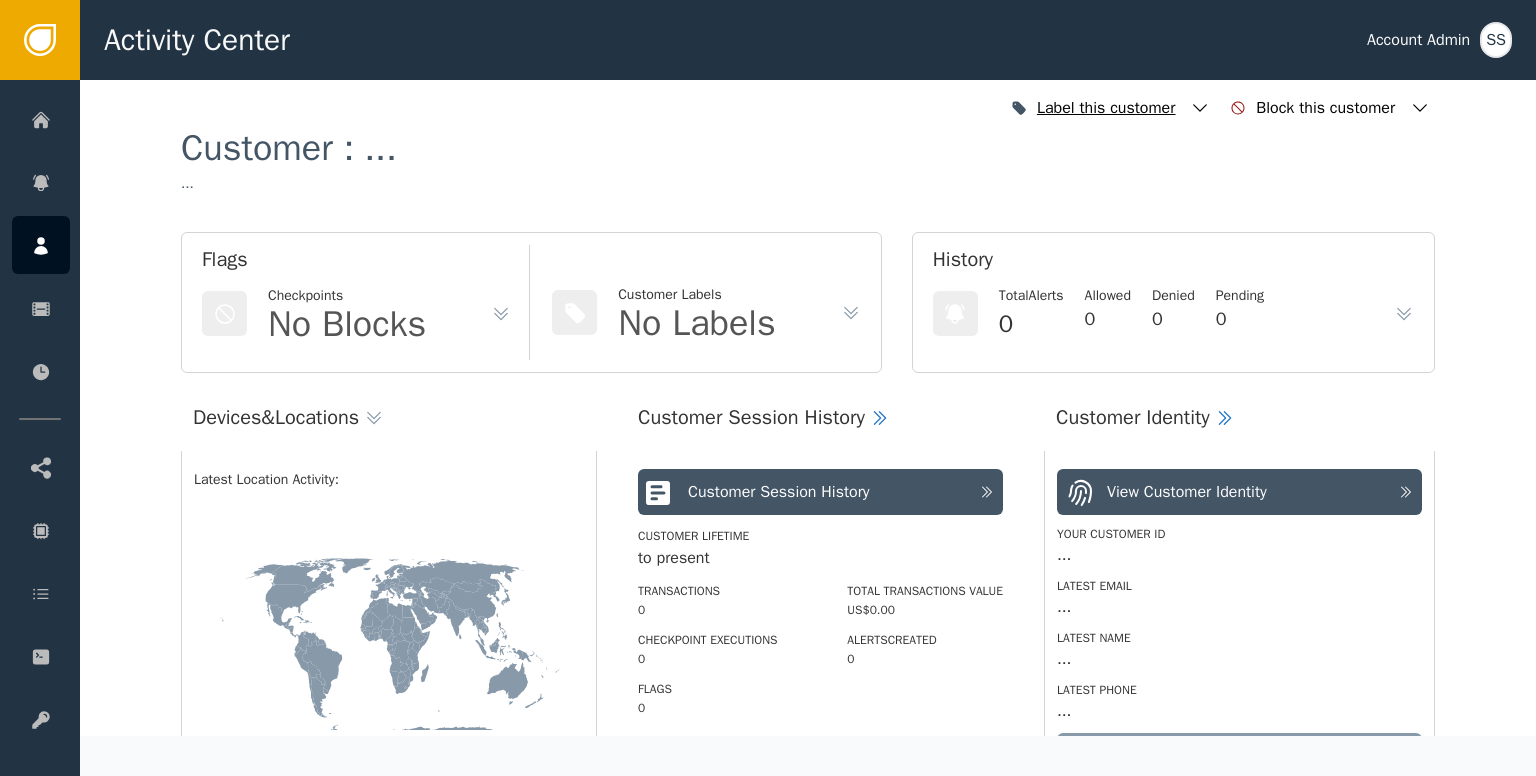click at bounding box center [1200, 108] 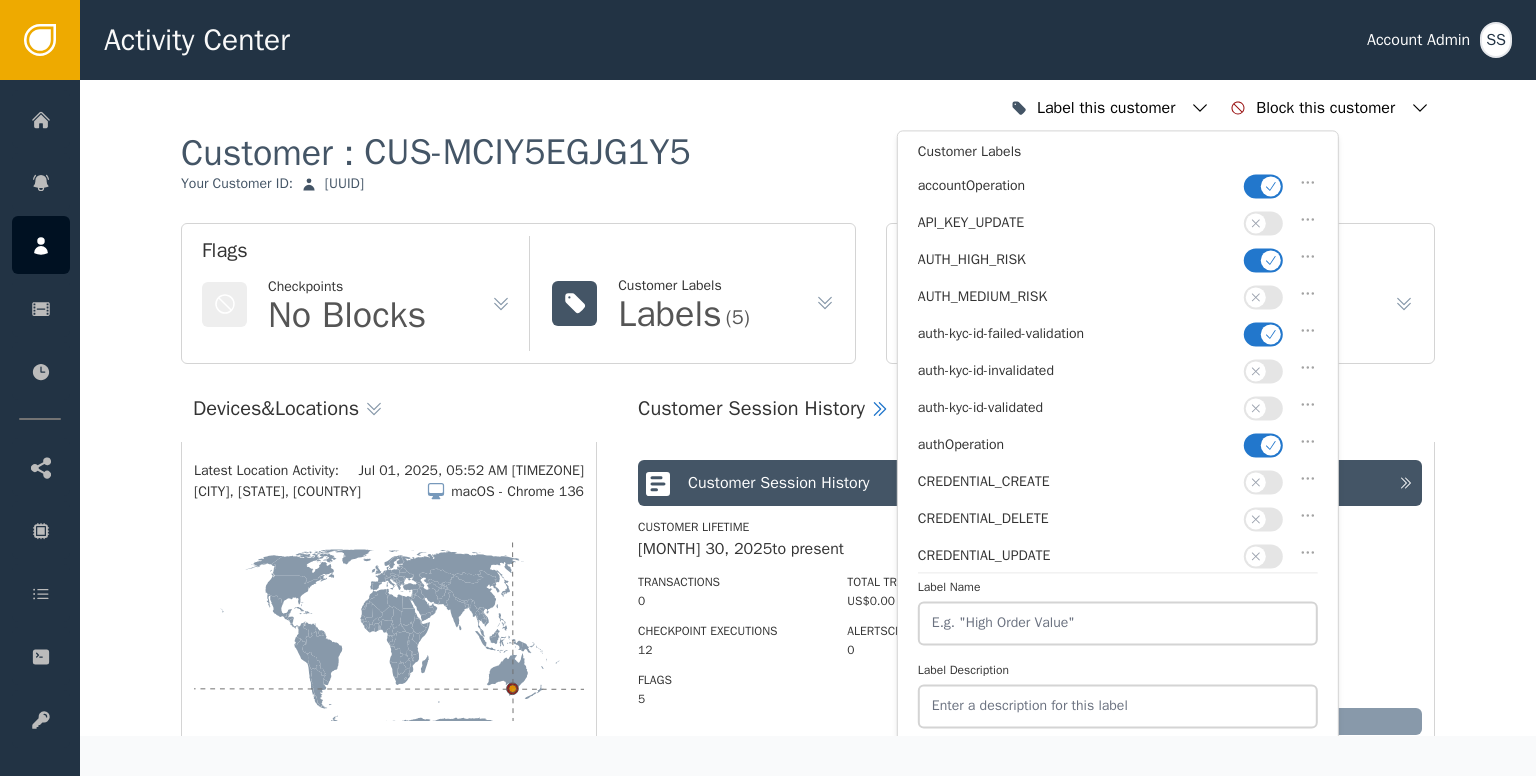 click at bounding box center (1271, 186) 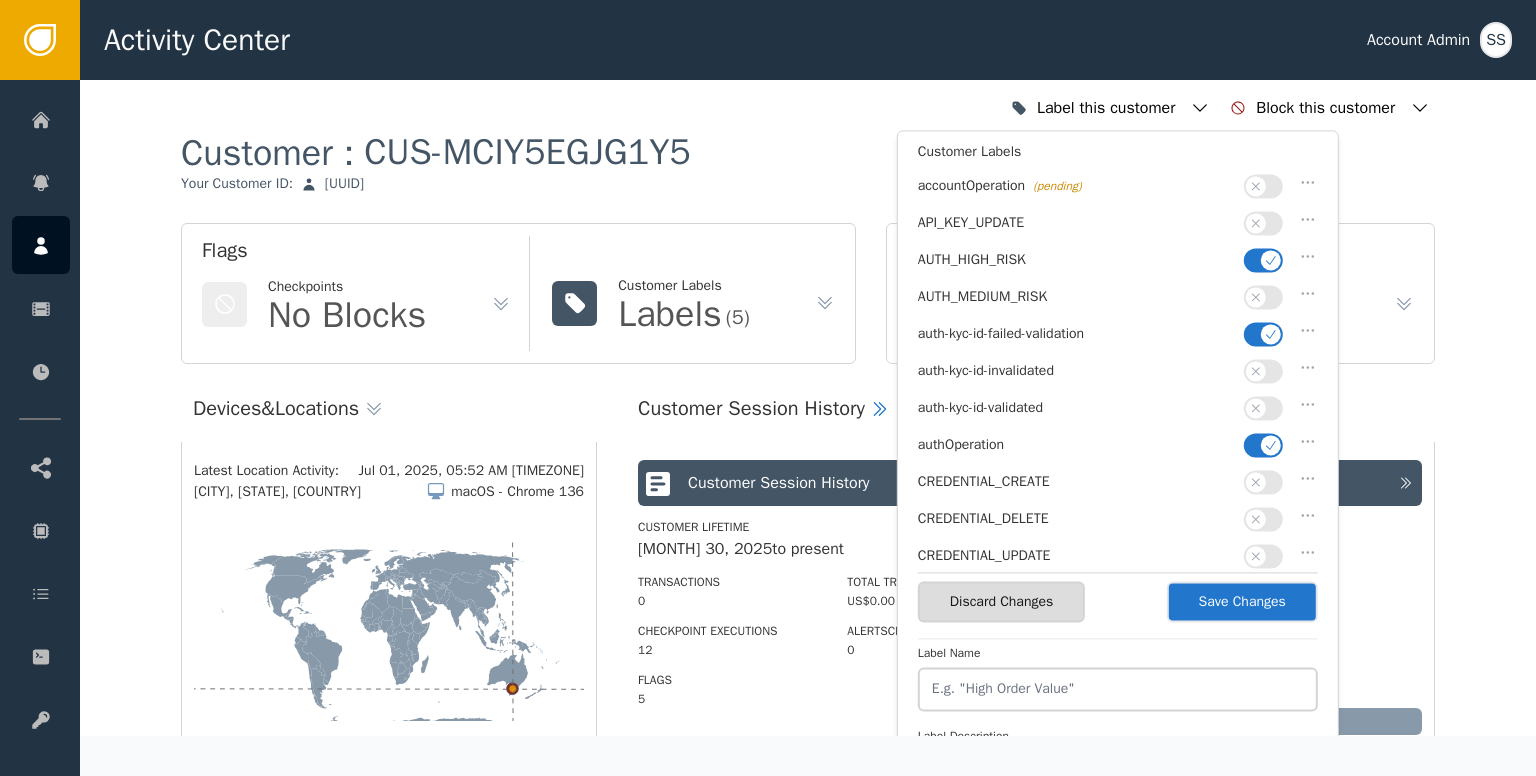 click at bounding box center [1271, 260] 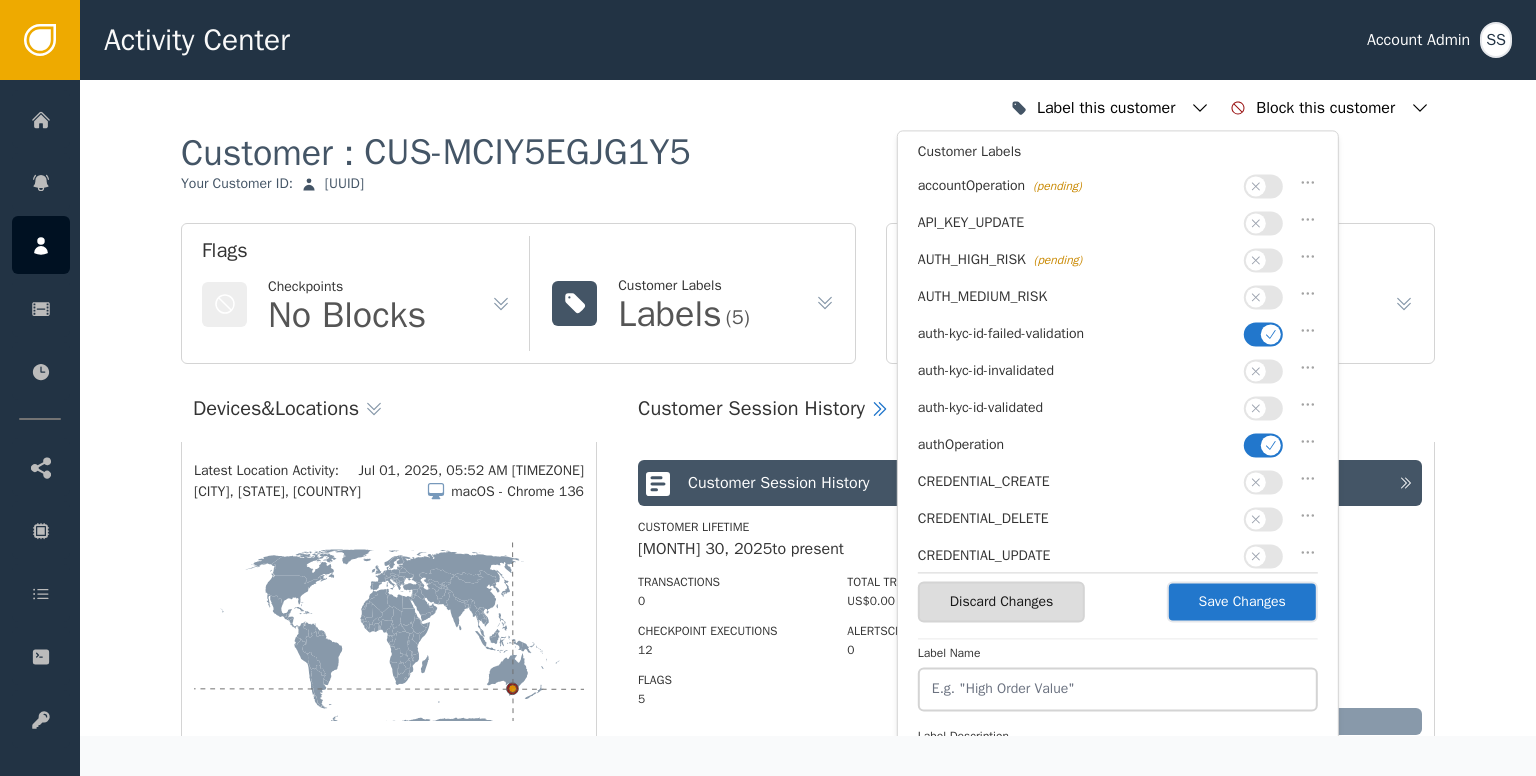 click at bounding box center (1271, 334) 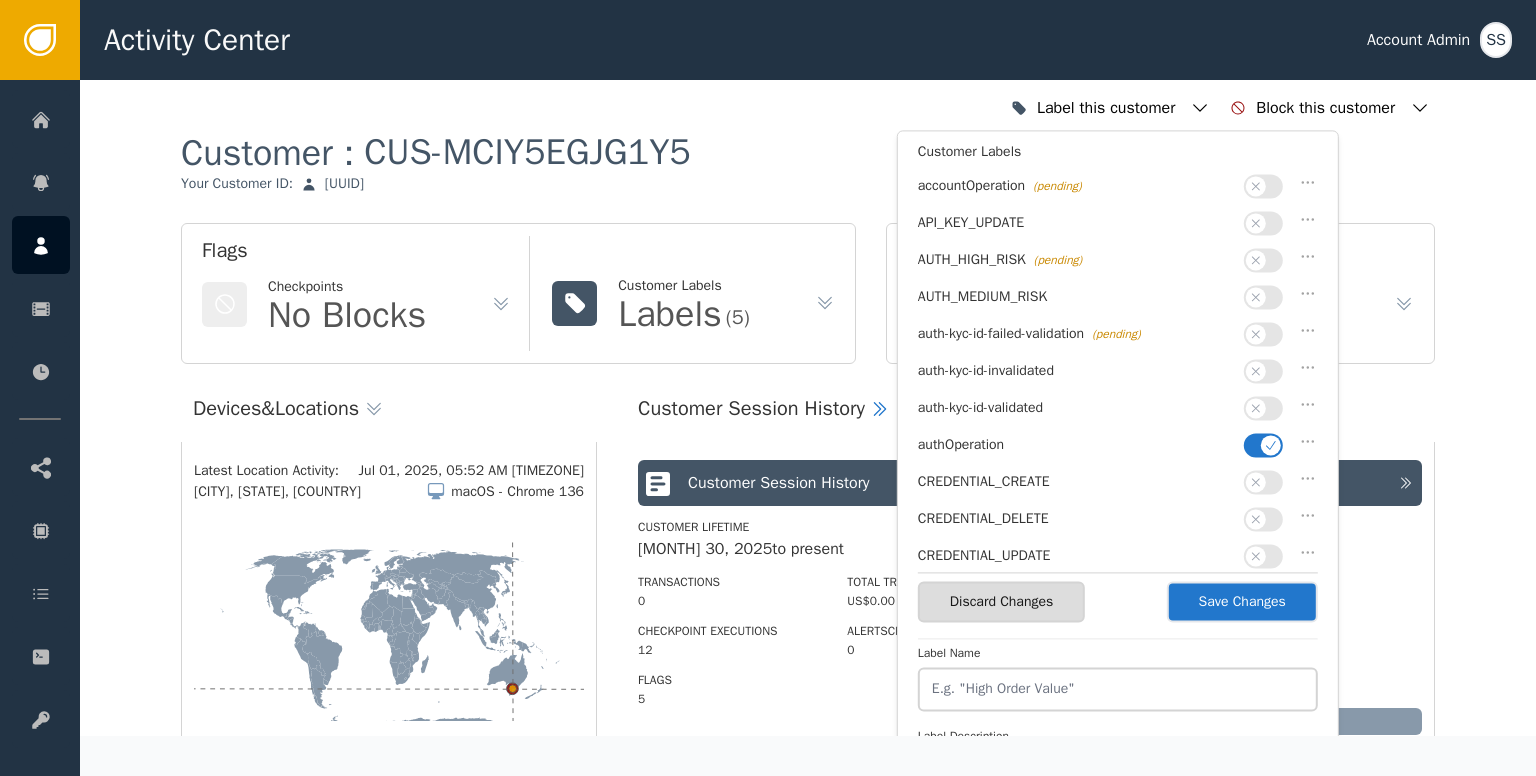 click at bounding box center (1271, 445) 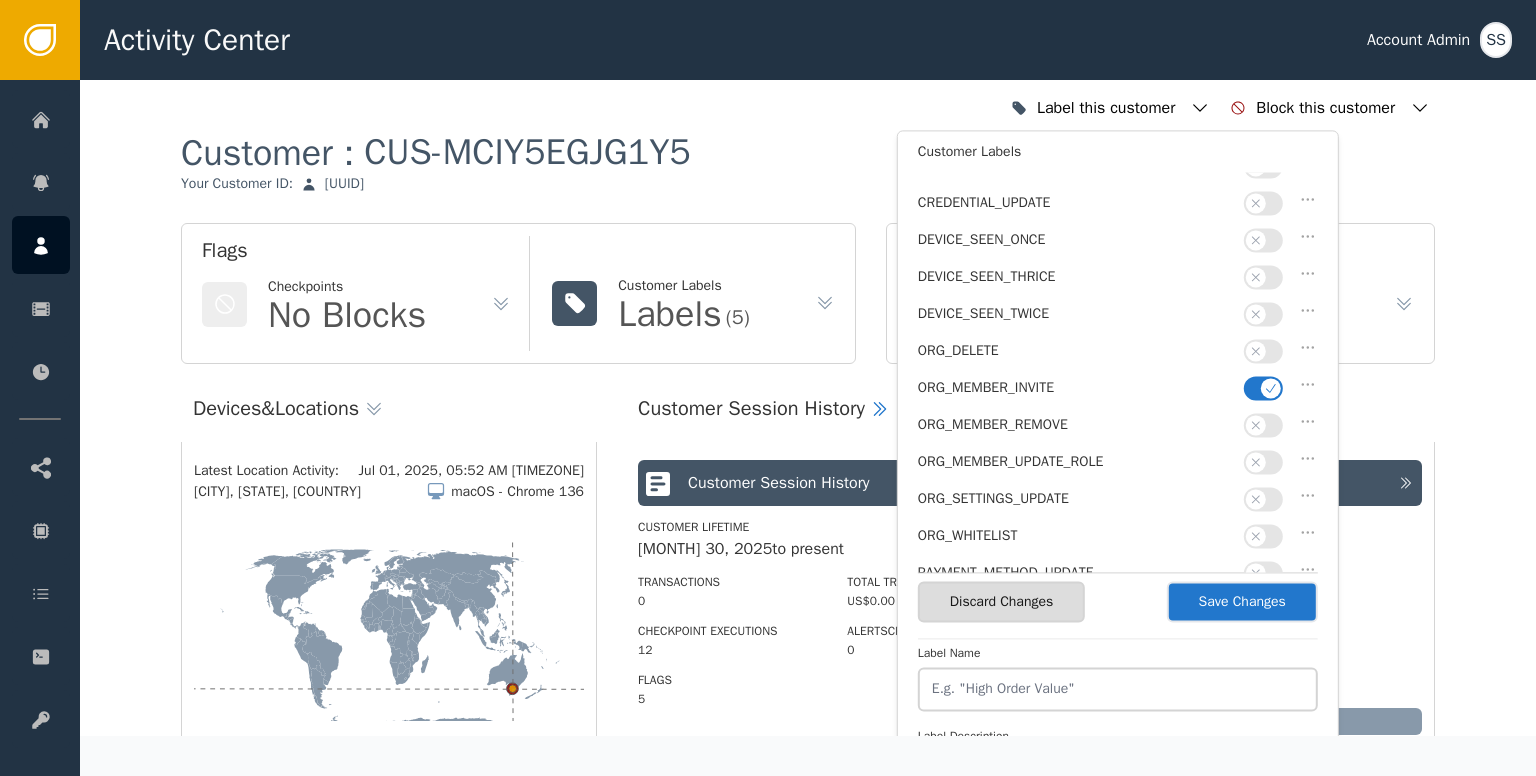 scroll, scrollTop: 400, scrollLeft: 0, axis: vertical 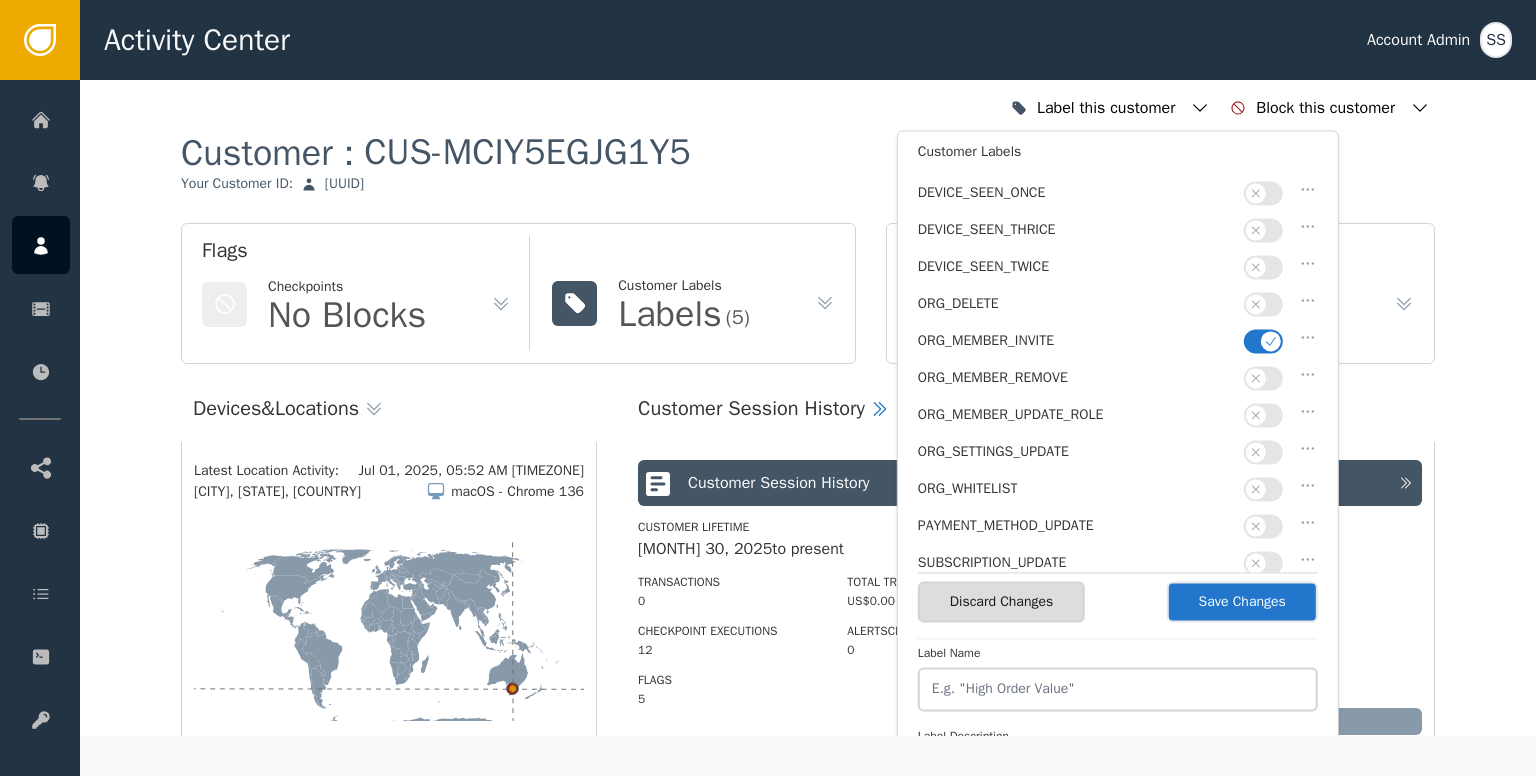 click at bounding box center [1263, 341] 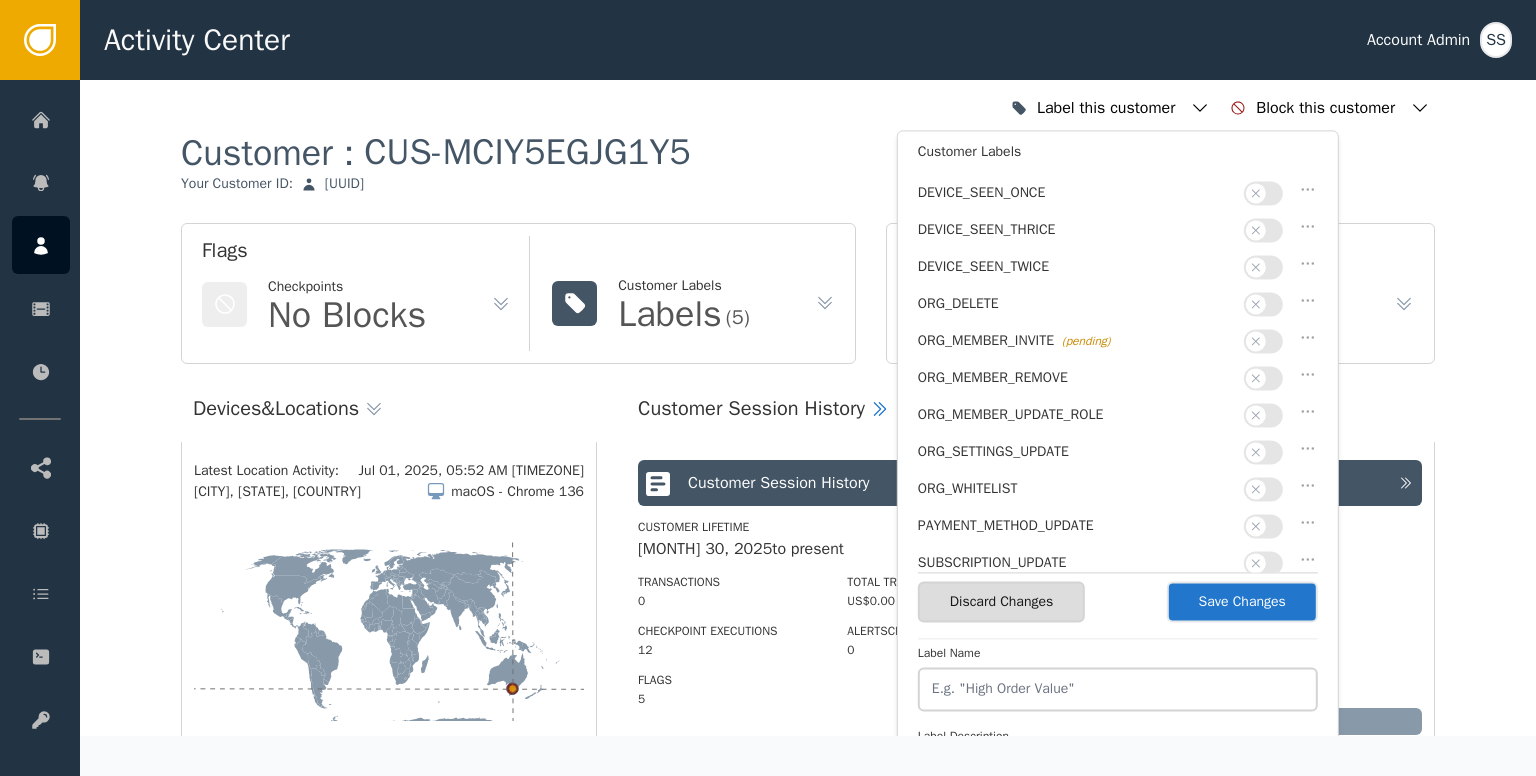 scroll, scrollTop: 500, scrollLeft: 0, axis: vertical 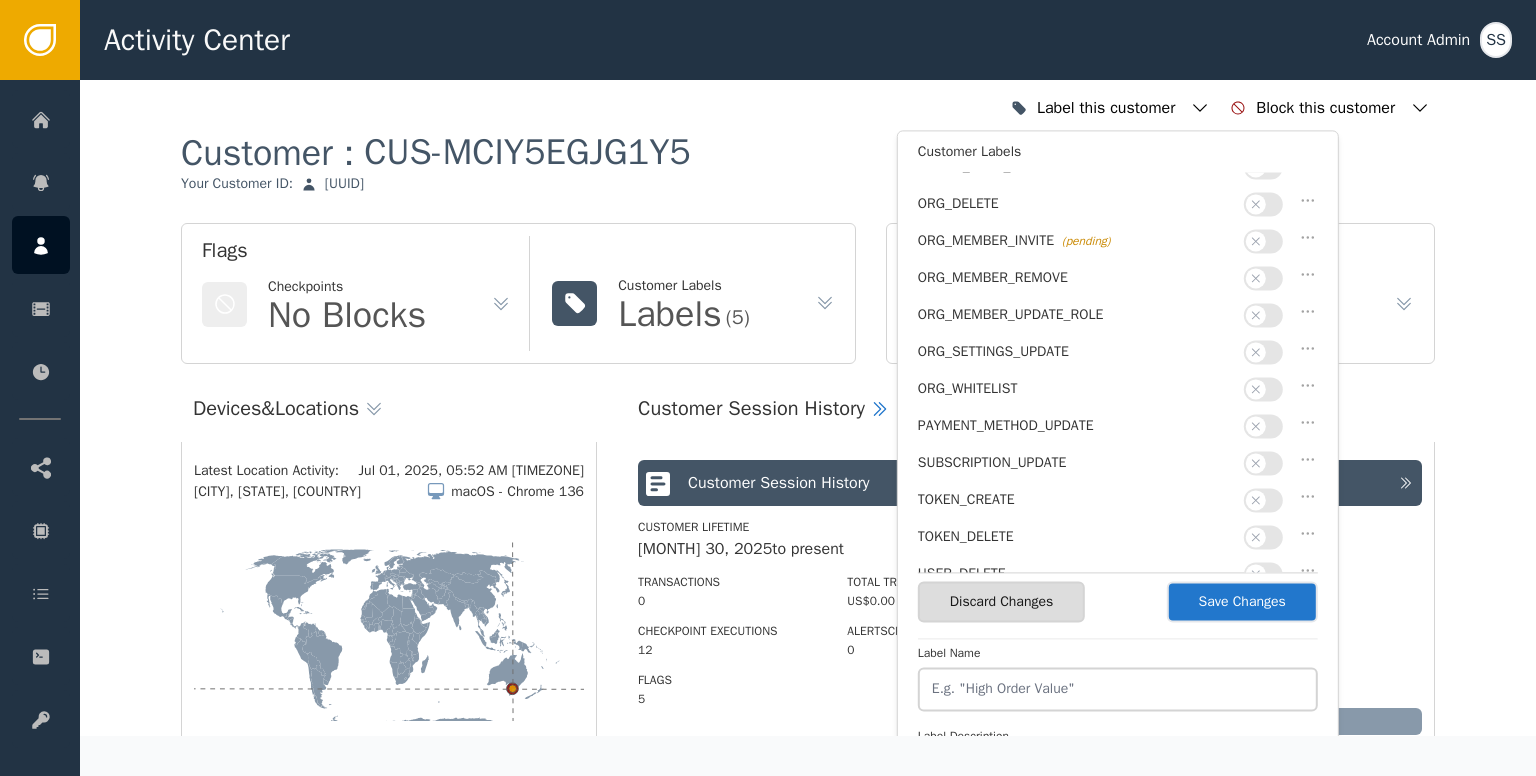 click on "Save Changes" at bounding box center (1242, 601) 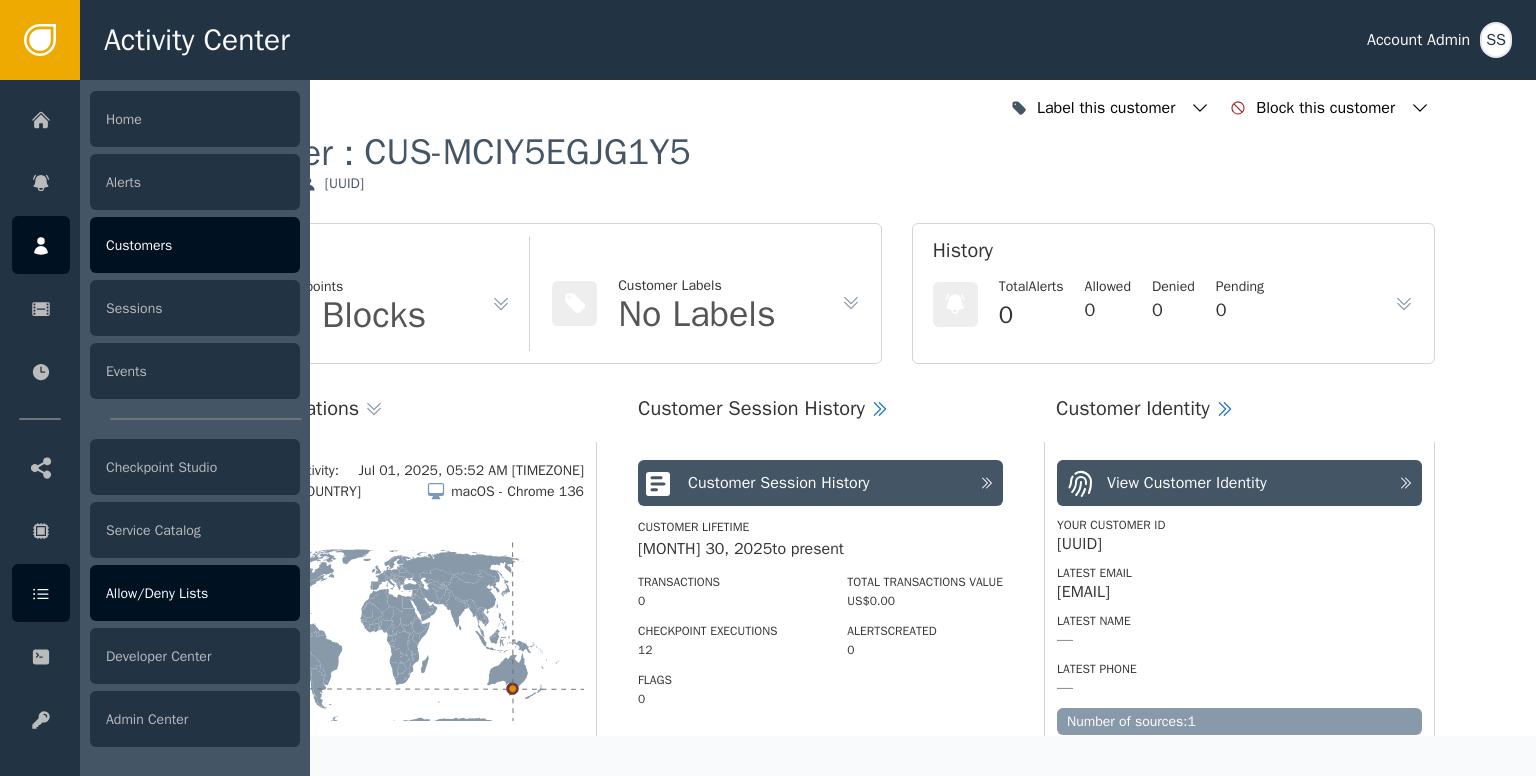 click on "Allow/Deny Lists" at bounding box center [195, 593] 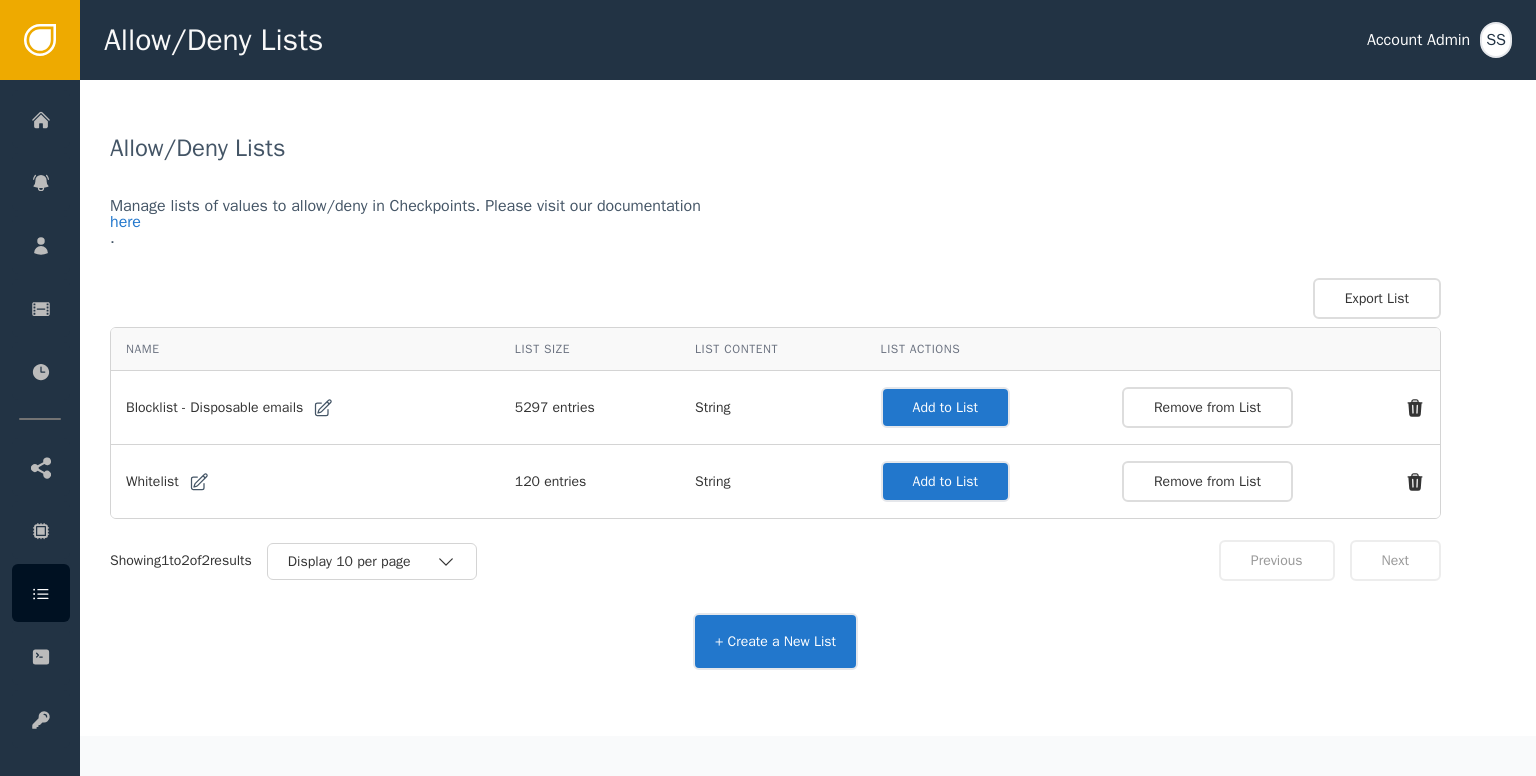 click on "Add to List" at bounding box center [945, 407] 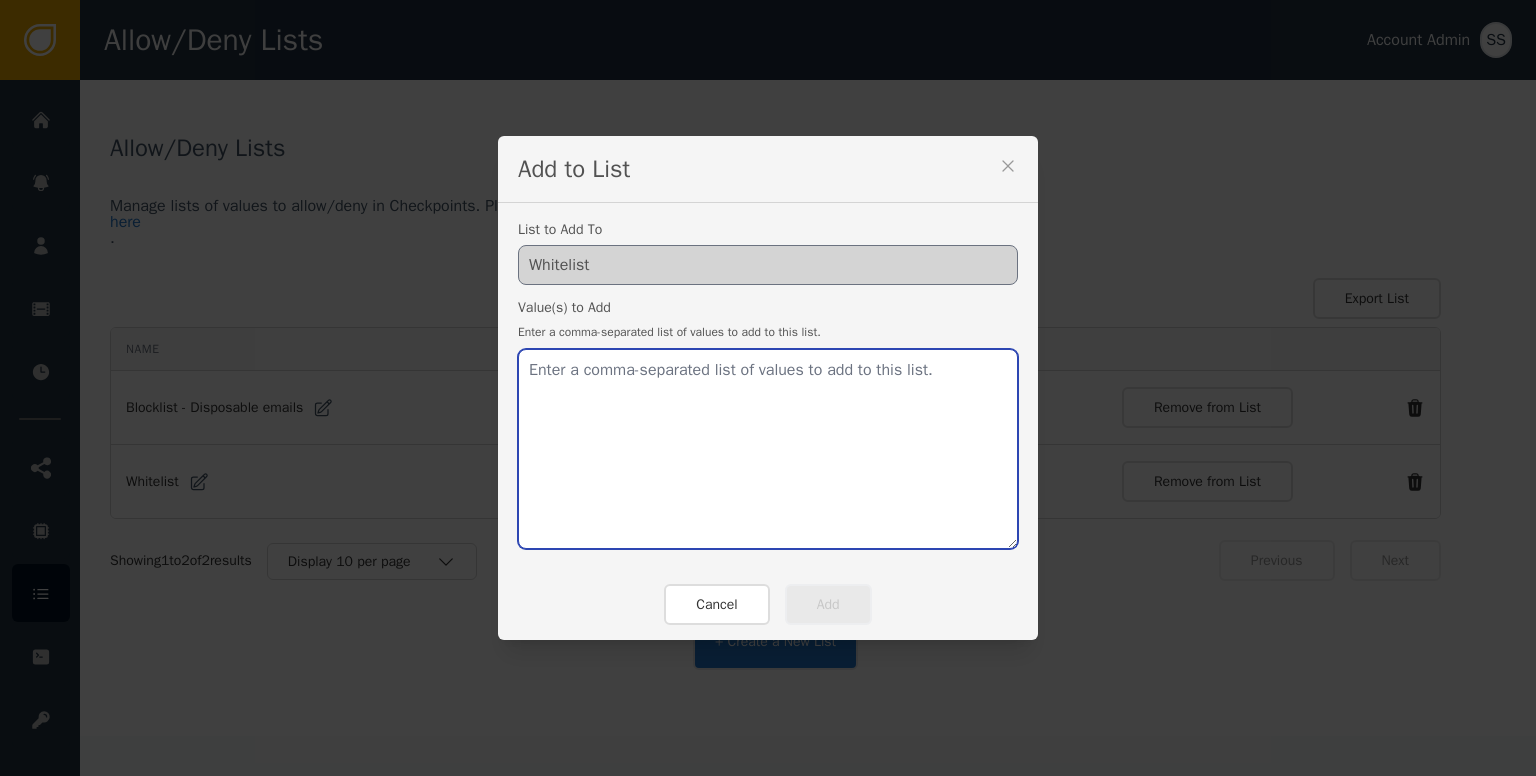 click at bounding box center [768, 449] 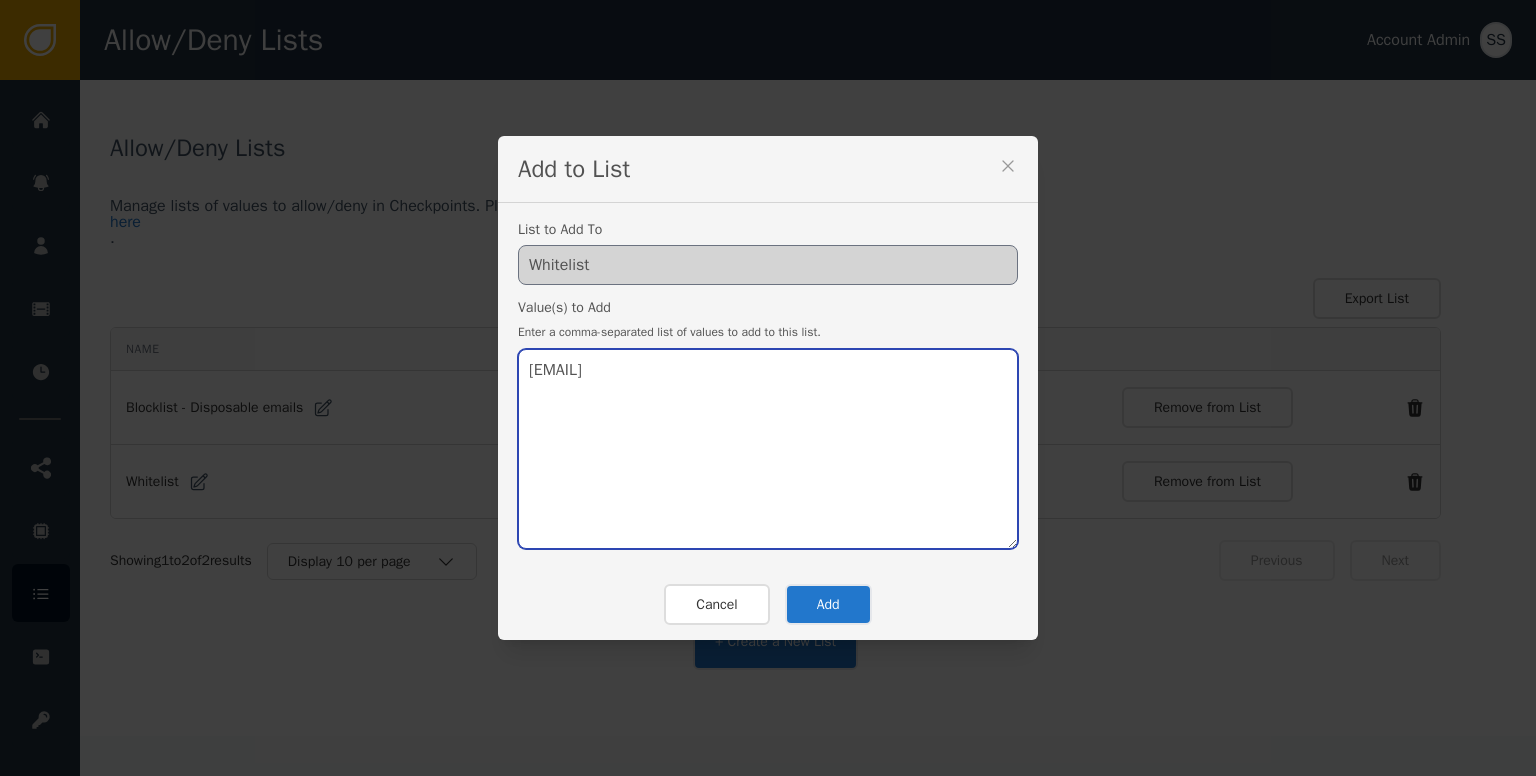 type on "[EMAIL]" 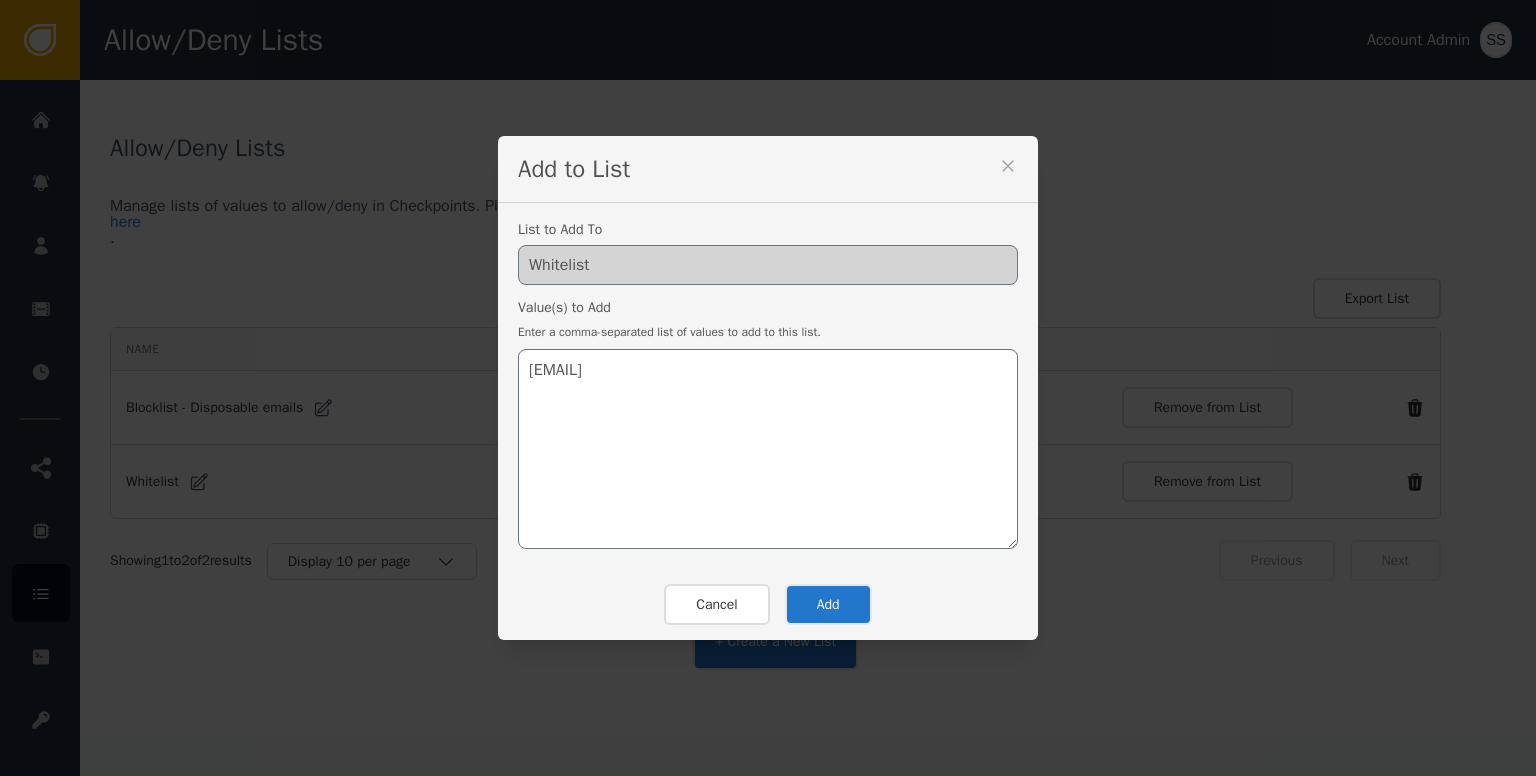 click on "Add" at bounding box center [828, 604] 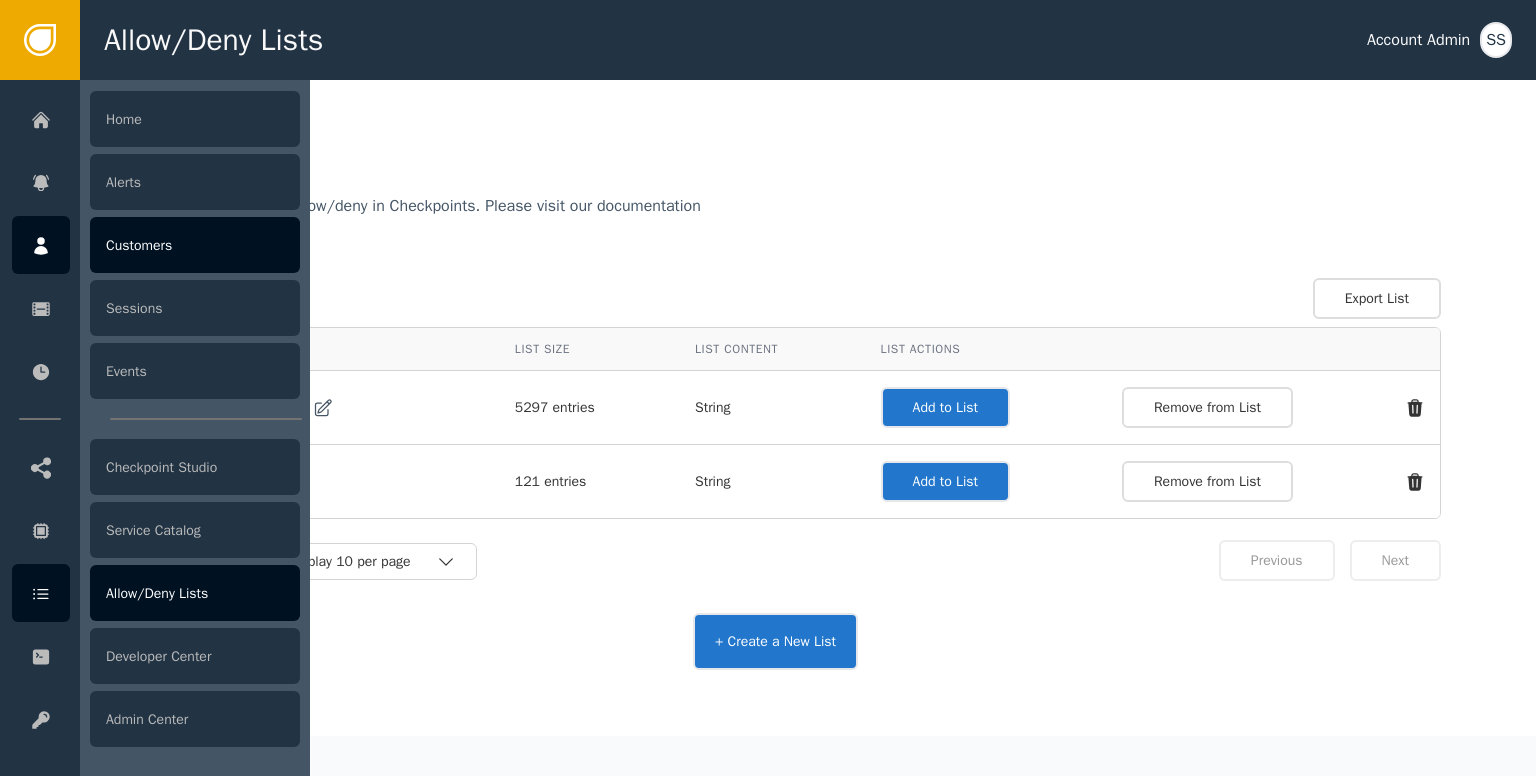 click at bounding box center [41, 245] 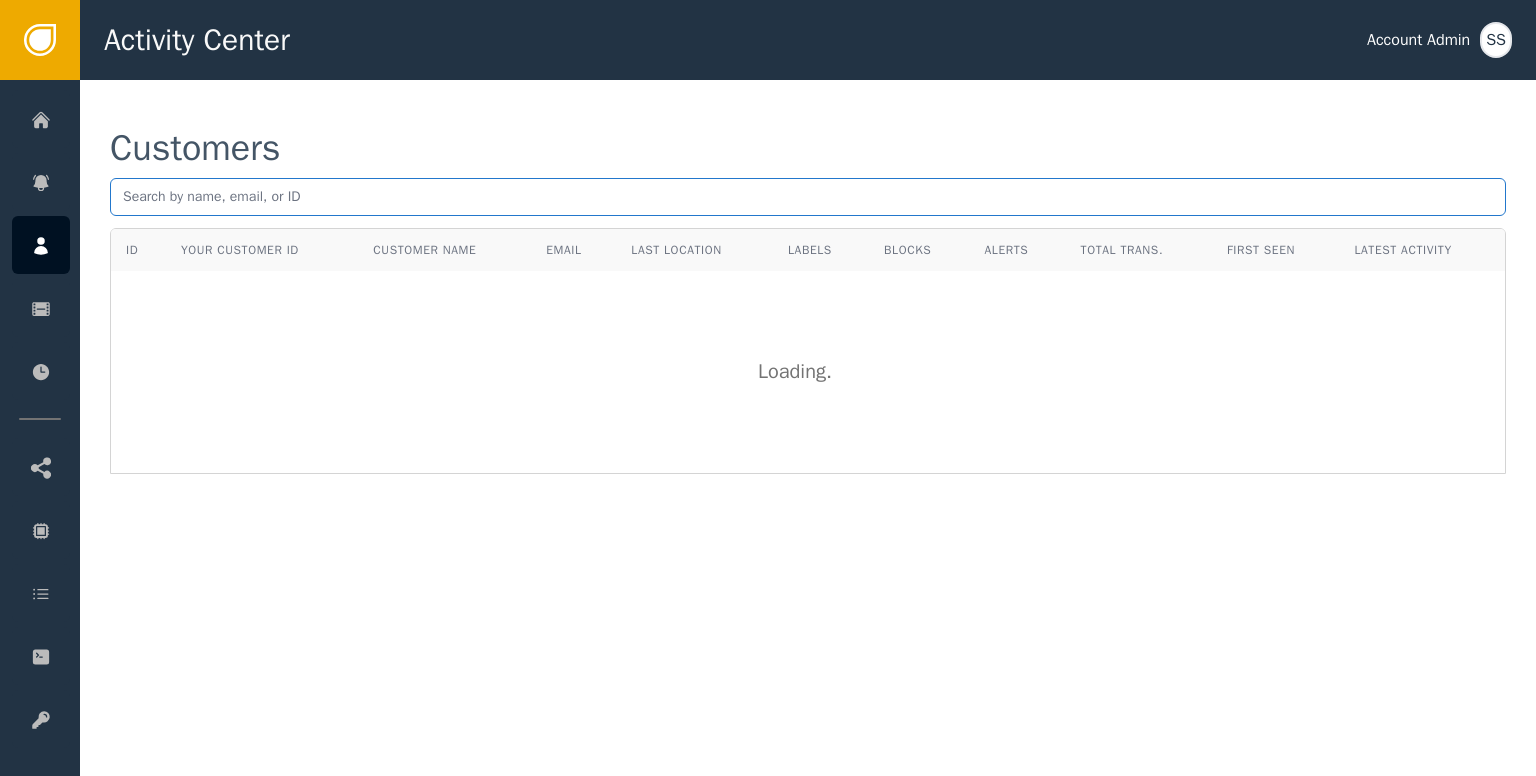 click at bounding box center [808, 197] 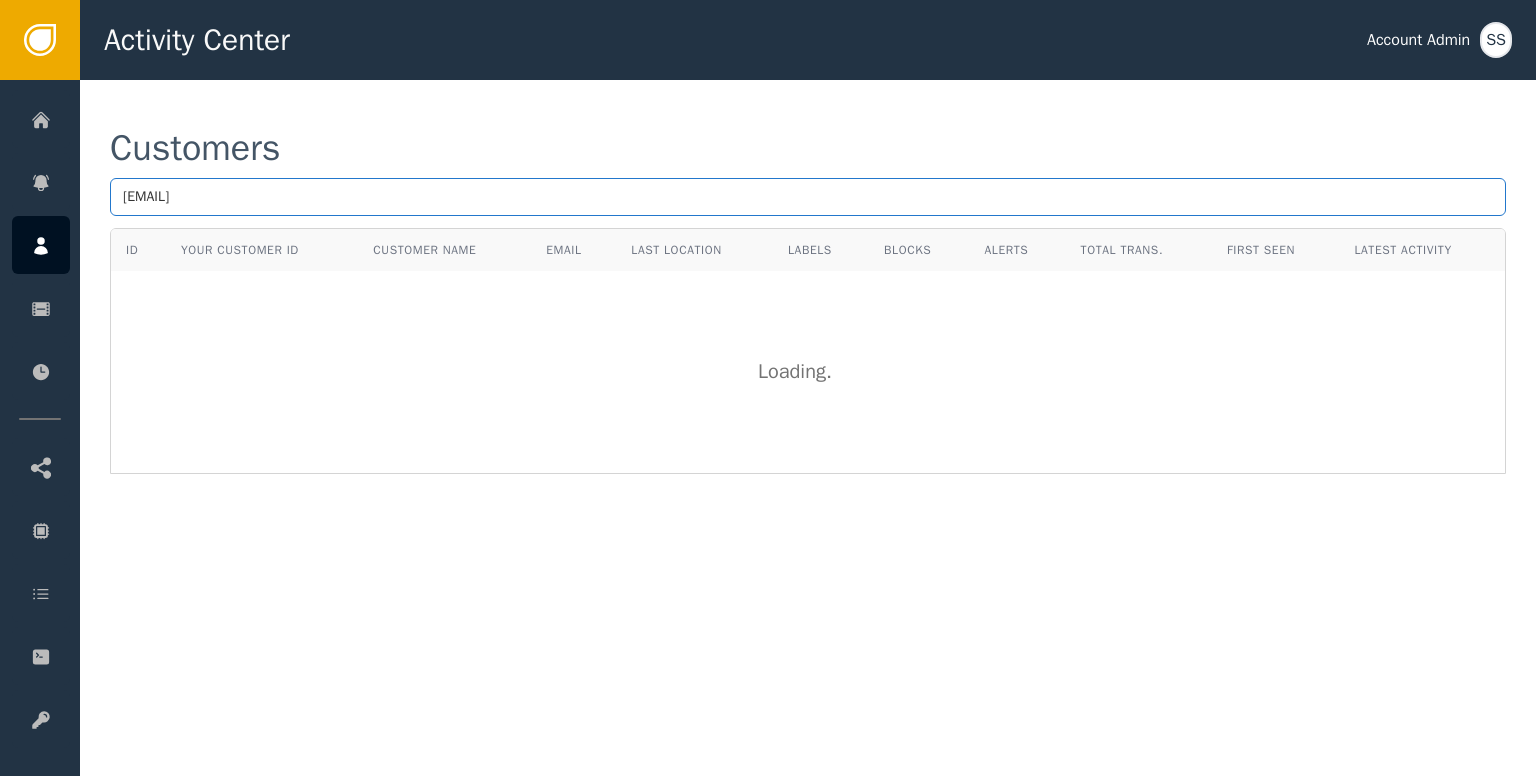 type on "[EMAIL]" 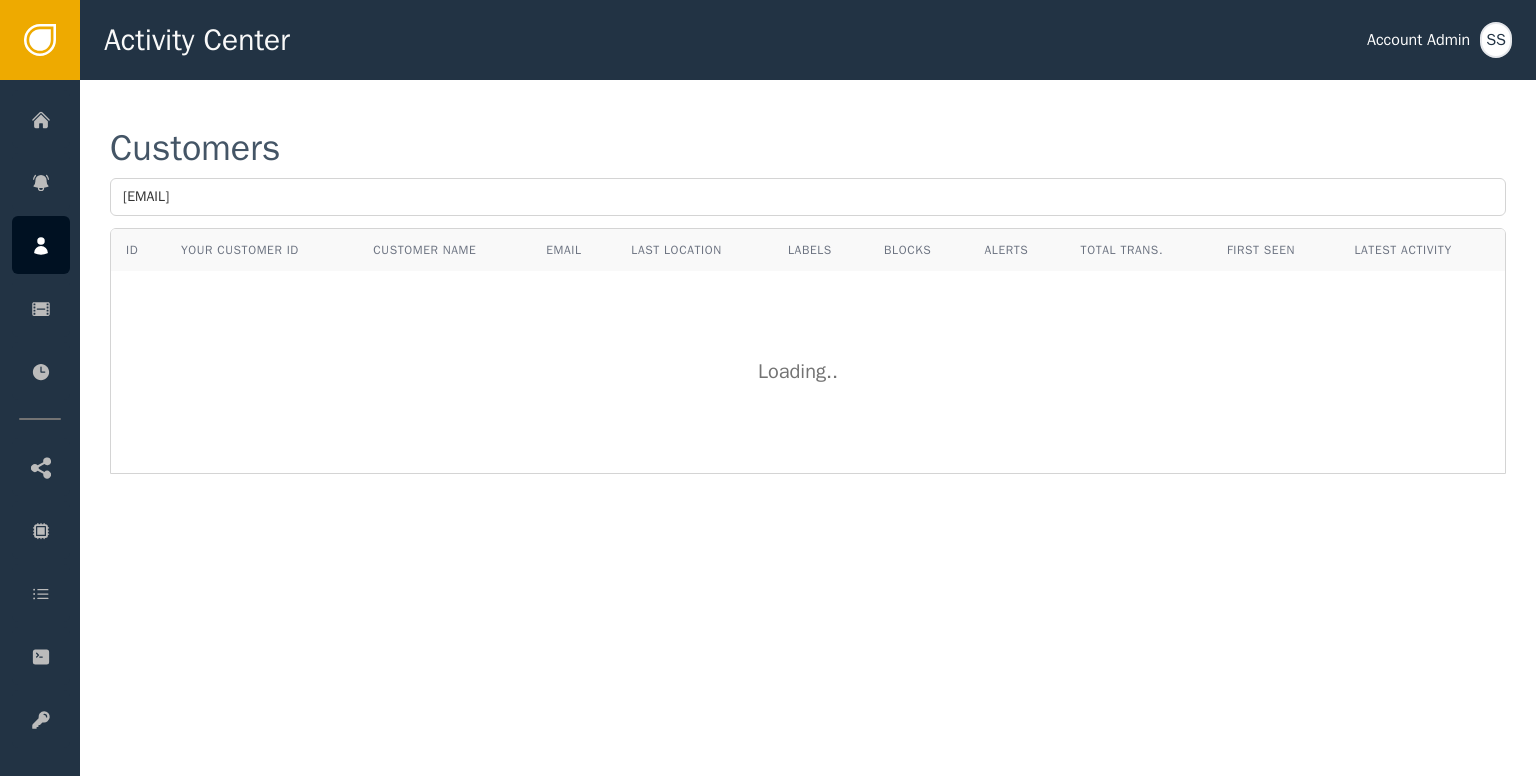 click on "Loading .." at bounding box center [808, 372] 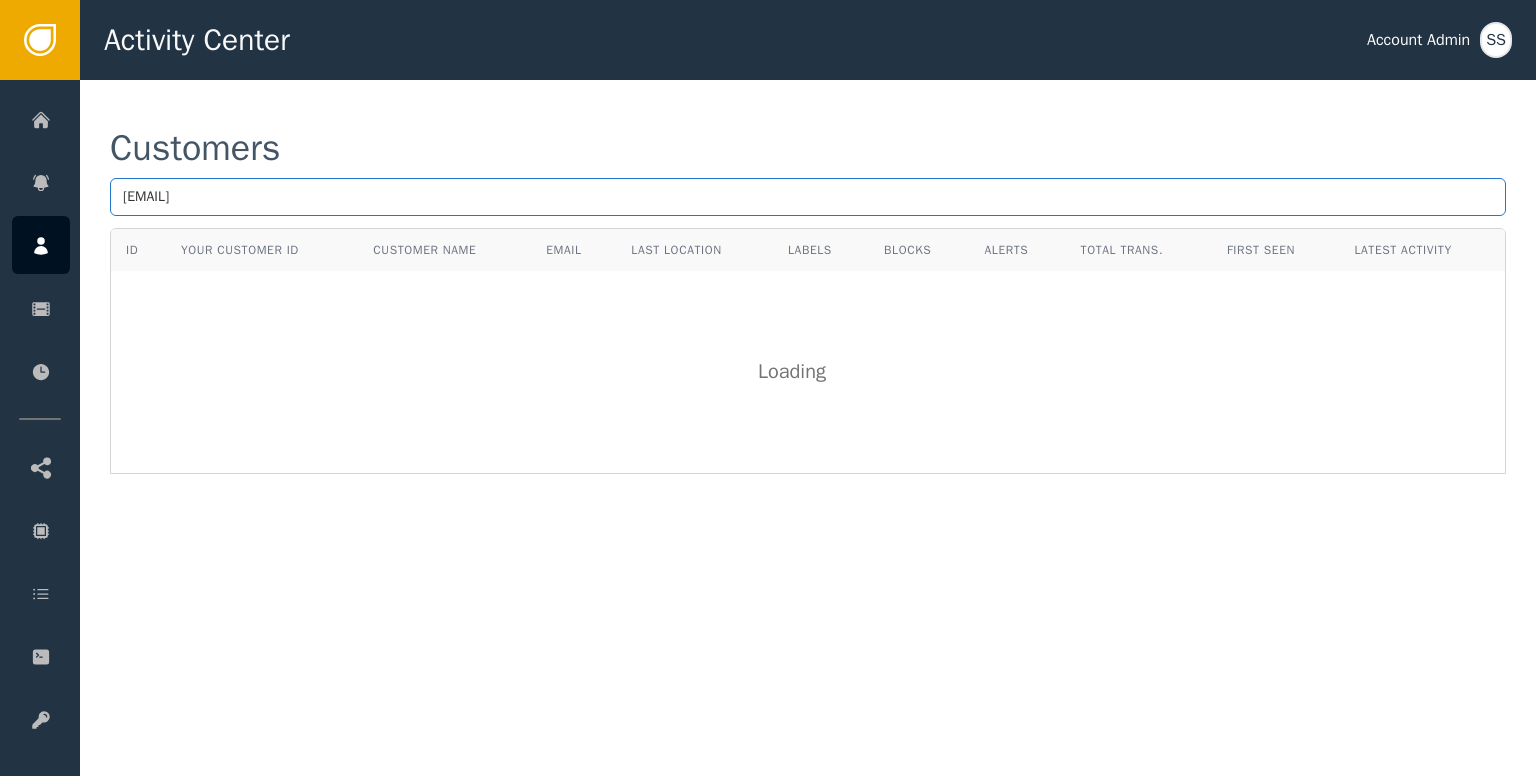 click on "[EMAIL]" at bounding box center (808, 197) 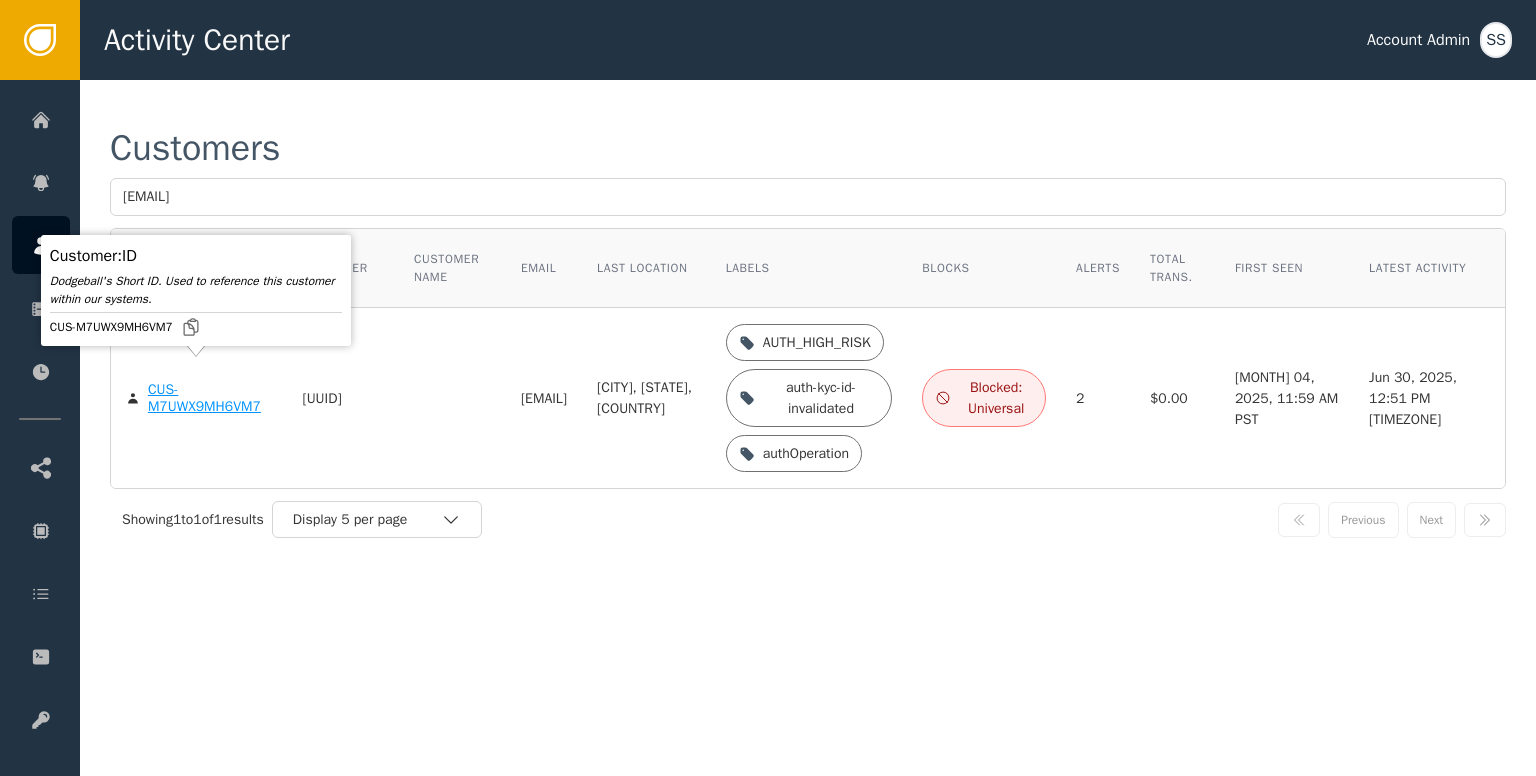 click on "CUS-M7UWX9MH6VM7" at bounding box center (210, 398) 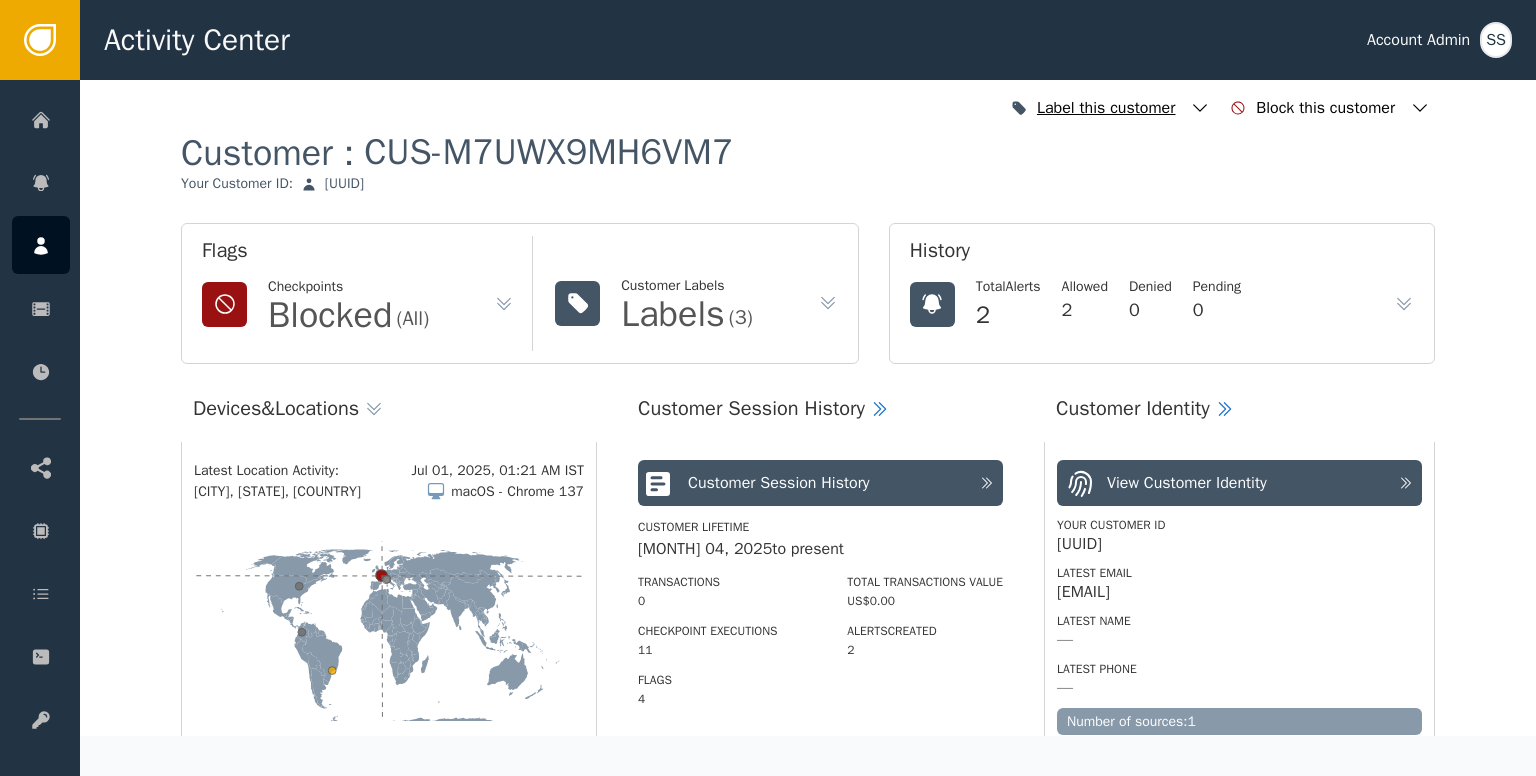 click at bounding box center [1200, 108] 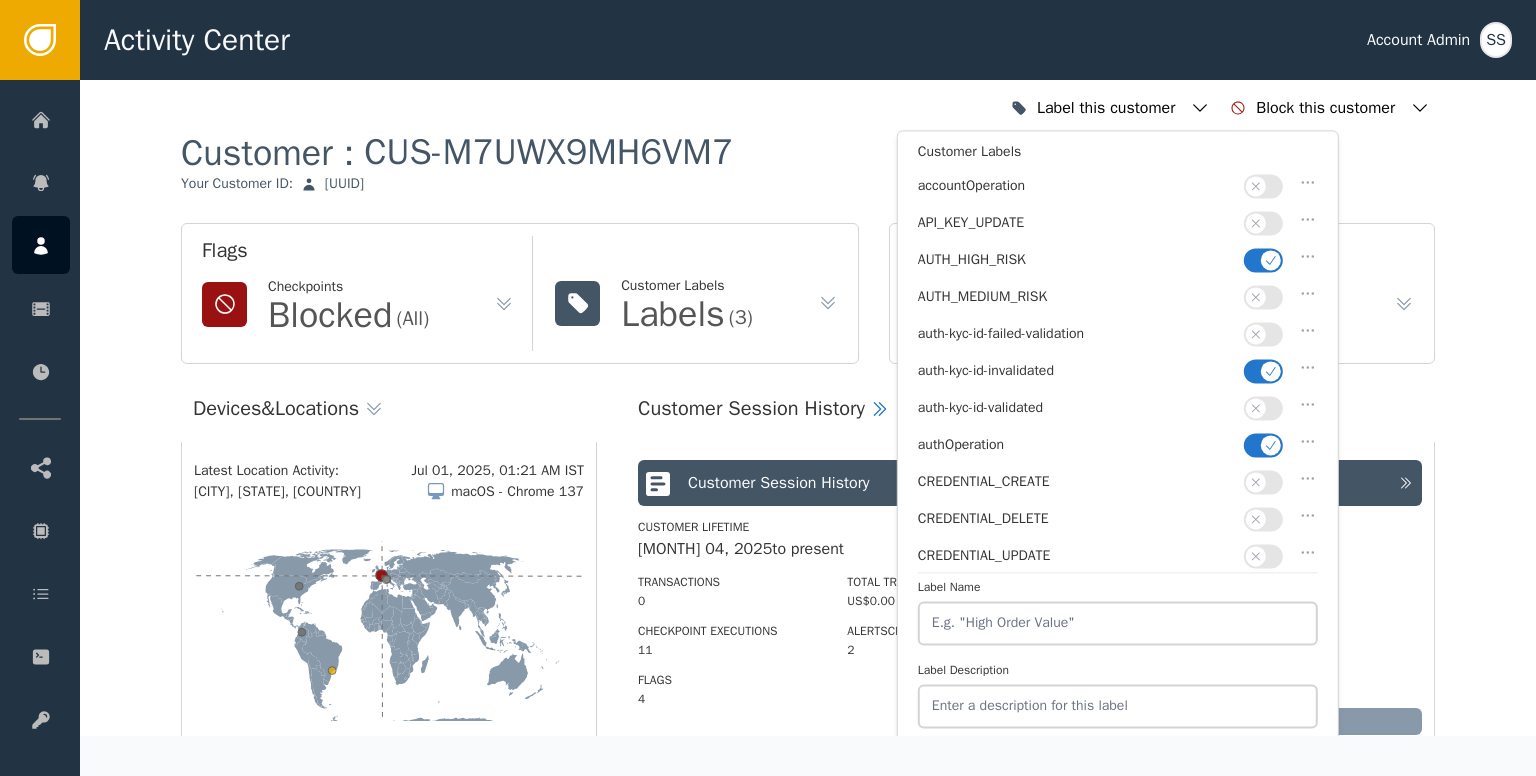 click at bounding box center (1263, 260) 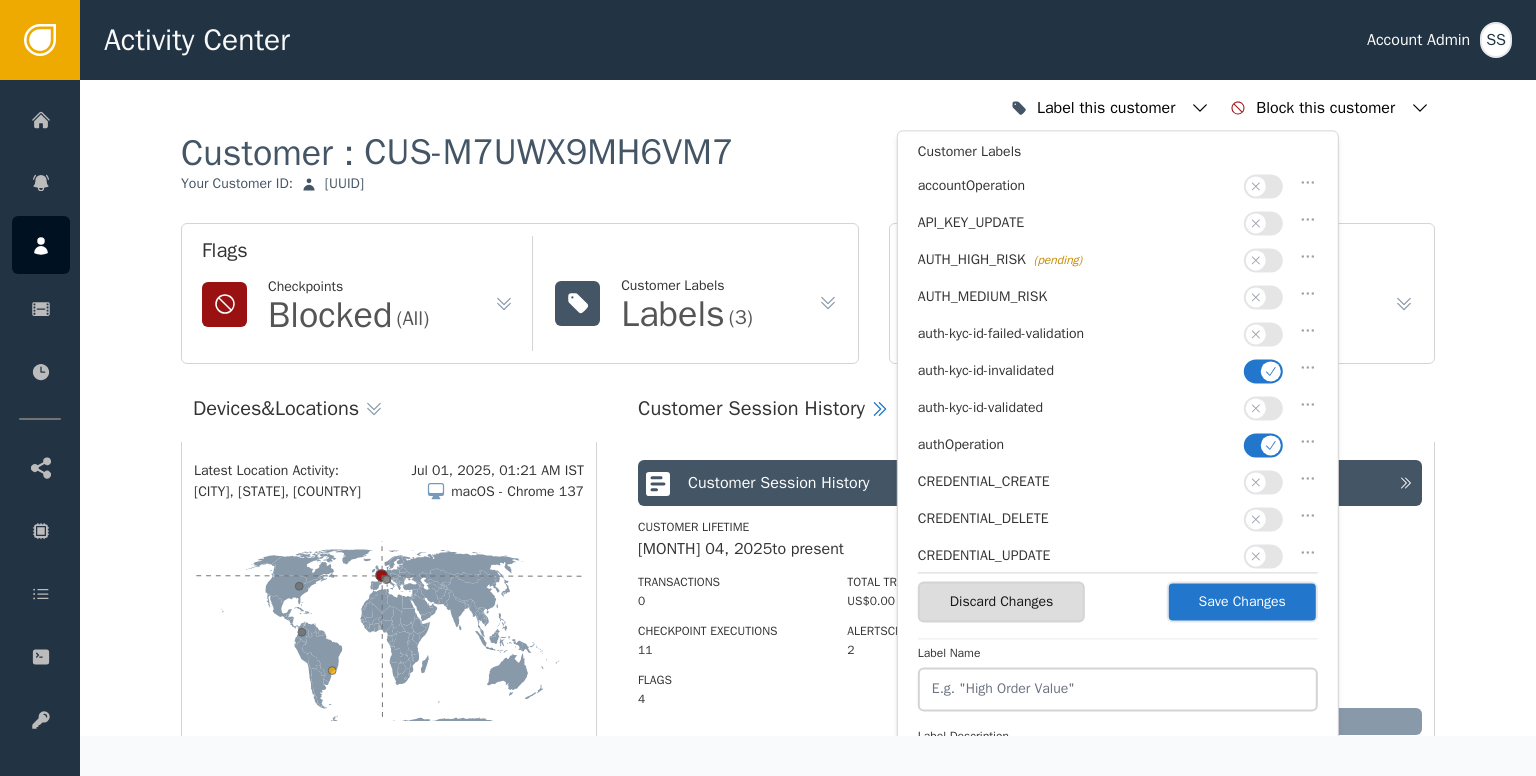 drag, startPoint x: 1262, startPoint y: 369, endPoint x: 1264, endPoint y: 389, distance: 20.09975 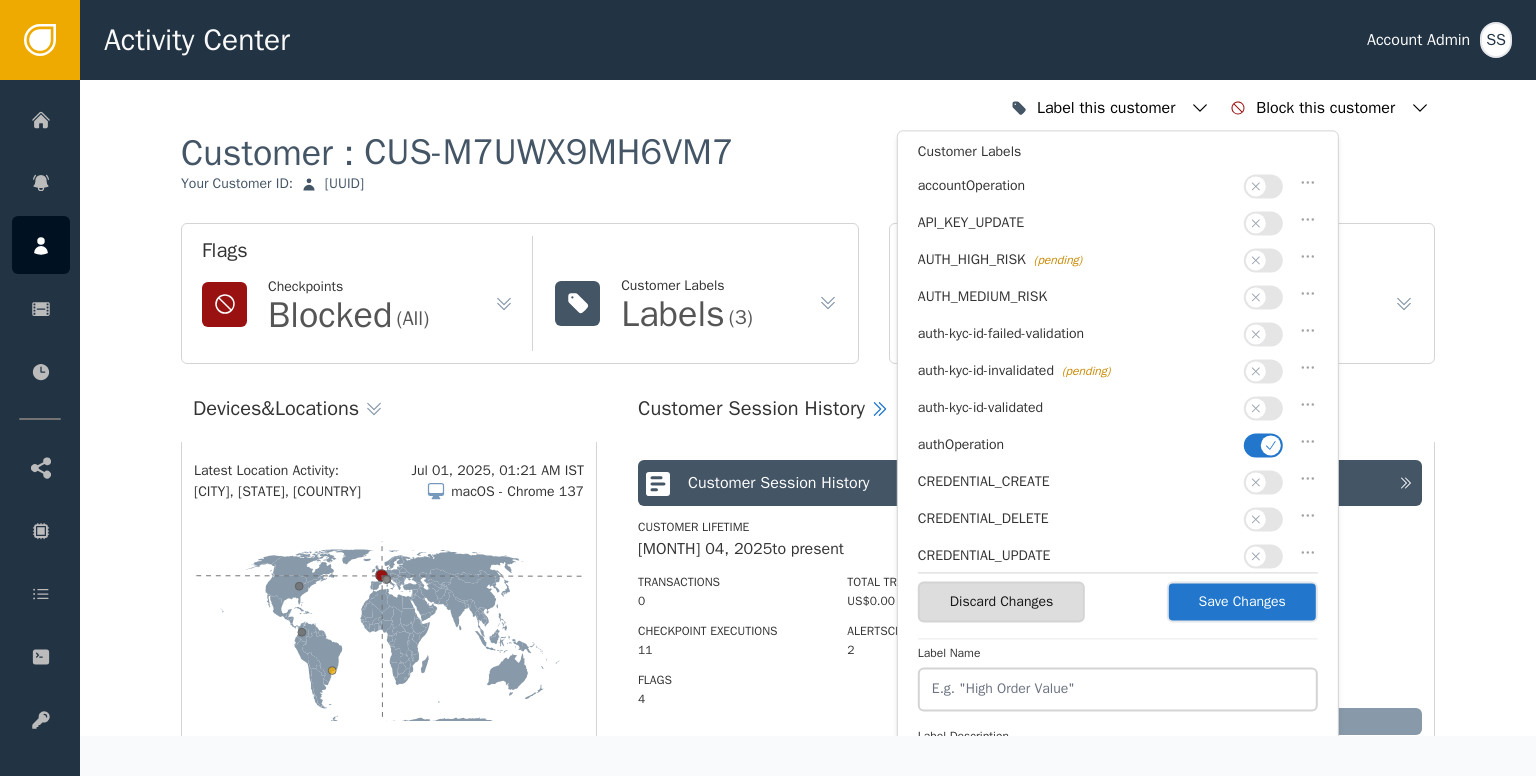click at bounding box center [1271, 445] 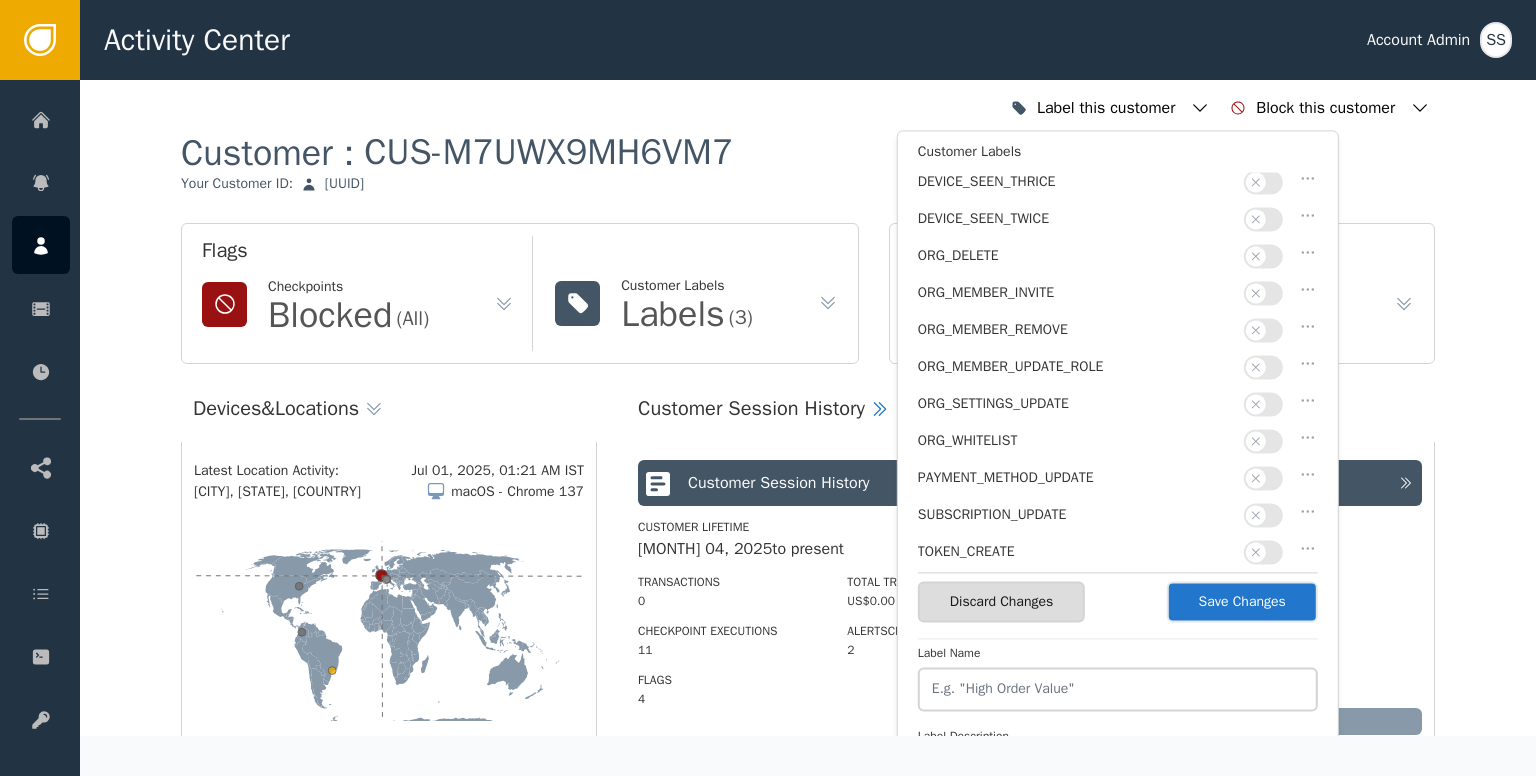 scroll, scrollTop: 500, scrollLeft: 0, axis: vertical 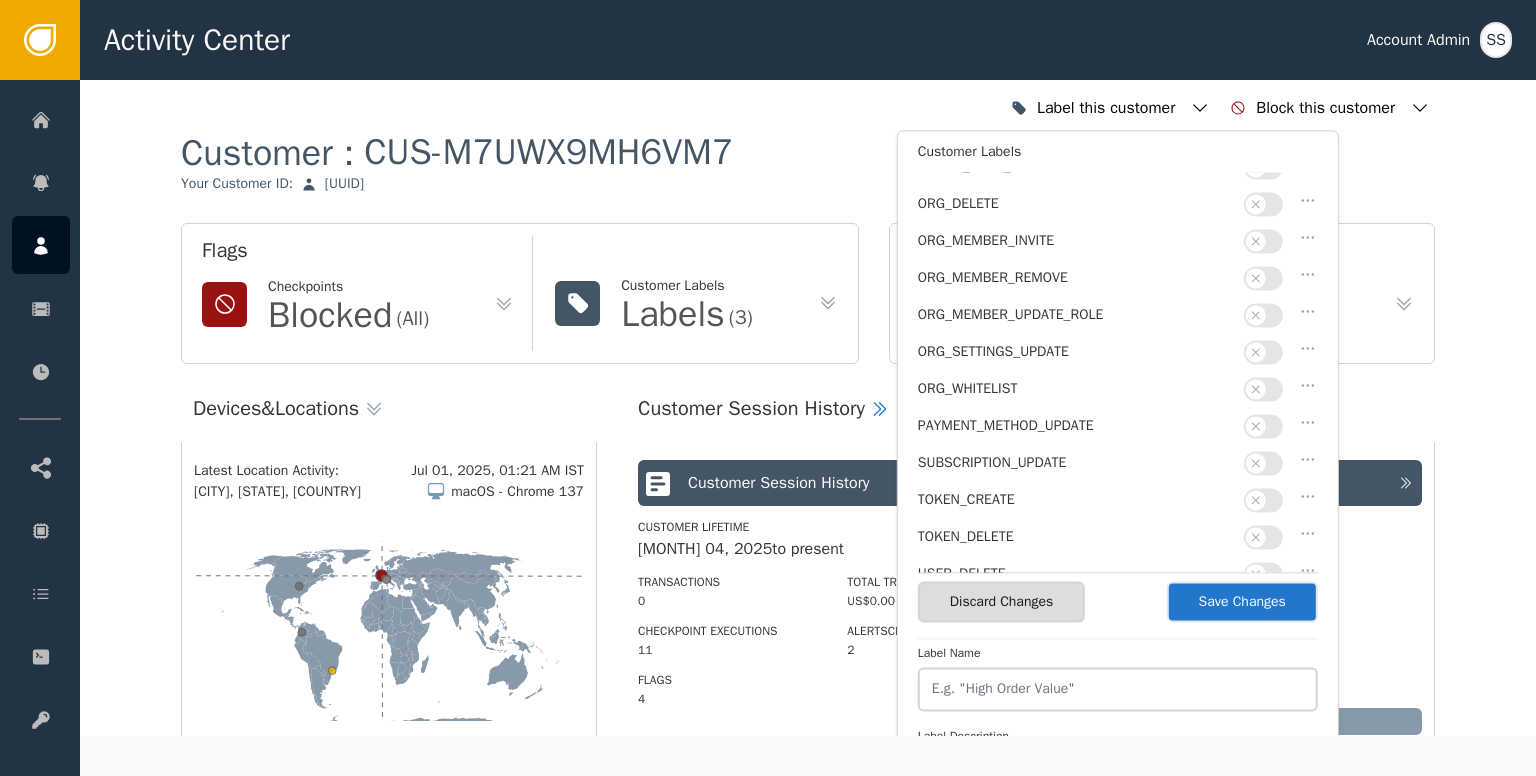 click on "Save Changes" at bounding box center [1242, 601] 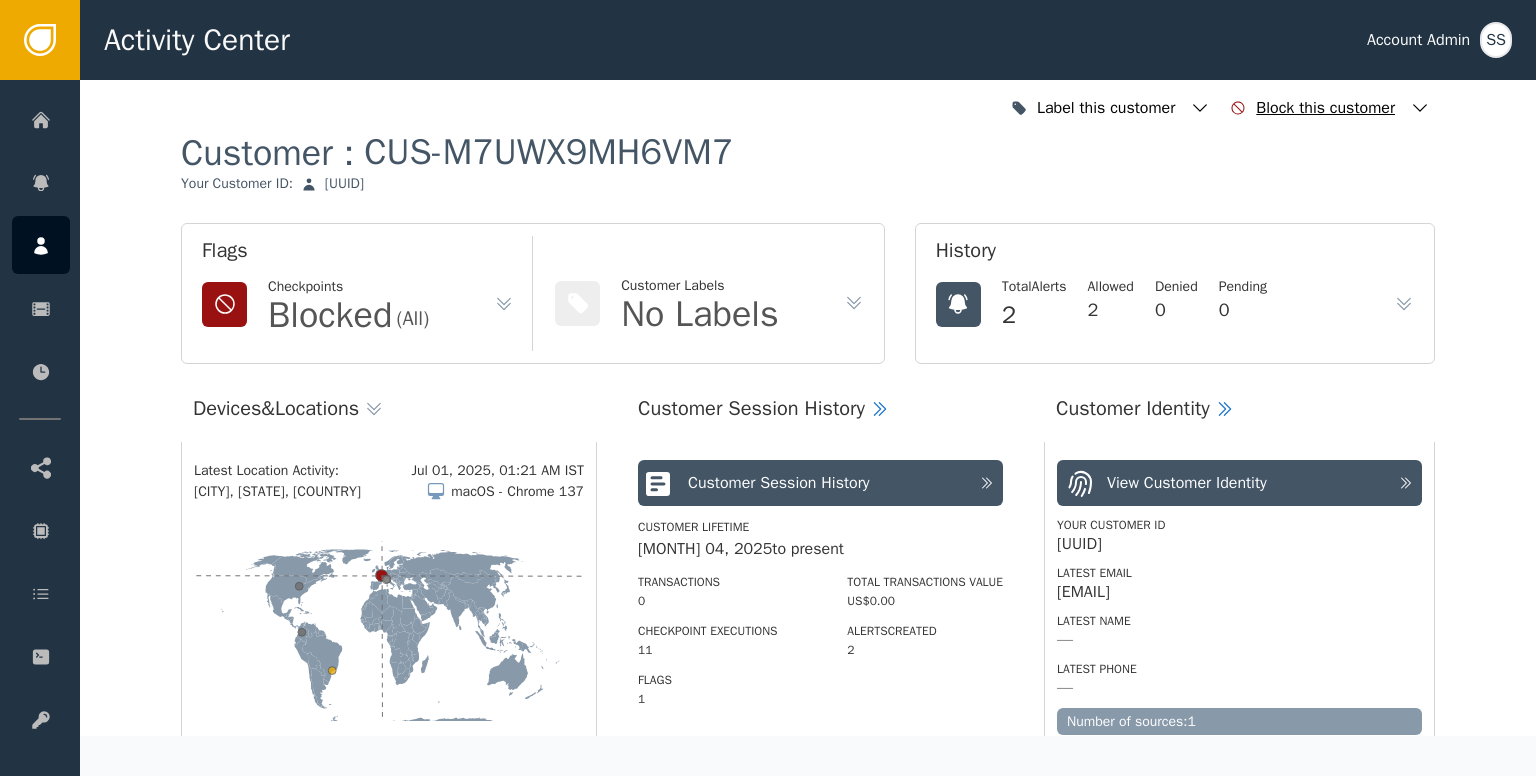 click at bounding box center [1420, 108] 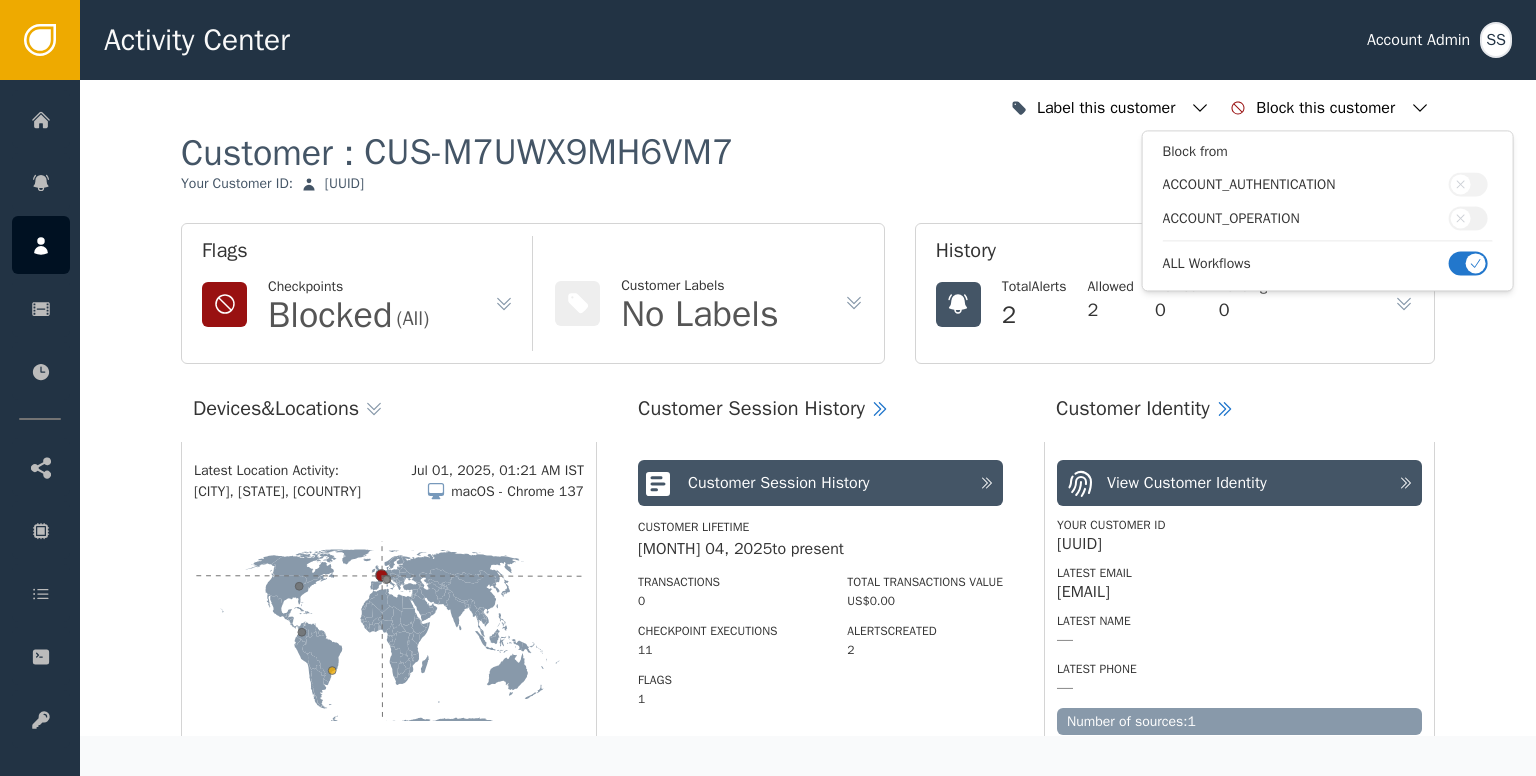 click at bounding box center (1476, 263) 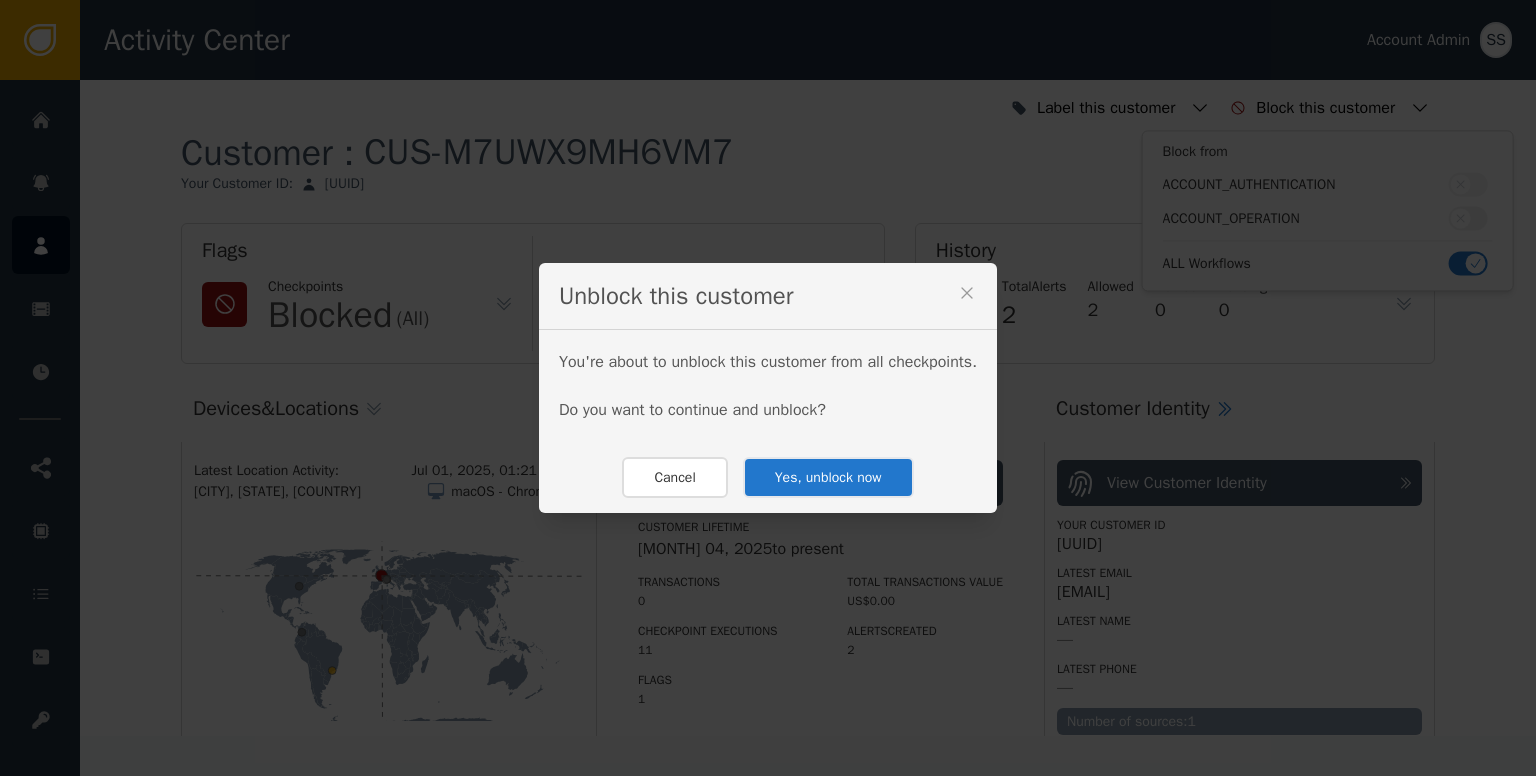 click on "Yes, unblock now" at bounding box center [828, 477] 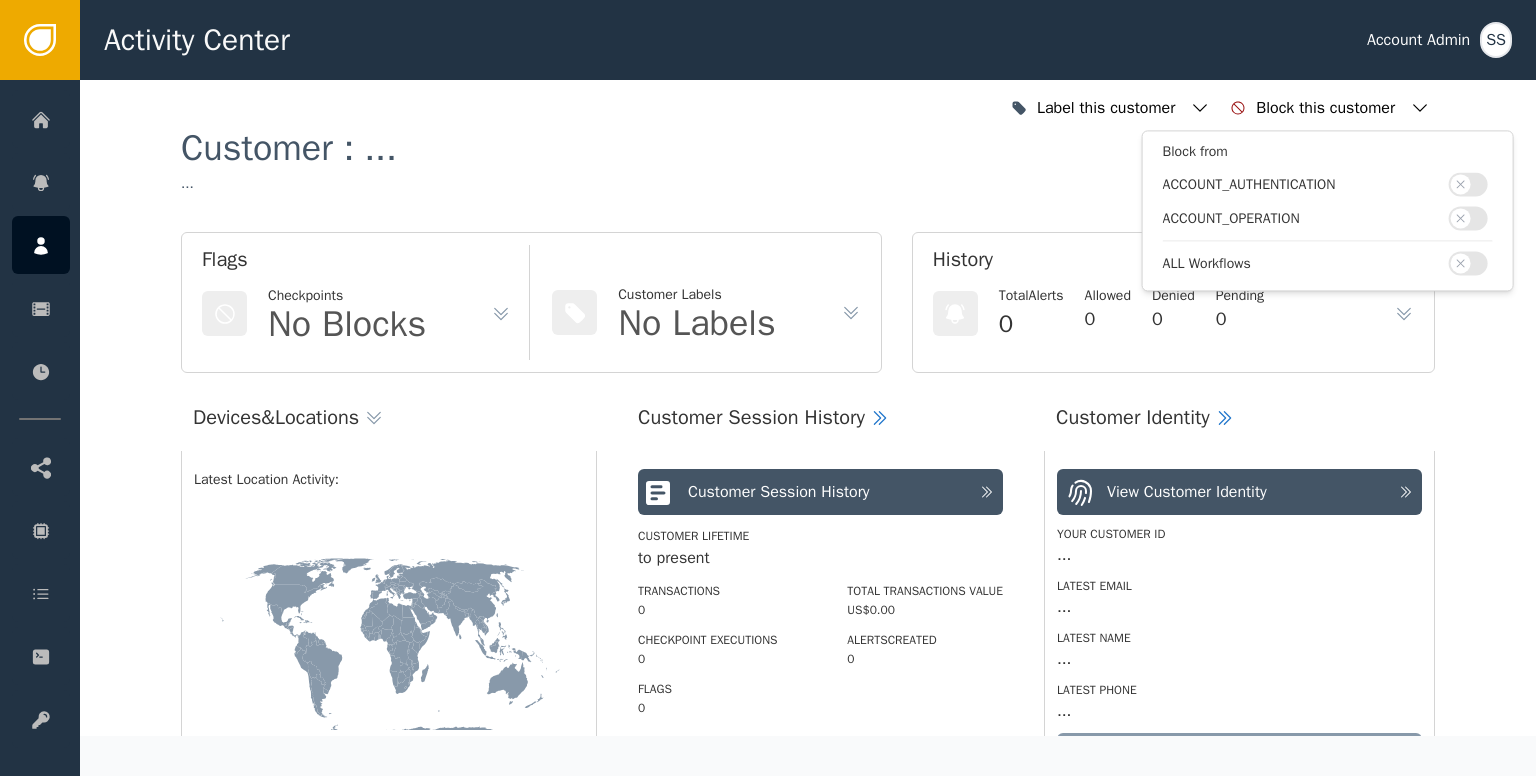 click on "Block this customer Block from ACCOUNT_AUTHENTICATION ACCOUNT_OPERATION ALL Workflows Customer :   ... ... Flags Checkpoints No Blocks Customer Labels No Labels History Total  Alerts 0 Allowed 0 Denied 0 Pending 0 Devices  &  Locations Latest Location Activity: No recent activity Customer Session History View Full Customer Session History Customer Lifetime  to present Transactions 0 Checkpoint Executions 0 Flags 0 Total Transactions Value US$0.00 Alerts  Created 0 Customer Identity View Customer Identity Your Customer ID ... Latest Email ... Latest Phone ... Number of sources:  0 Flags Customer Labels  (0) Label this customer No labels found on this customer profile Customer Blocks  (0) Block this customer No blocks have been applied to this customer Device Flags  (0) See the table below for details on device flags associated with this customer Alerts   (2) Alert Status Priority Checkpoint Checkpoint Resolution Review Resolution Opened At Assigned To ALRT-MCBZY7SQR6L0 Open" at bounding box center [808, 1633] 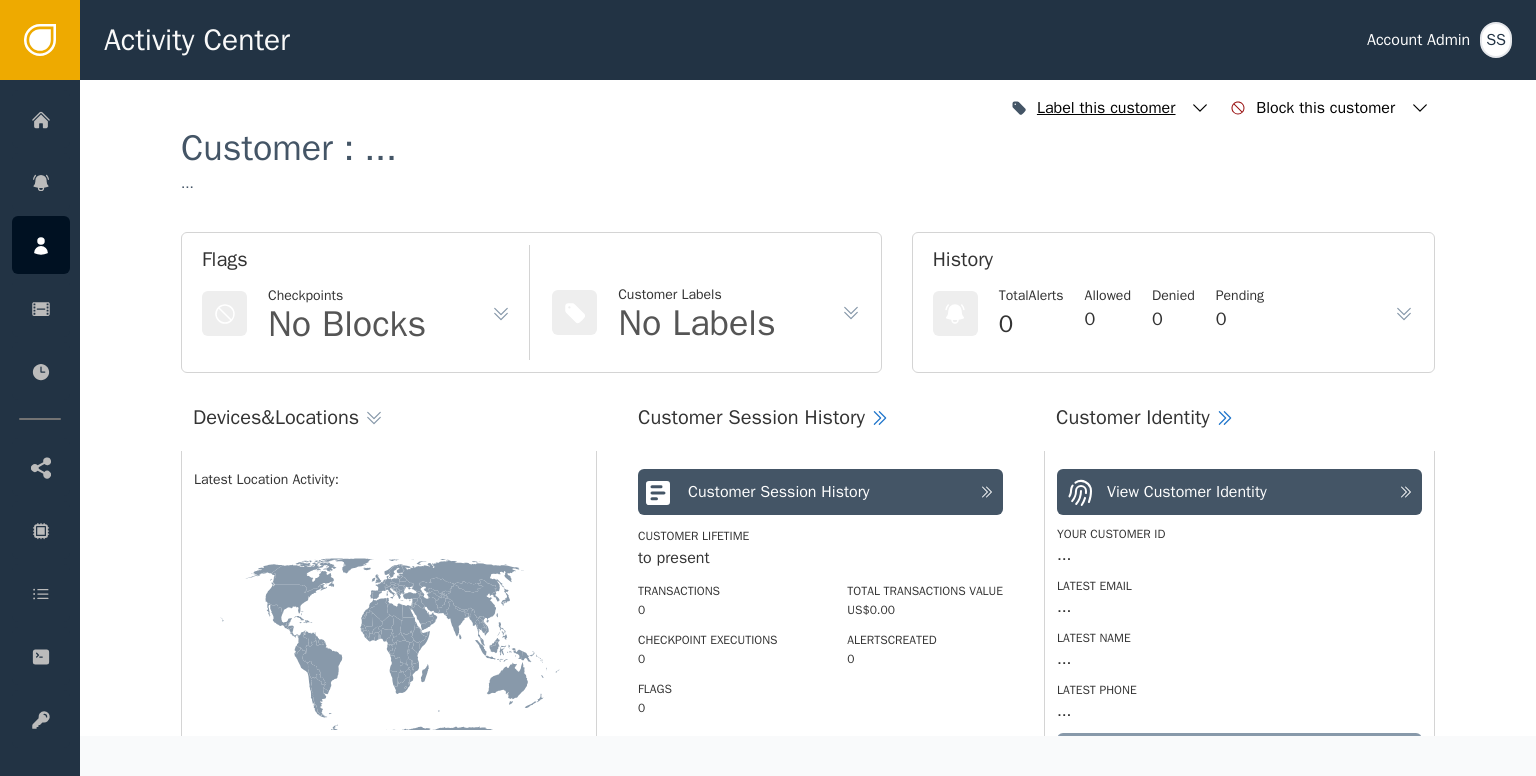 click at bounding box center [1200, 108] 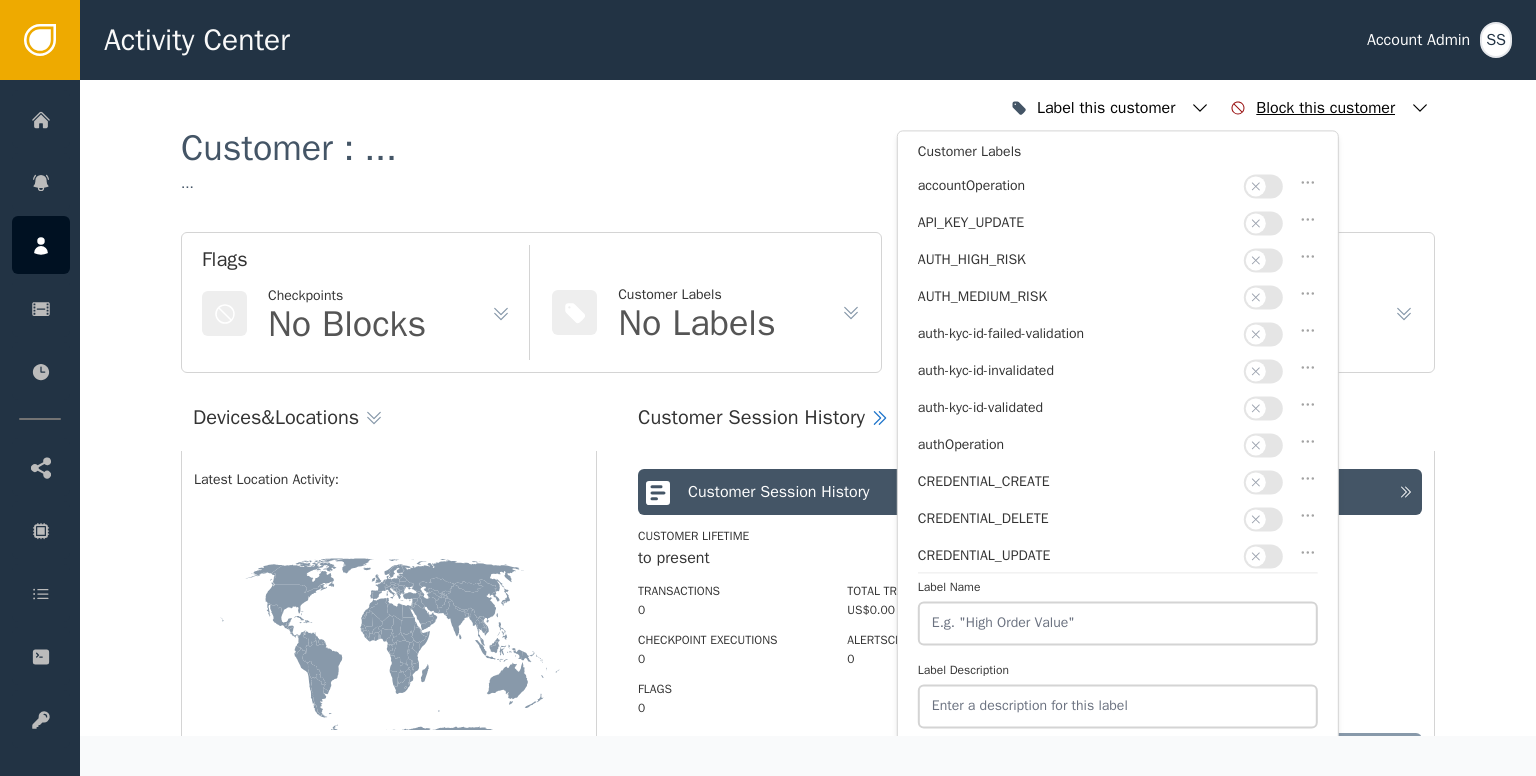 click at bounding box center (1420, 108) 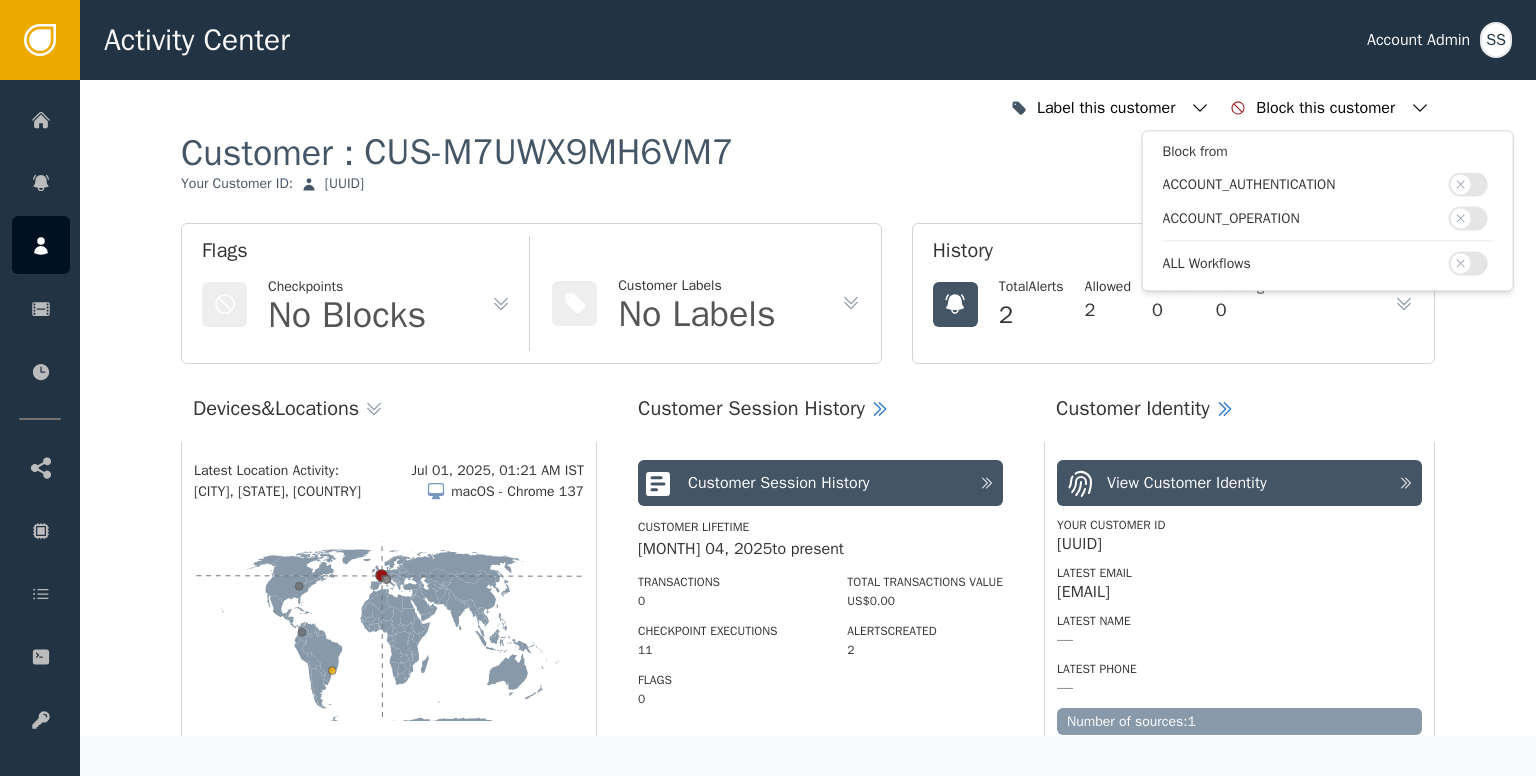 click on "Block this customer Block from ACCOUNT_AUTHENTICATION ACCOUNT_OPERATION ALL Workflows Customer :   CUS-M7UWX9MH6VM7 Your Customer ID :  [UUID] Flags Checkpoints No Blocks Customer Labels No Labels History Total  Alerts 2 Allowed 2 Denied 0 Pending 0 Devices  &  Locations Latest Location Activity: Jul 01, 2025, 01:21 AM IST [CITY], [STATE], [COUNTRY] macOS - Chrome 137 Showing recent activity for 8 devices across 6 locations Customer Session History View Full Customer Session History Customer Lifetime [MONTH] 04, 2025  to present Transactions 0 Checkpoint Executions 11 Flags 0 Total Transactions Value US$0.00 Alerts  Created 2 Customer Identity View Customer Identity Your Customer ID [UUID] Latest Email [EMAIL] Latest Name — Latest Phone — Number of sources:  1 Flags Customer Labels  (0) Label this customer No labels found on this customer profile Customer Blocks  (0) Block this customer (4) Alerts" at bounding box center (808, 1835) 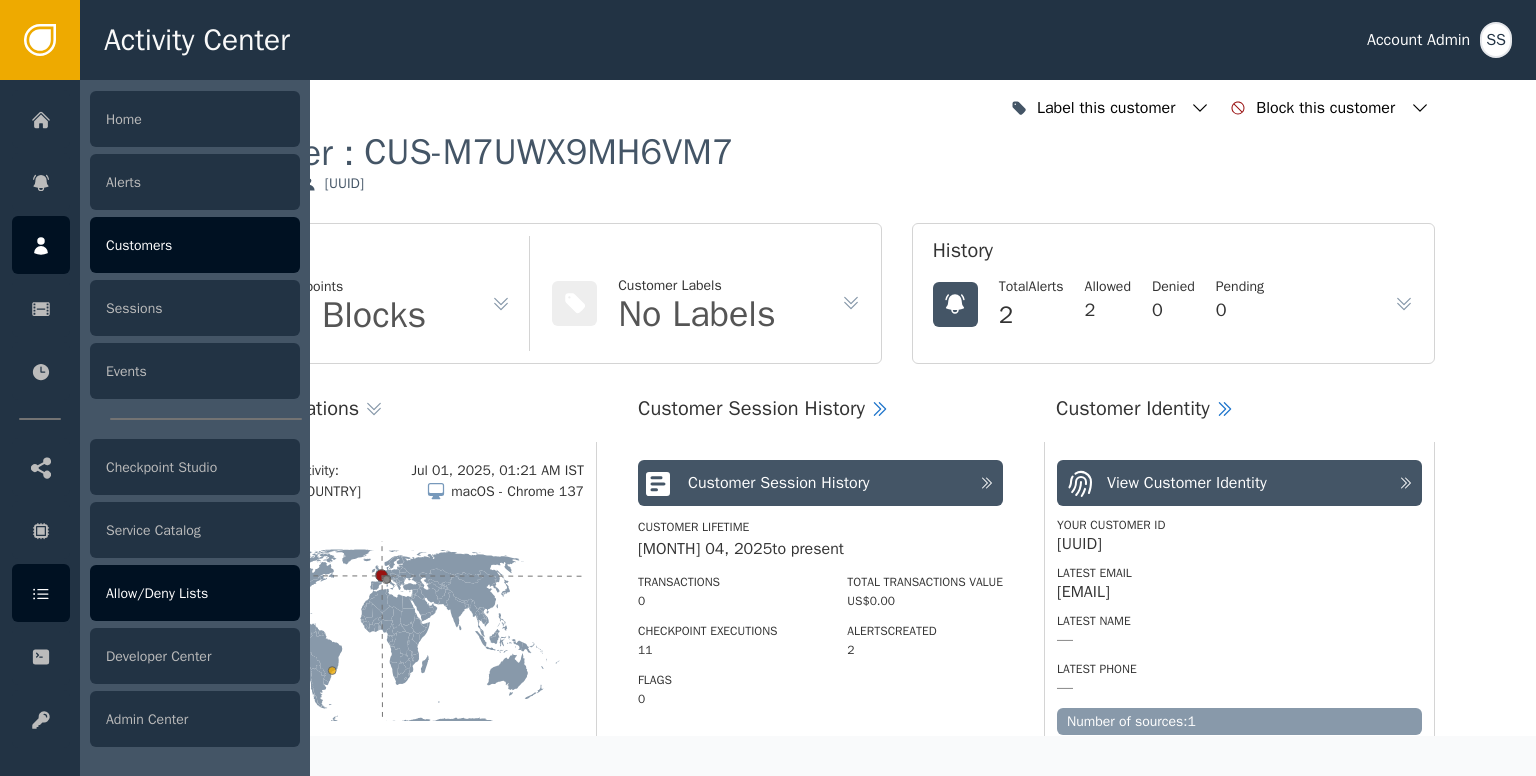 click on "Allow/Deny Lists" at bounding box center [195, 593] 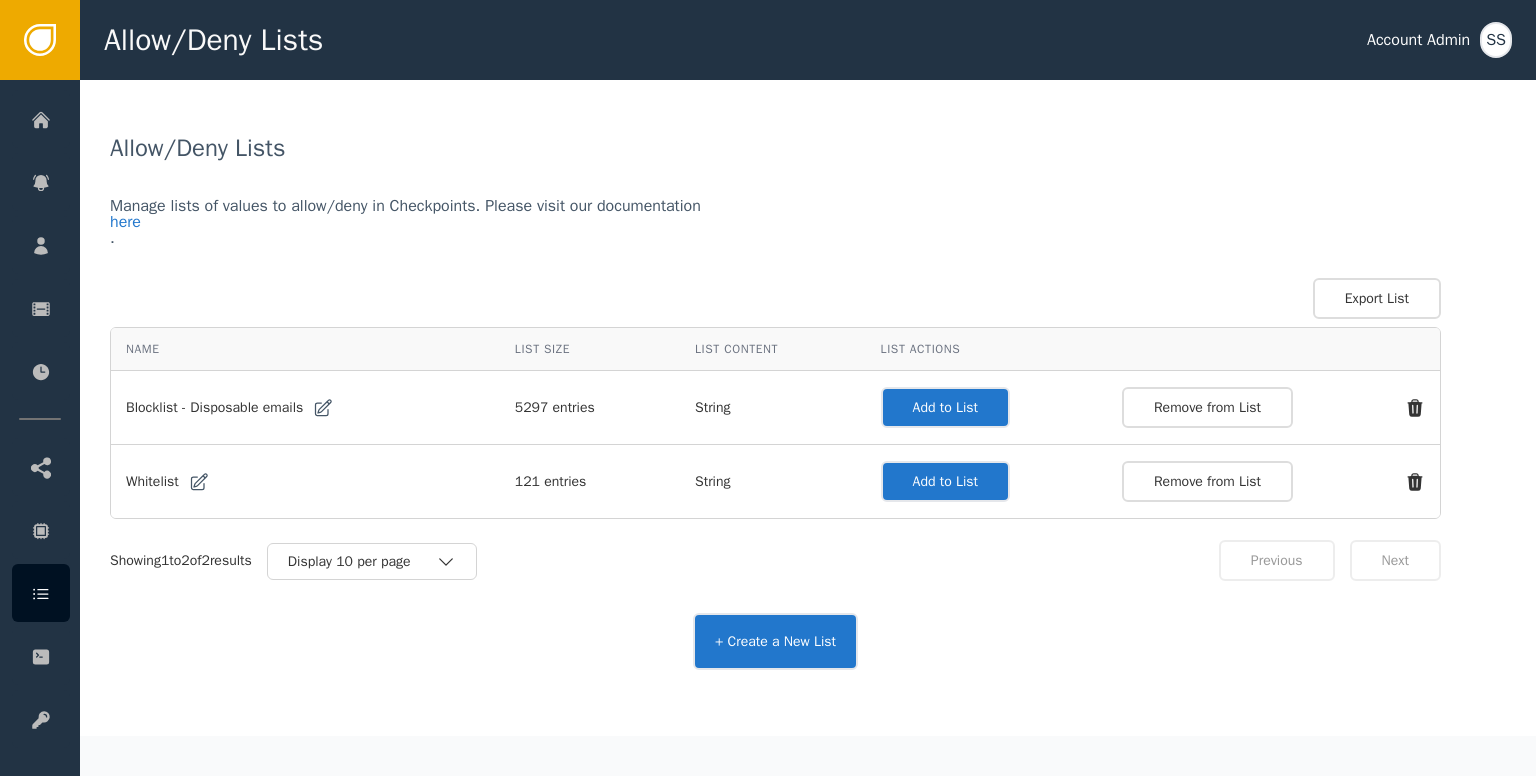 click on "Add to List" at bounding box center [945, 407] 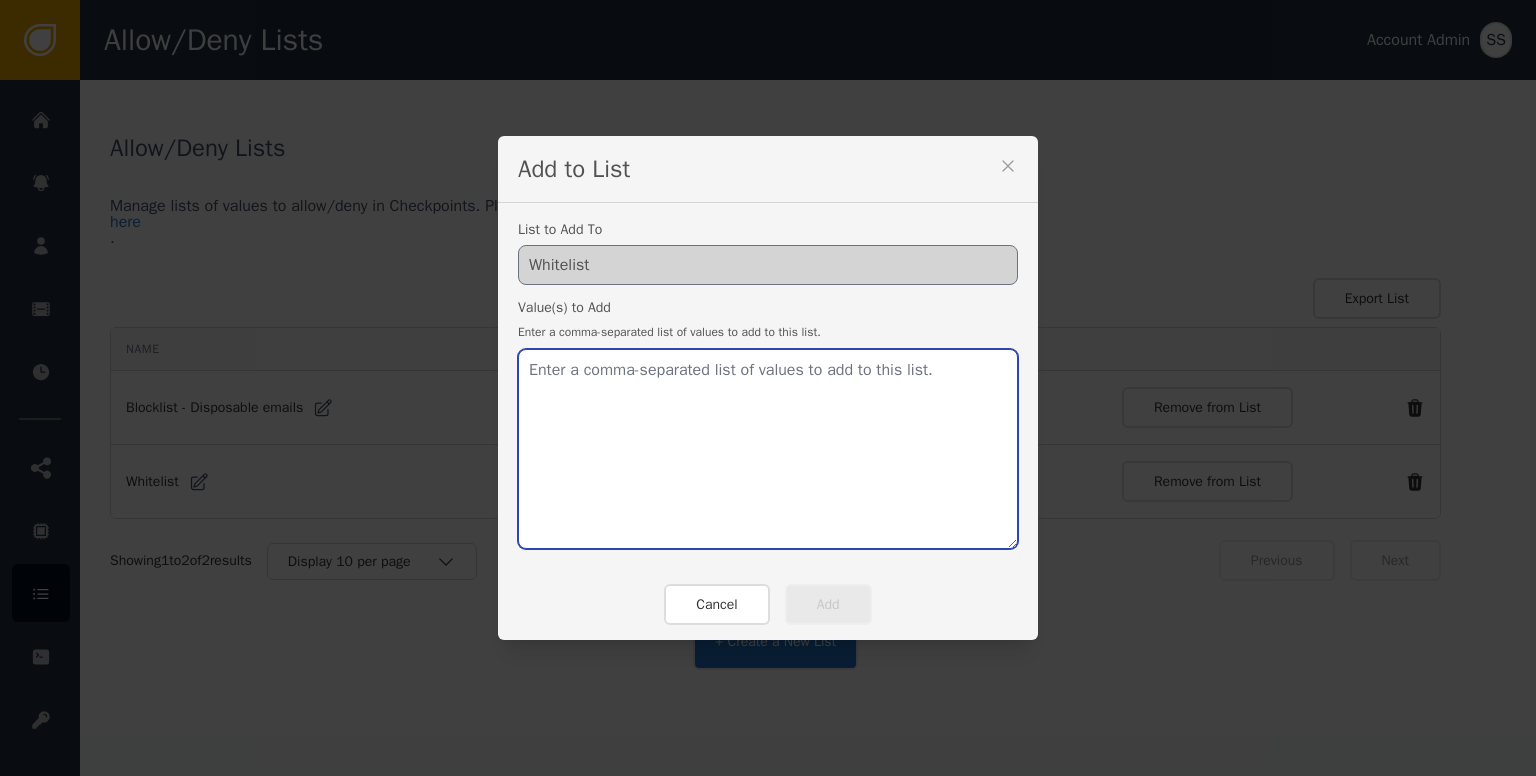 click at bounding box center (768, 449) 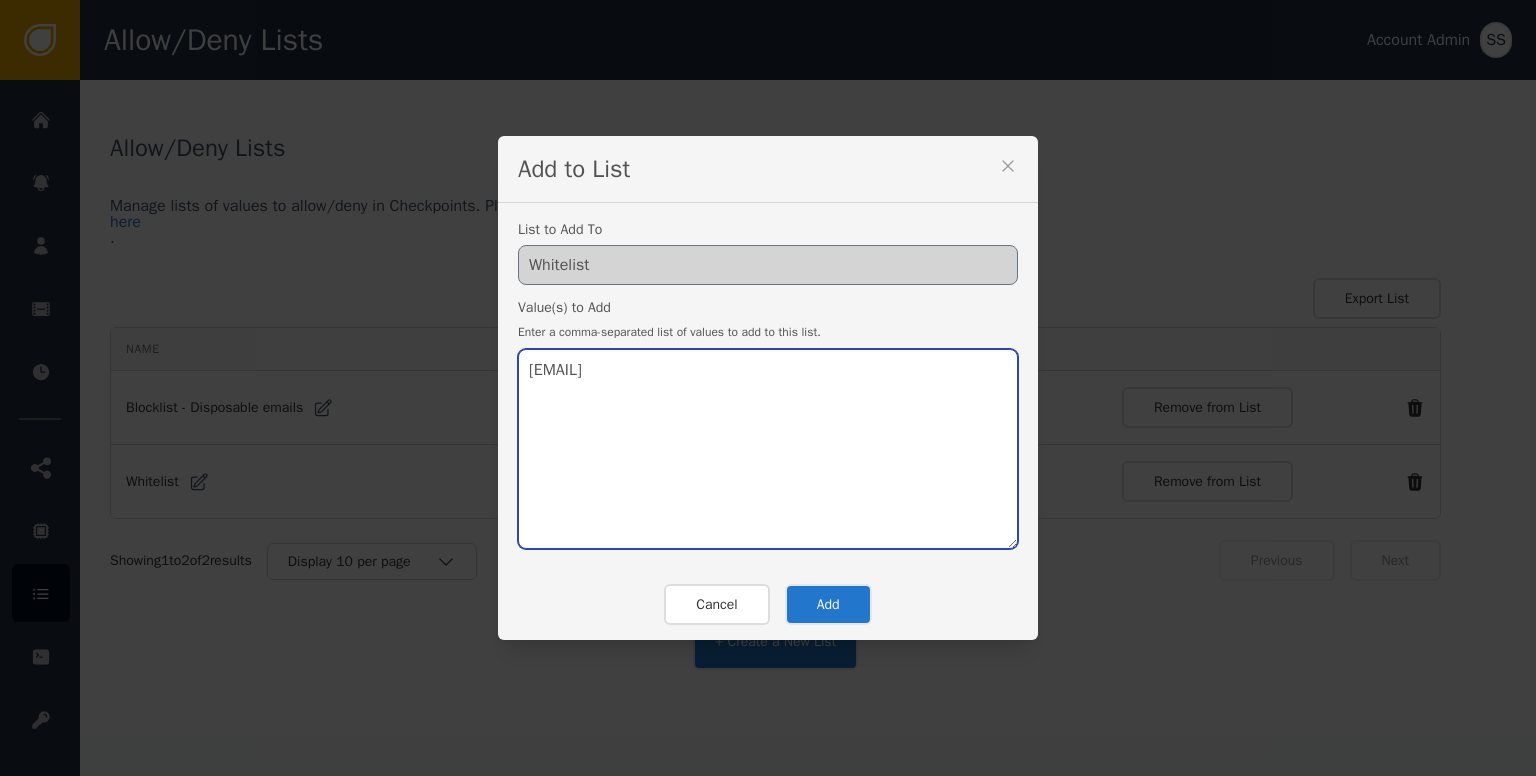 type on "[EMAIL]" 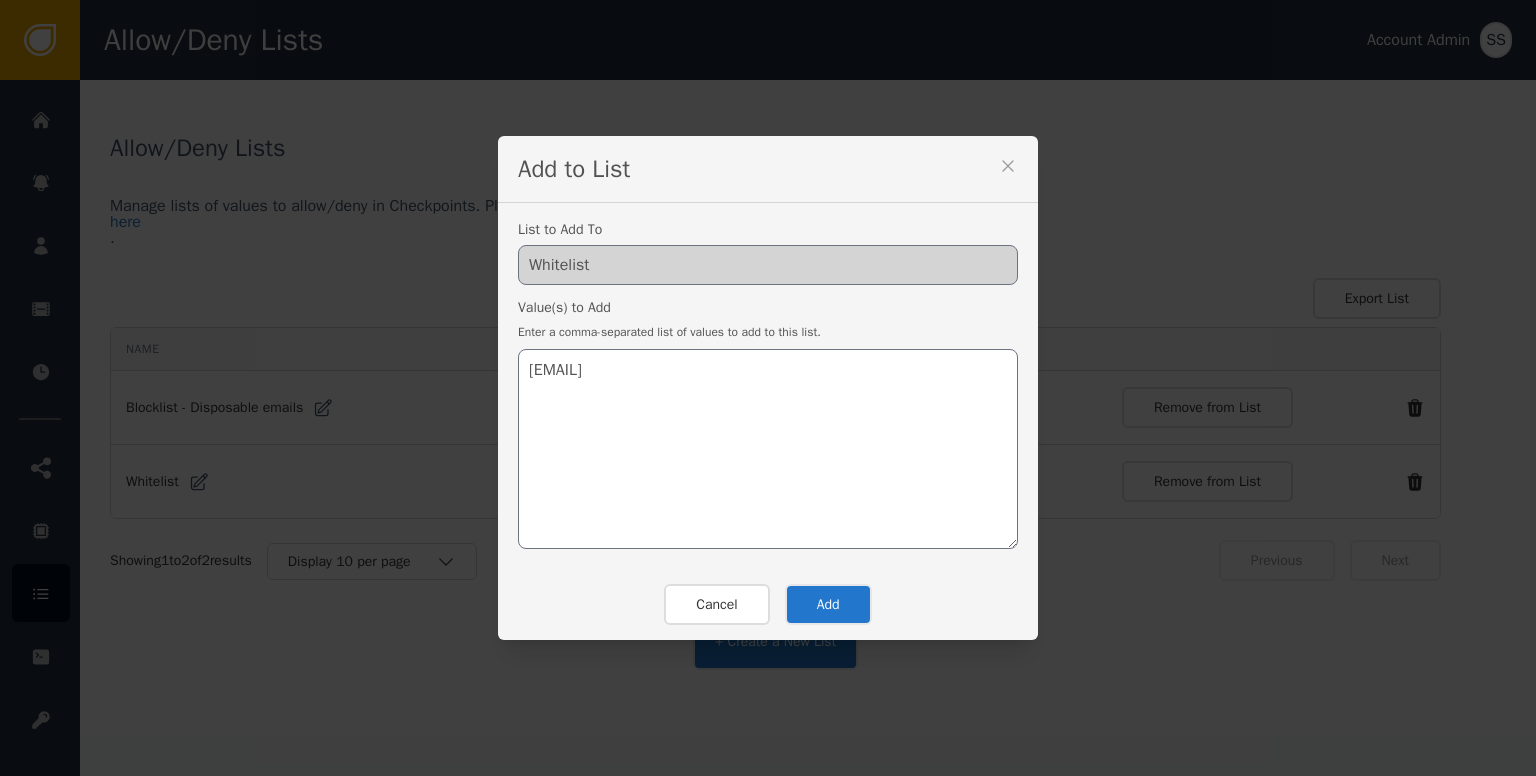 click on "Add" at bounding box center (828, 604) 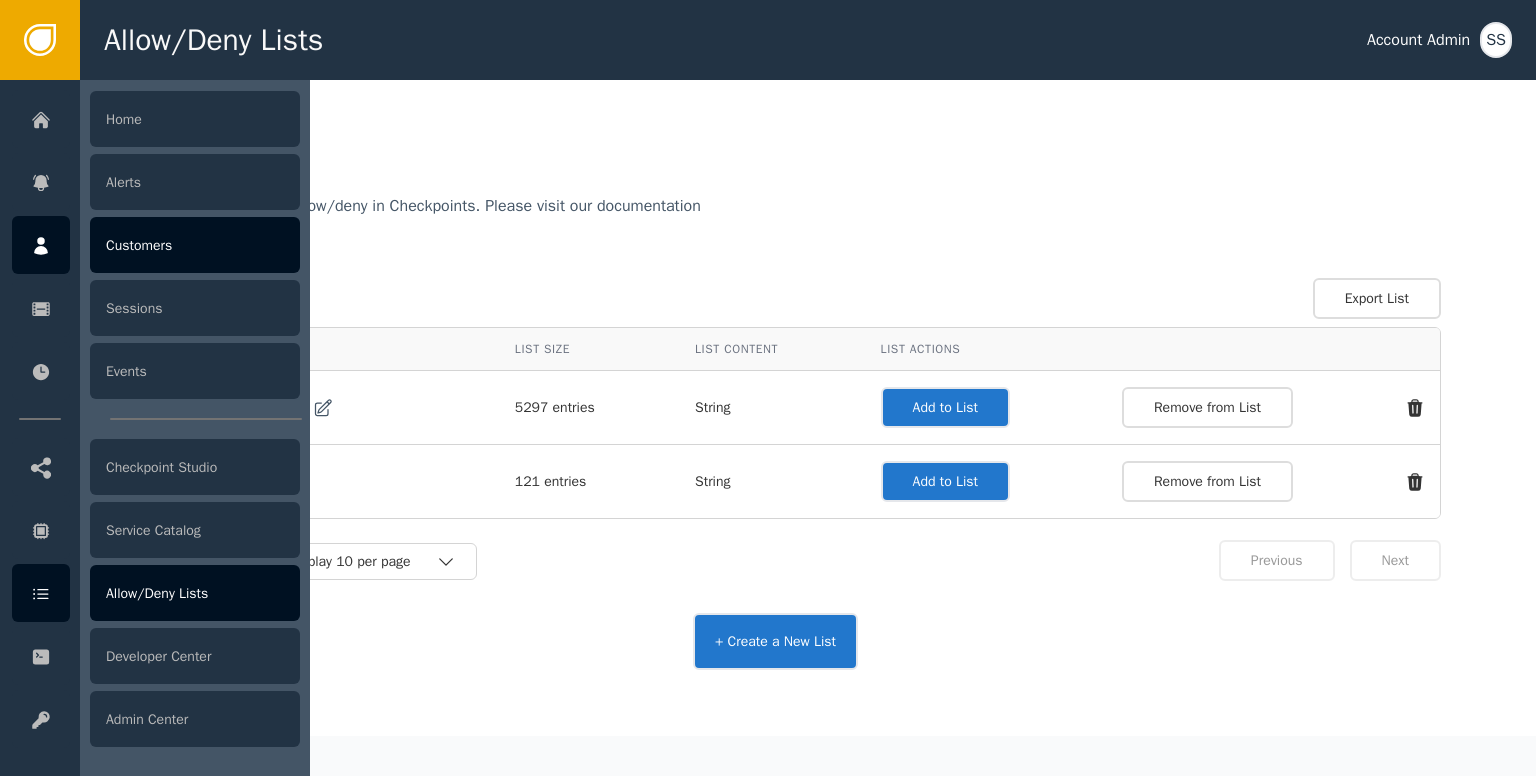 click at bounding box center (41, 245) 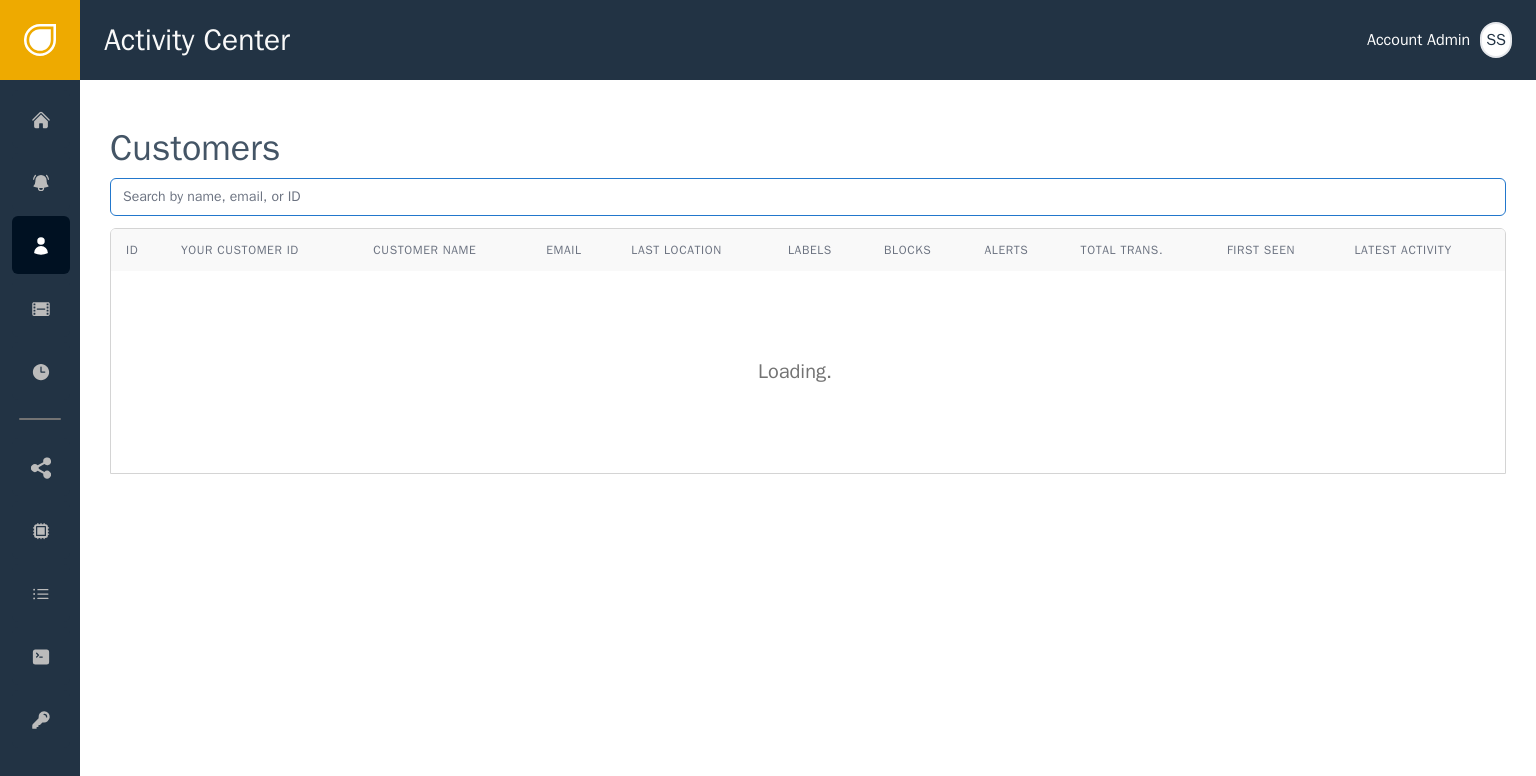 click at bounding box center (808, 197) 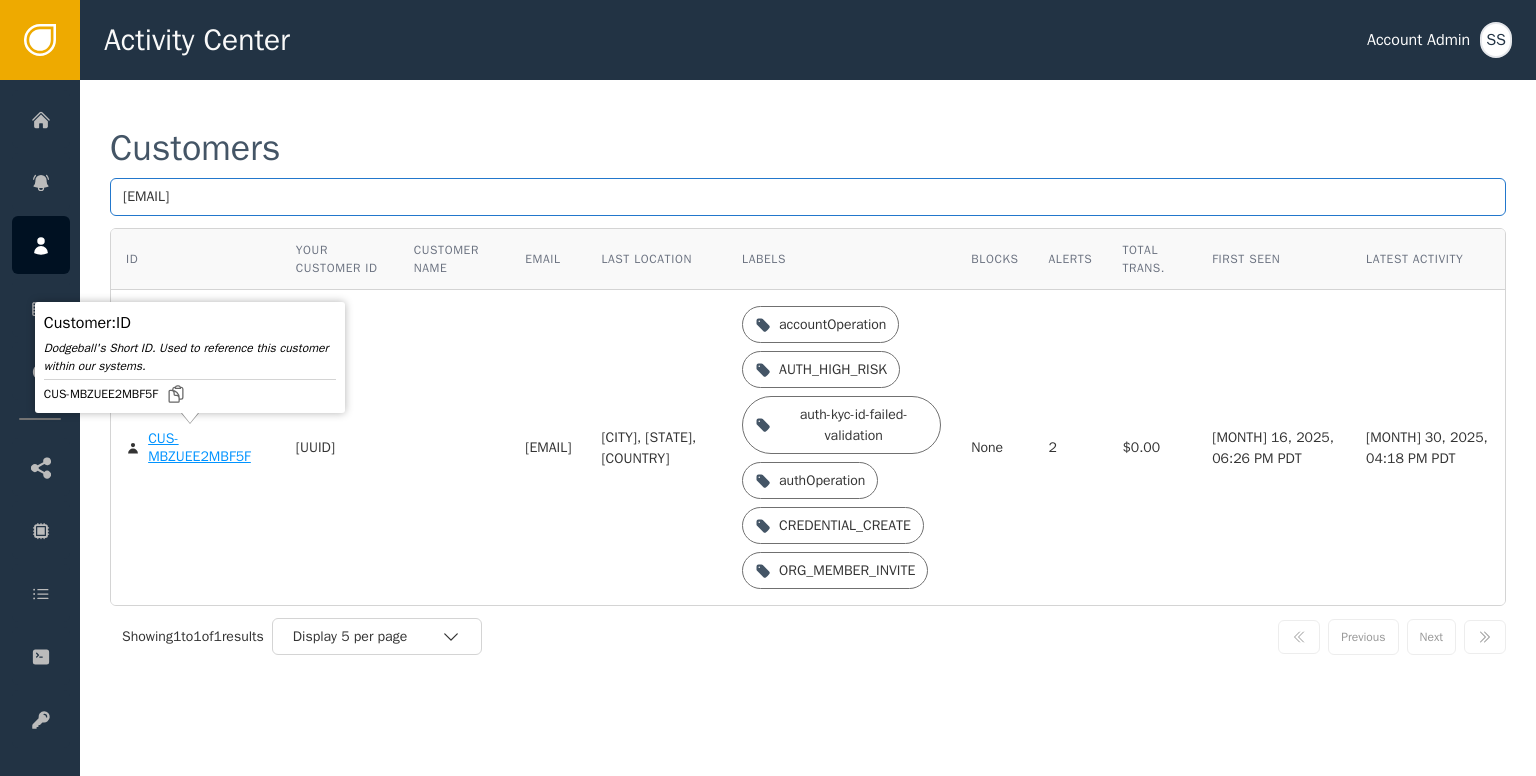 type on "[EMAIL]" 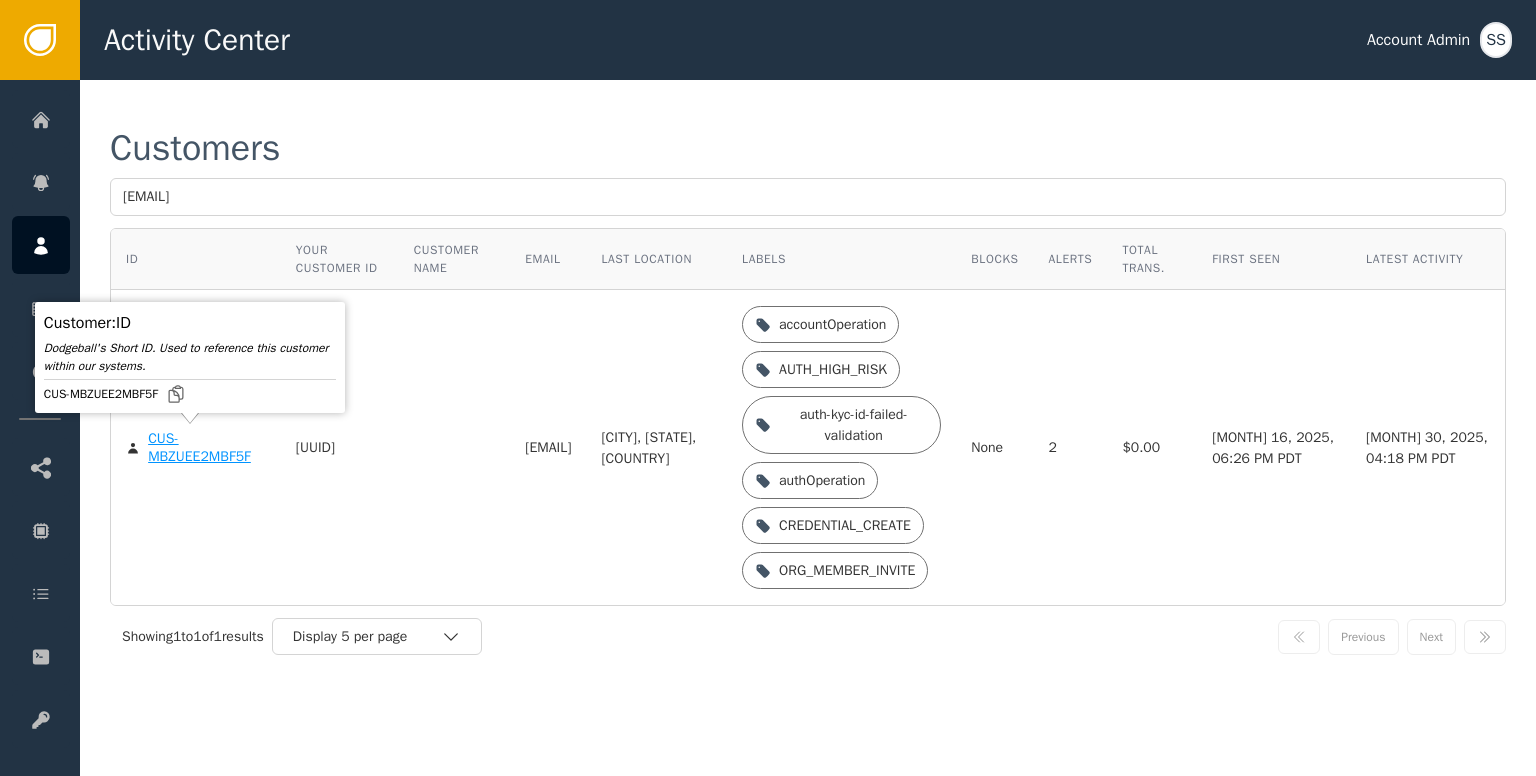click on "CUS-MBZUEE2MBF5F" at bounding box center [207, 447] 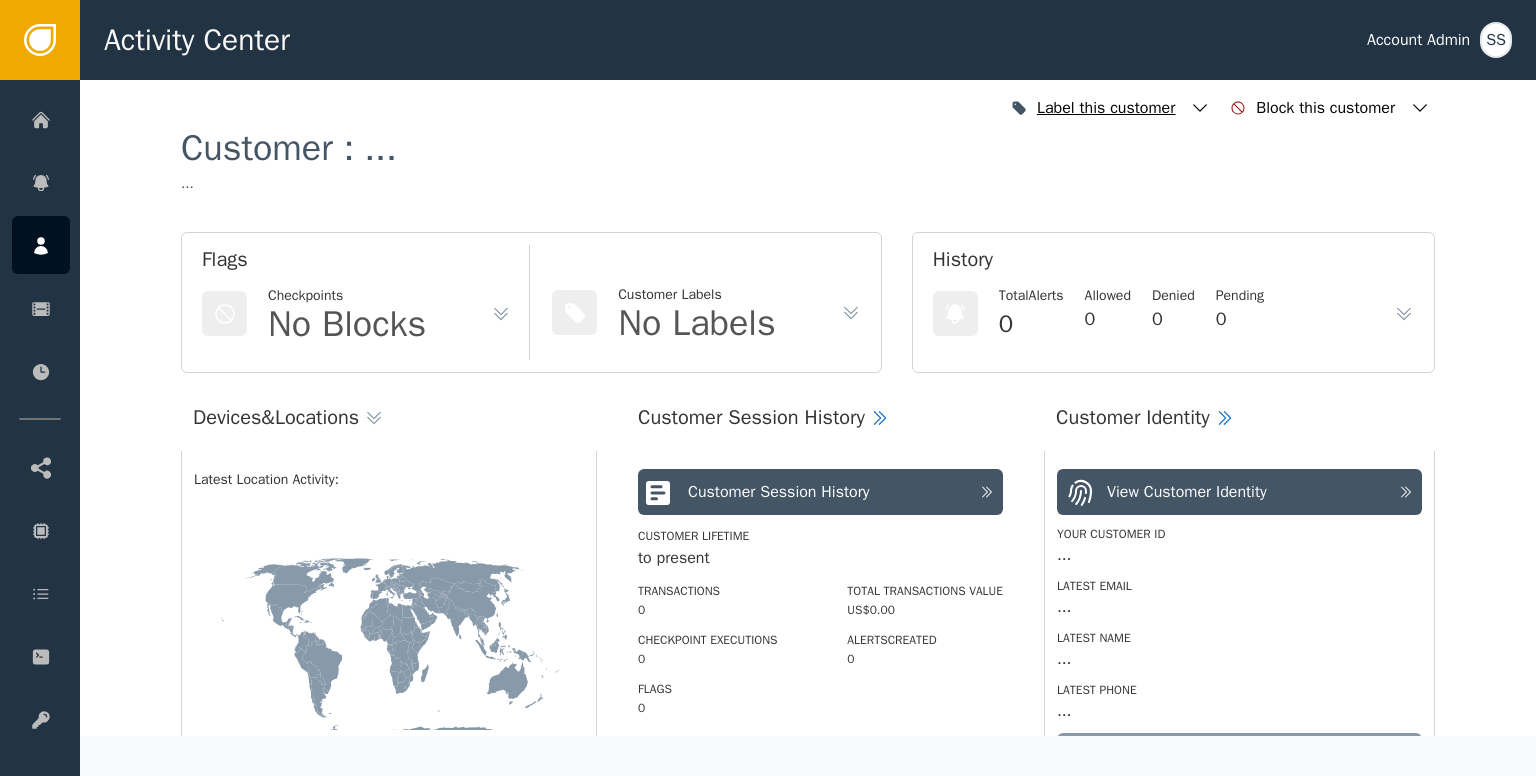 click at bounding box center [1200, 108] 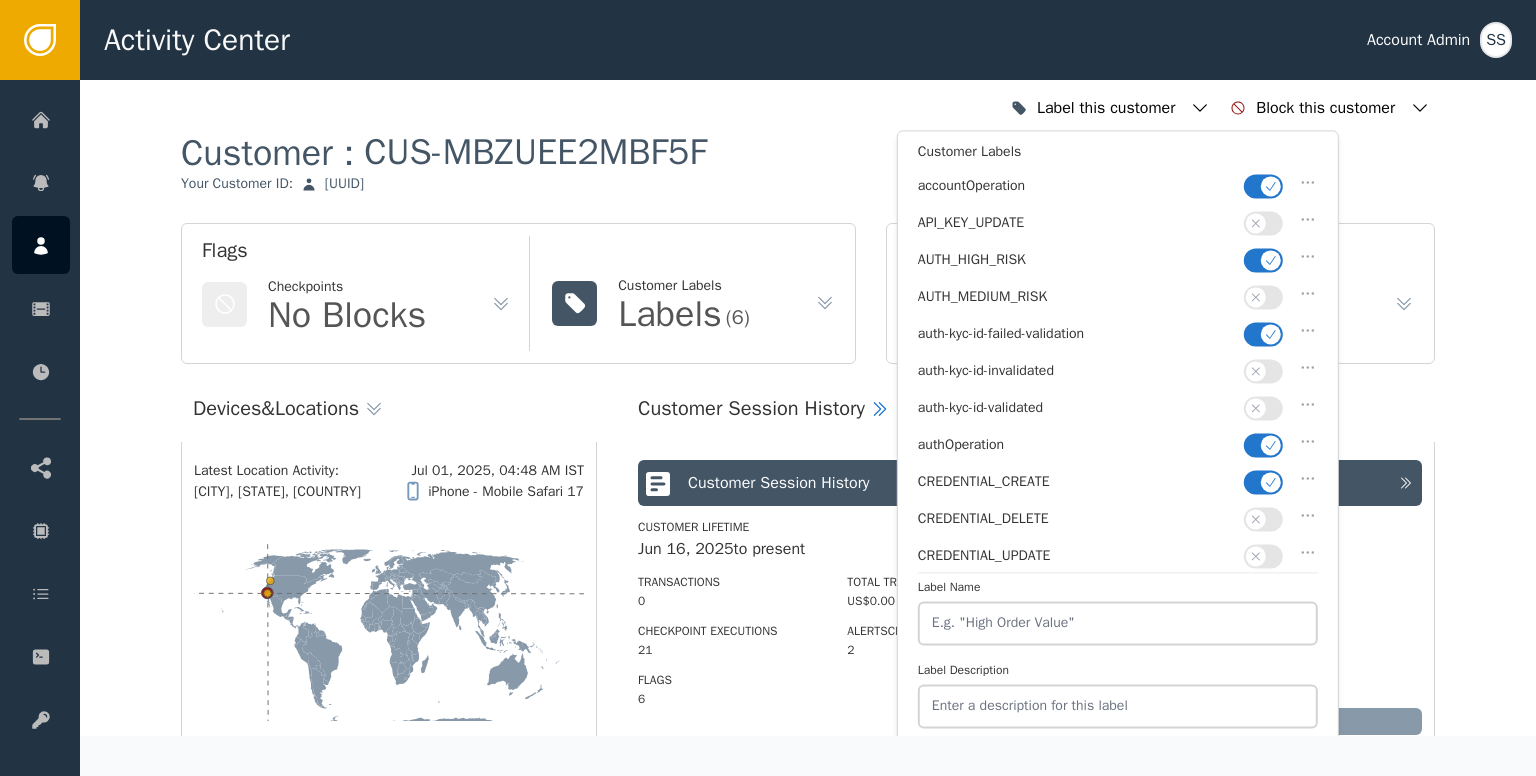 click at bounding box center (1271, 186) 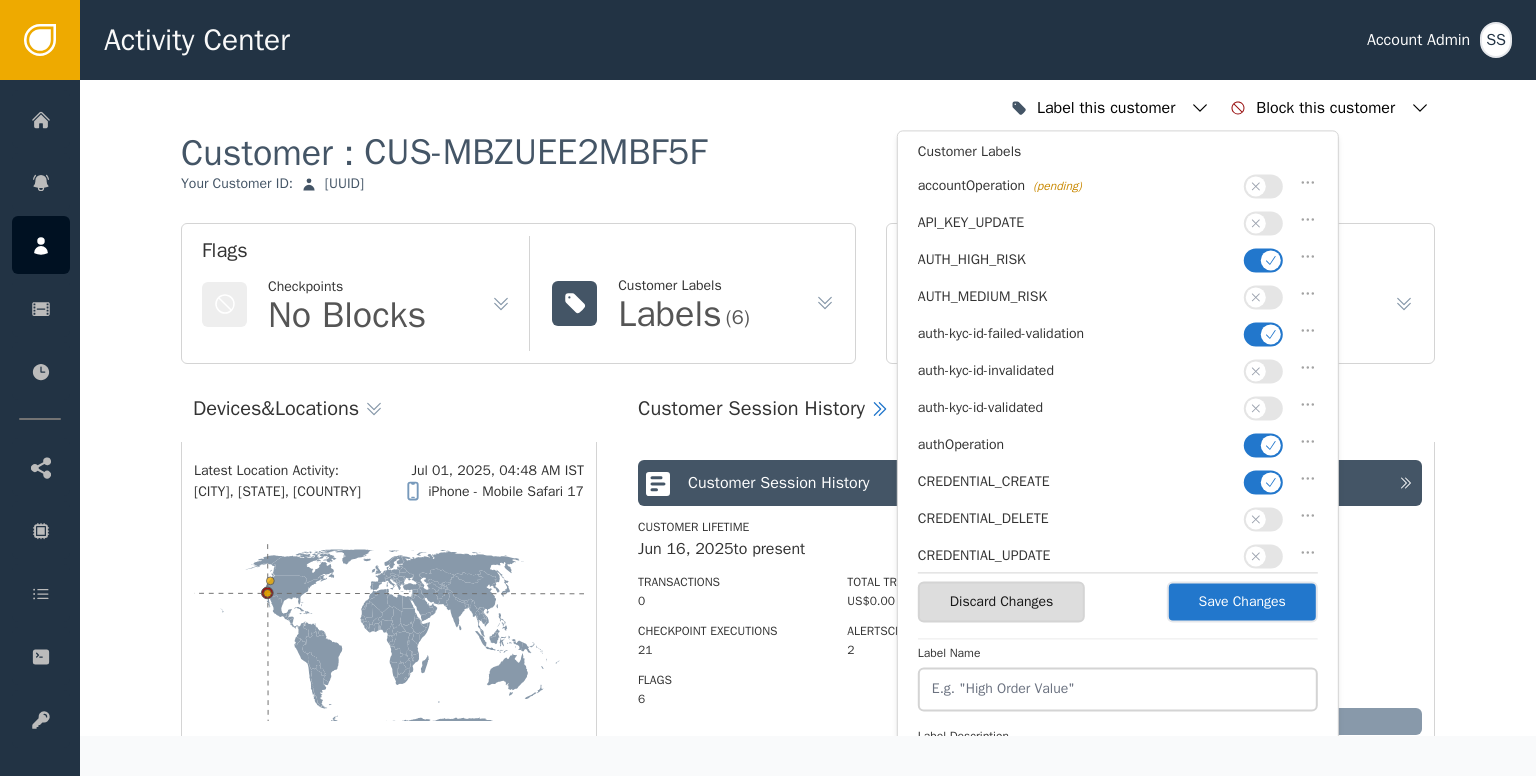 click at bounding box center (1271, 260) 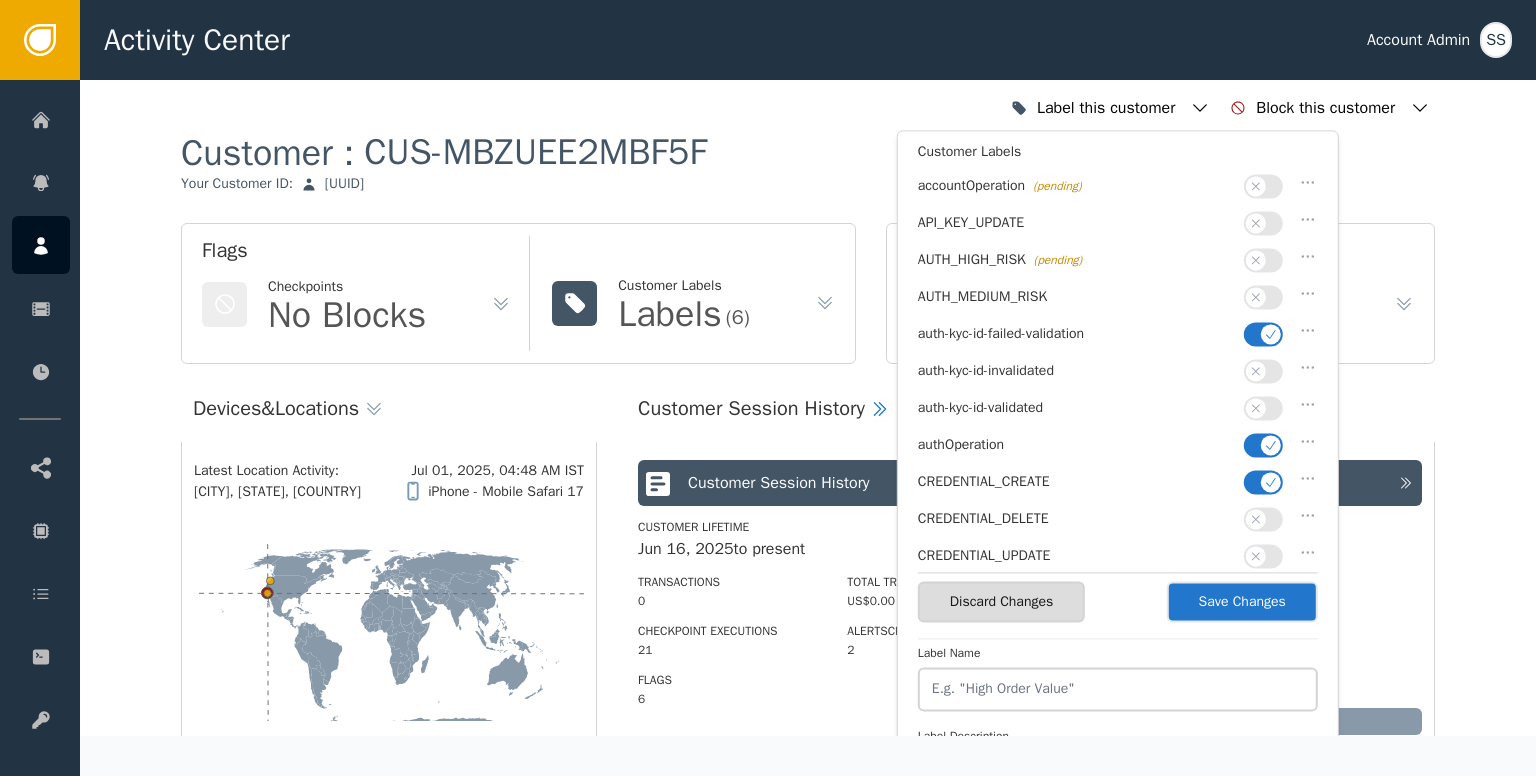 click at bounding box center [1271, 334] 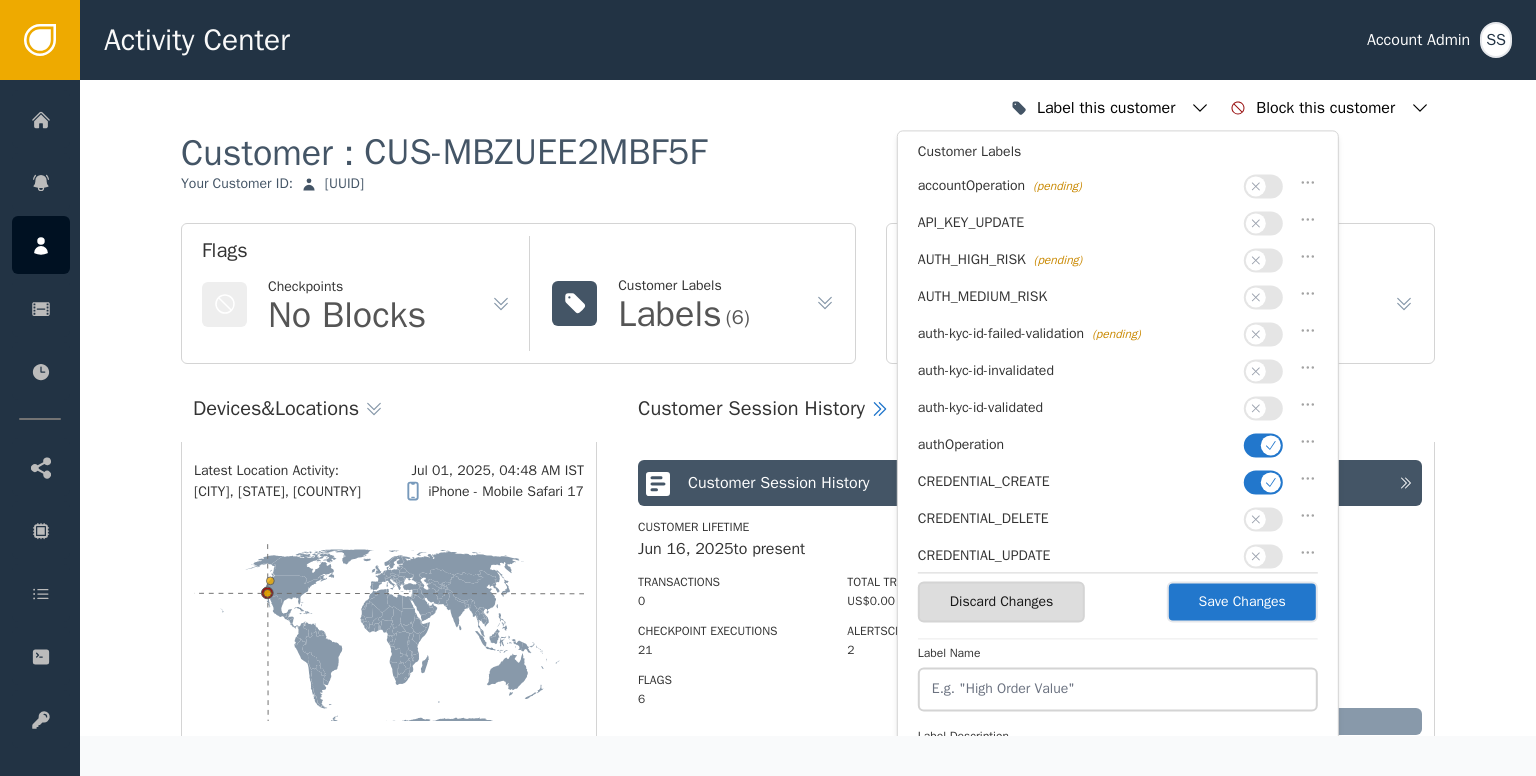 click at bounding box center (1271, 445) 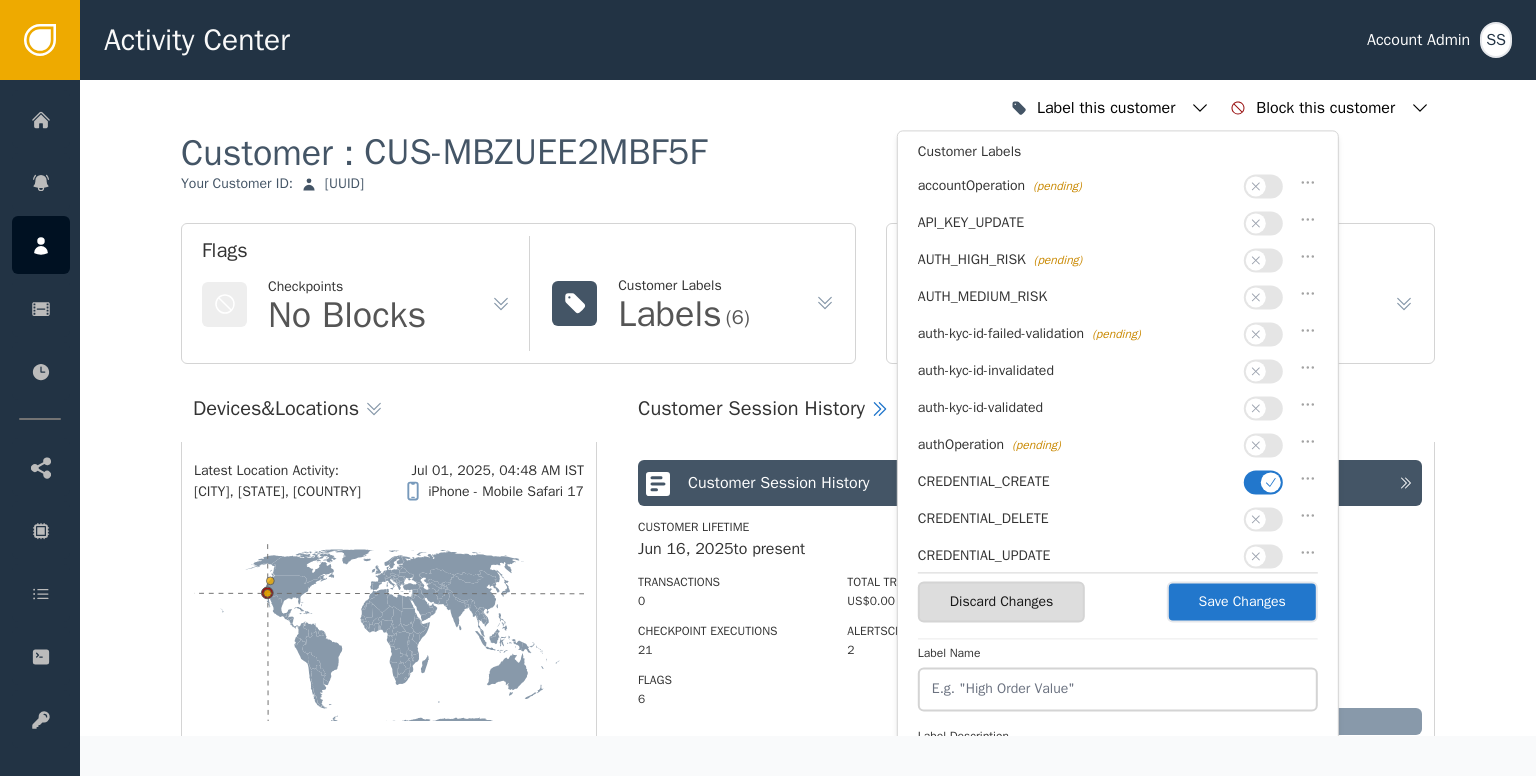 click at bounding box center (1271, 482) 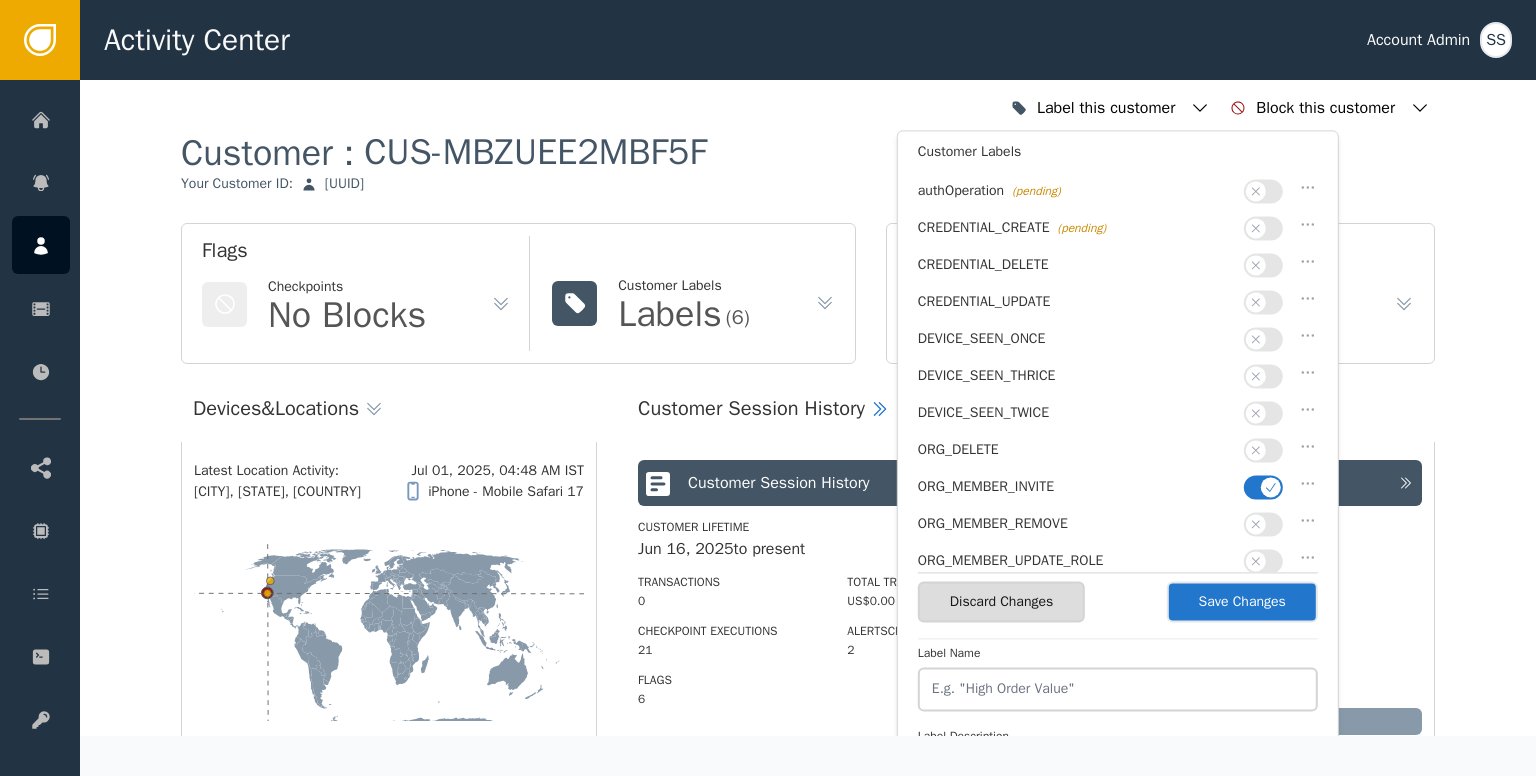 scroll, scrollTop: 500, scrollLeft: 0, axis: vertical 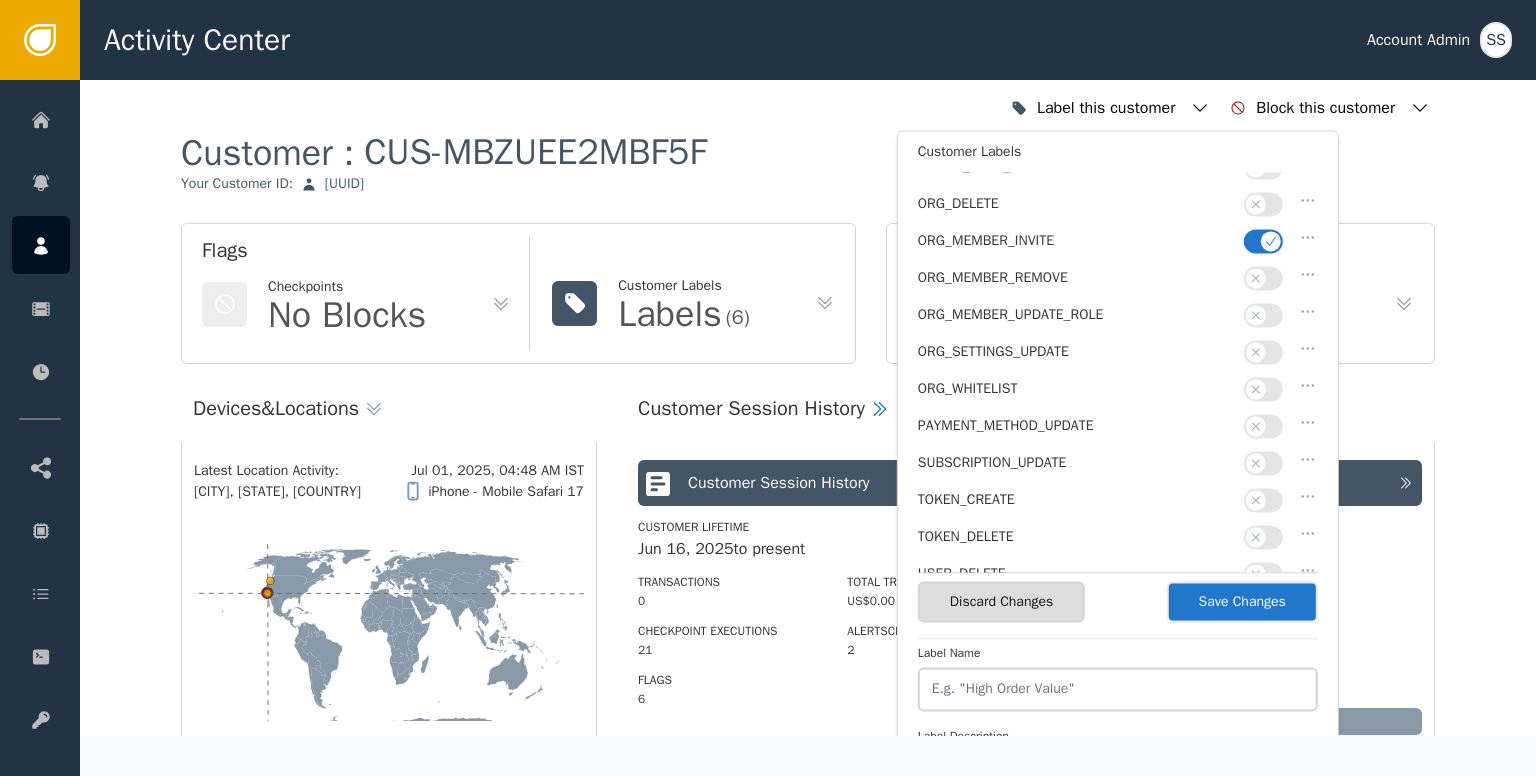 click at bounding box center [1263, 241] 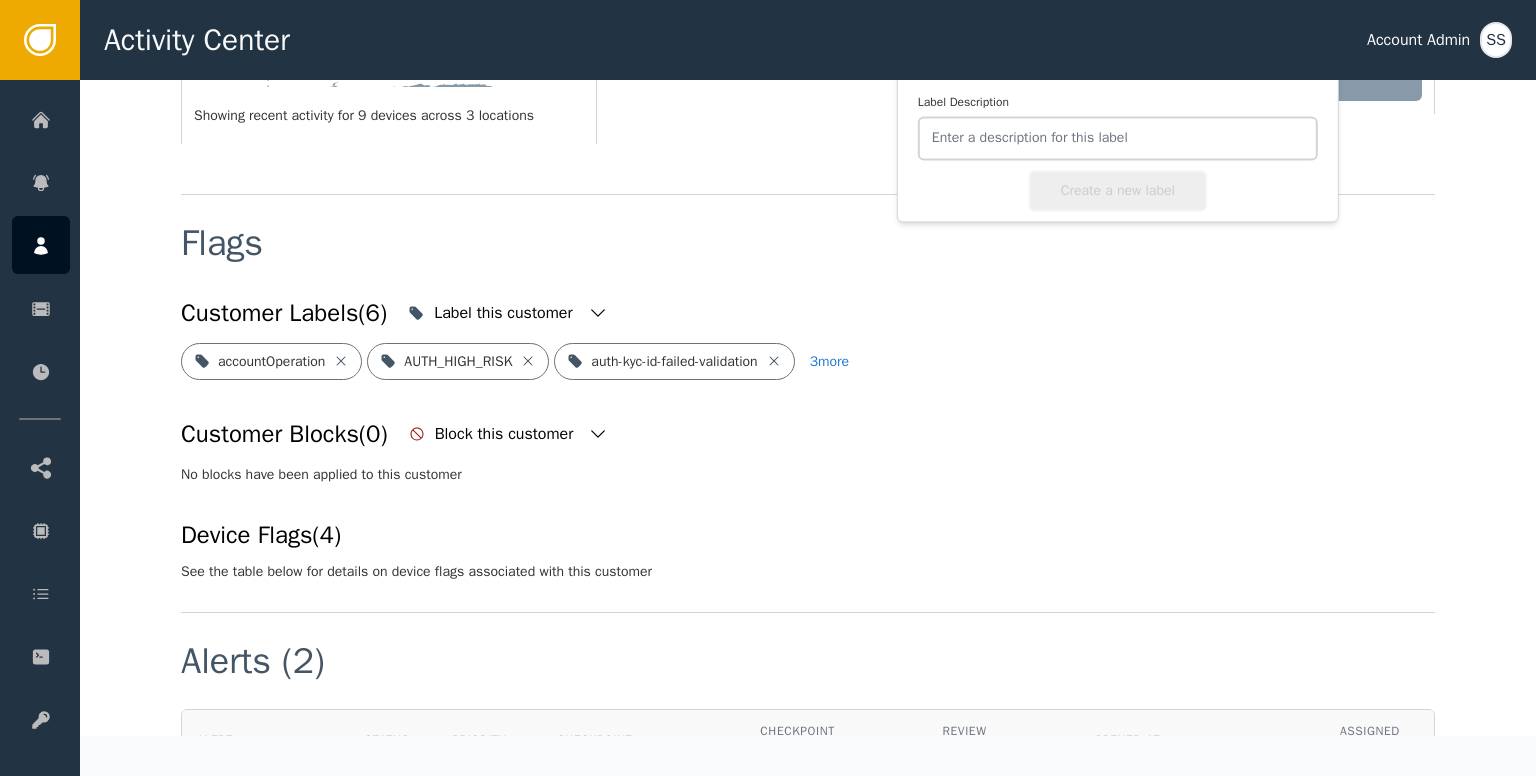 scroll, scrollTop: 336, scrollLeft: 0, axis: vertical 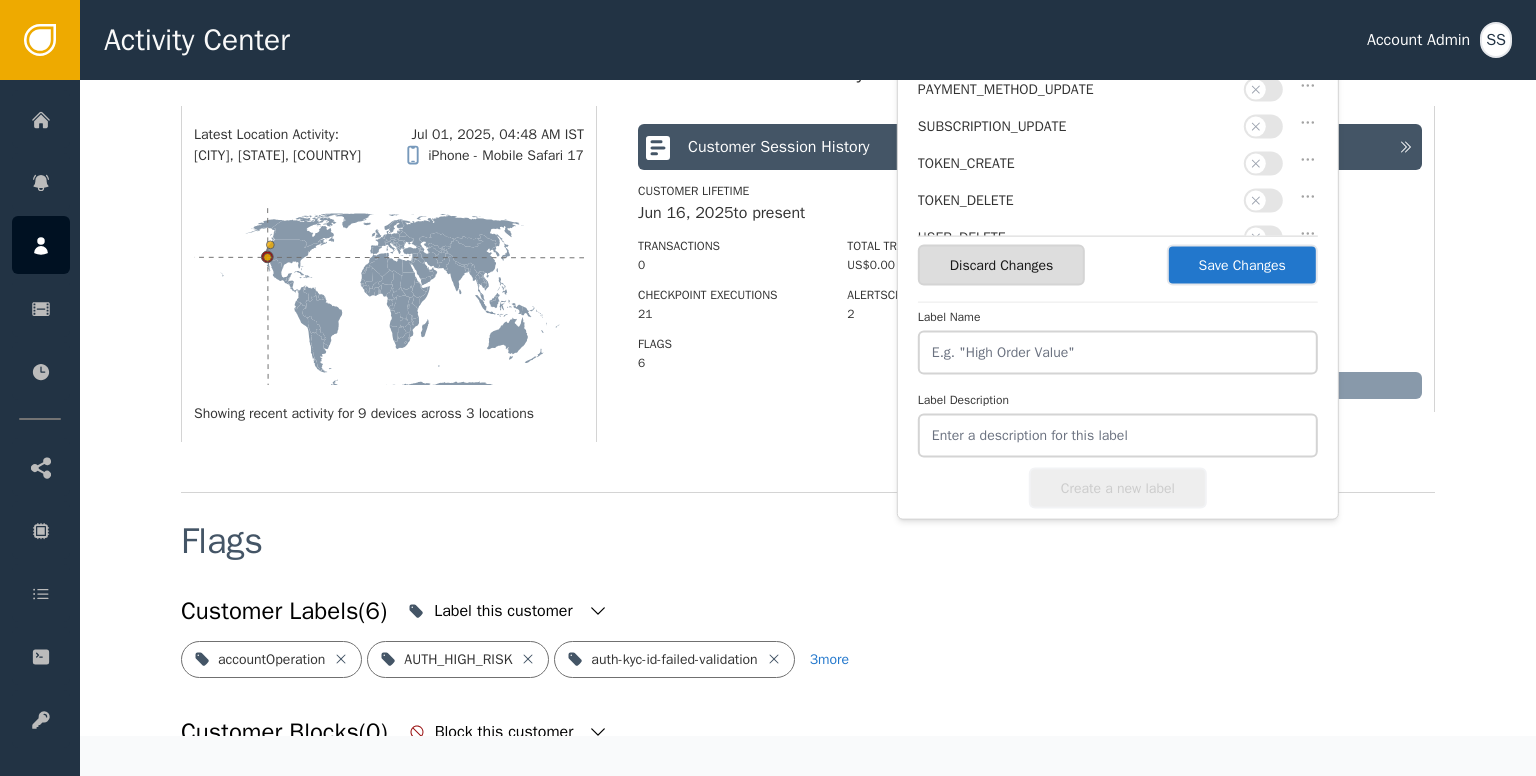 click on "Save Changes" at bounding box center (1242, 265) 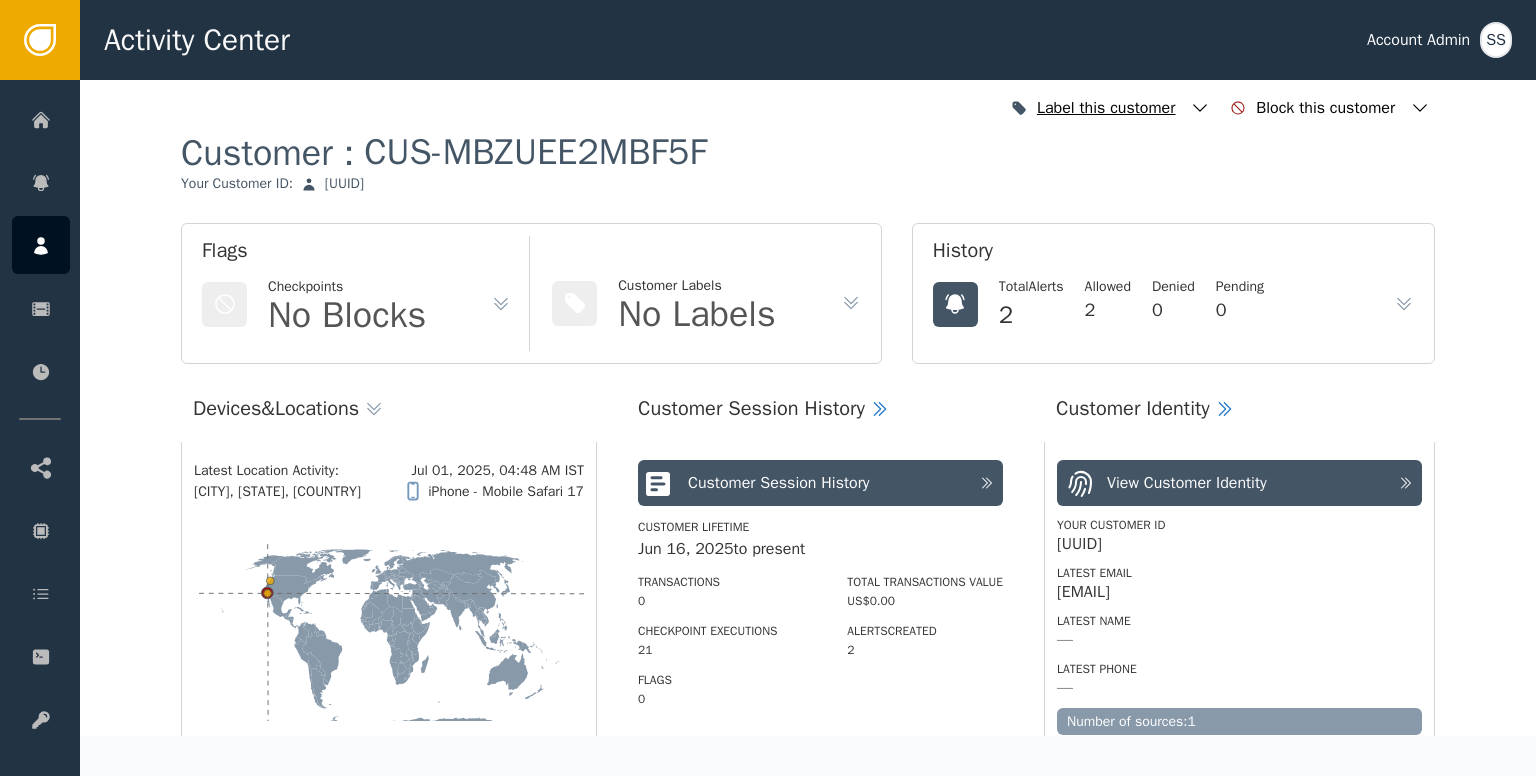click at bounding box center [1200, 108] 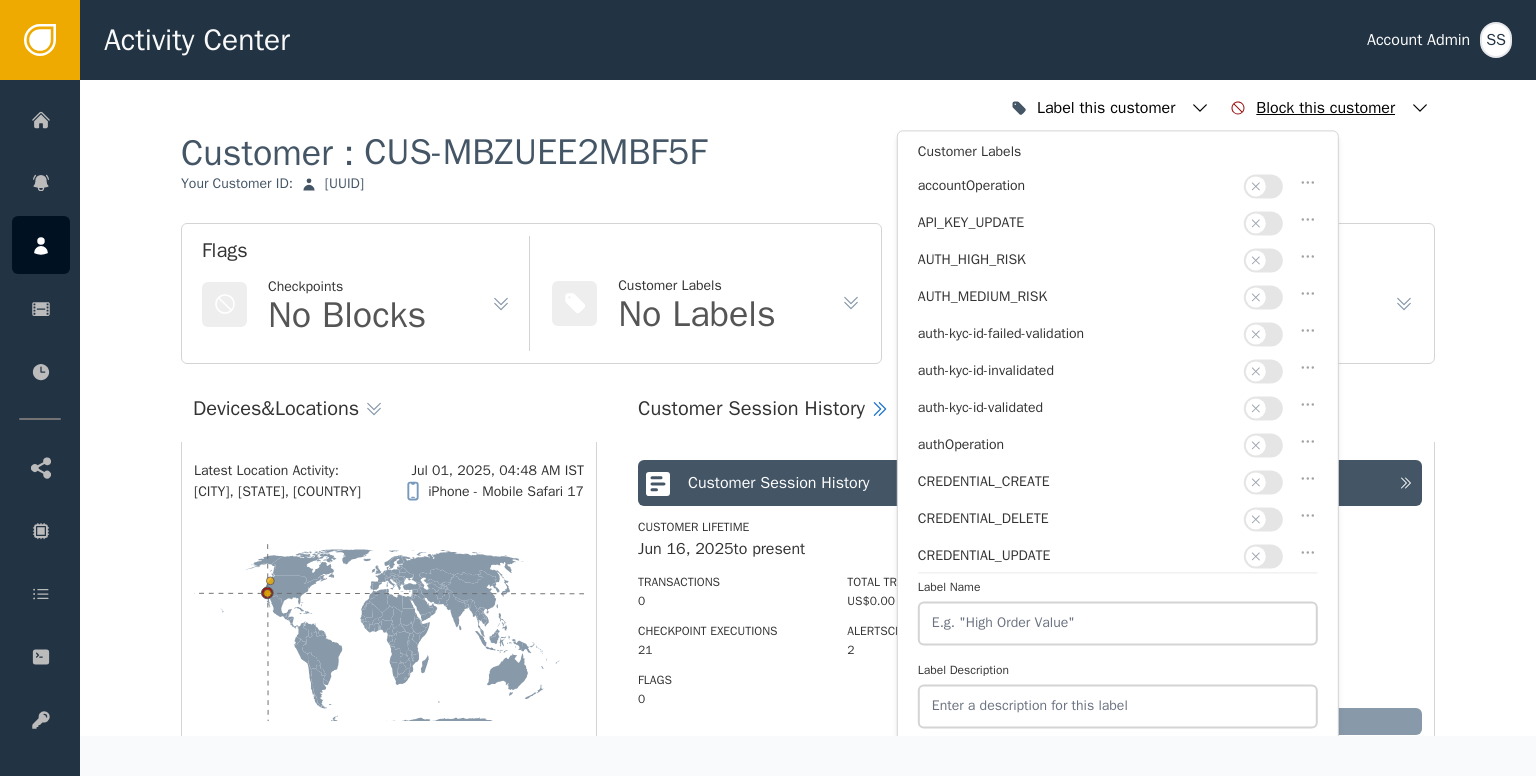 click at bounding box center (1420, 108) 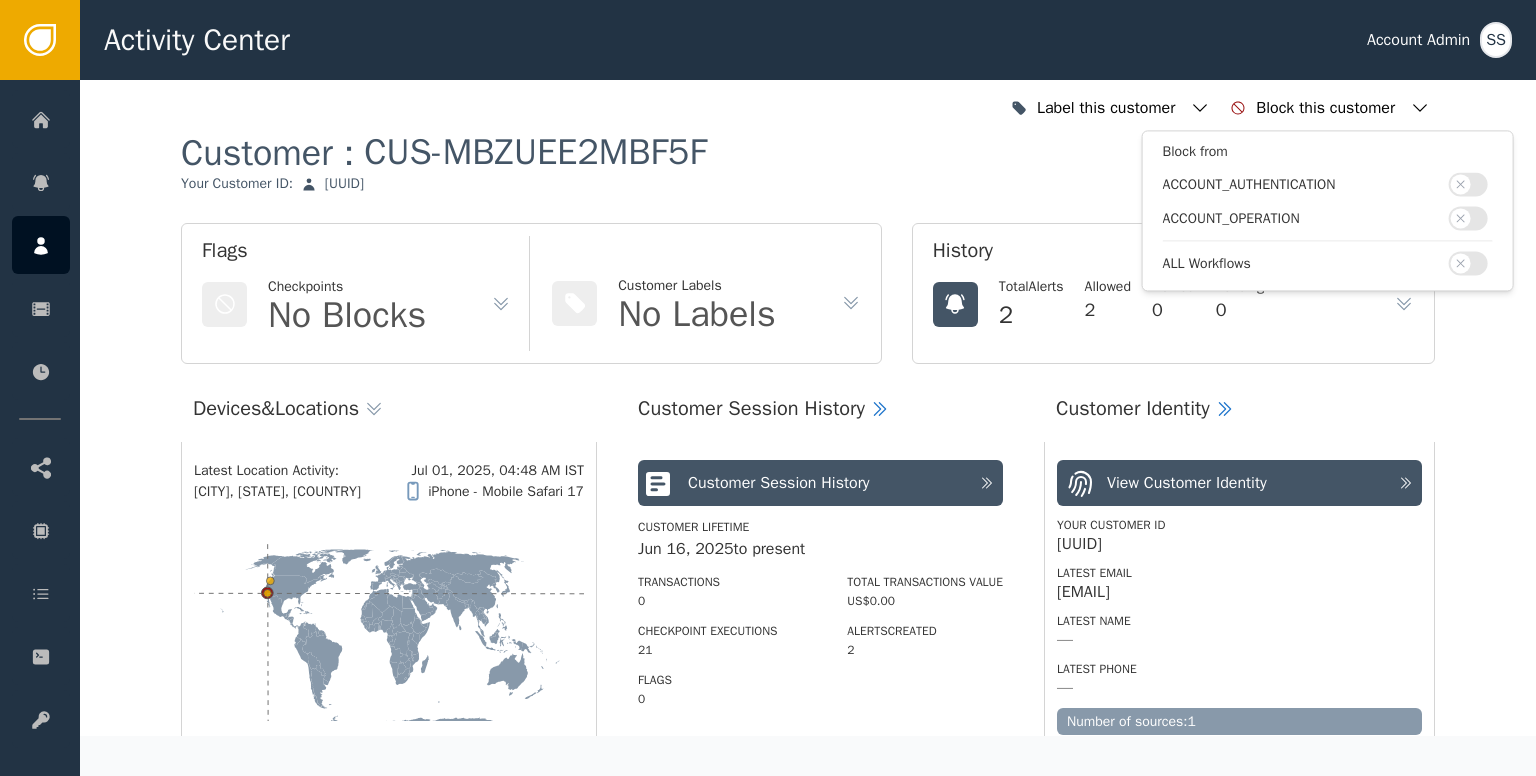 click on "Customer :   CUS-MBZUEE2MBF5F Your Customer ID :  [UUID]" at bounding box center (808, 176) 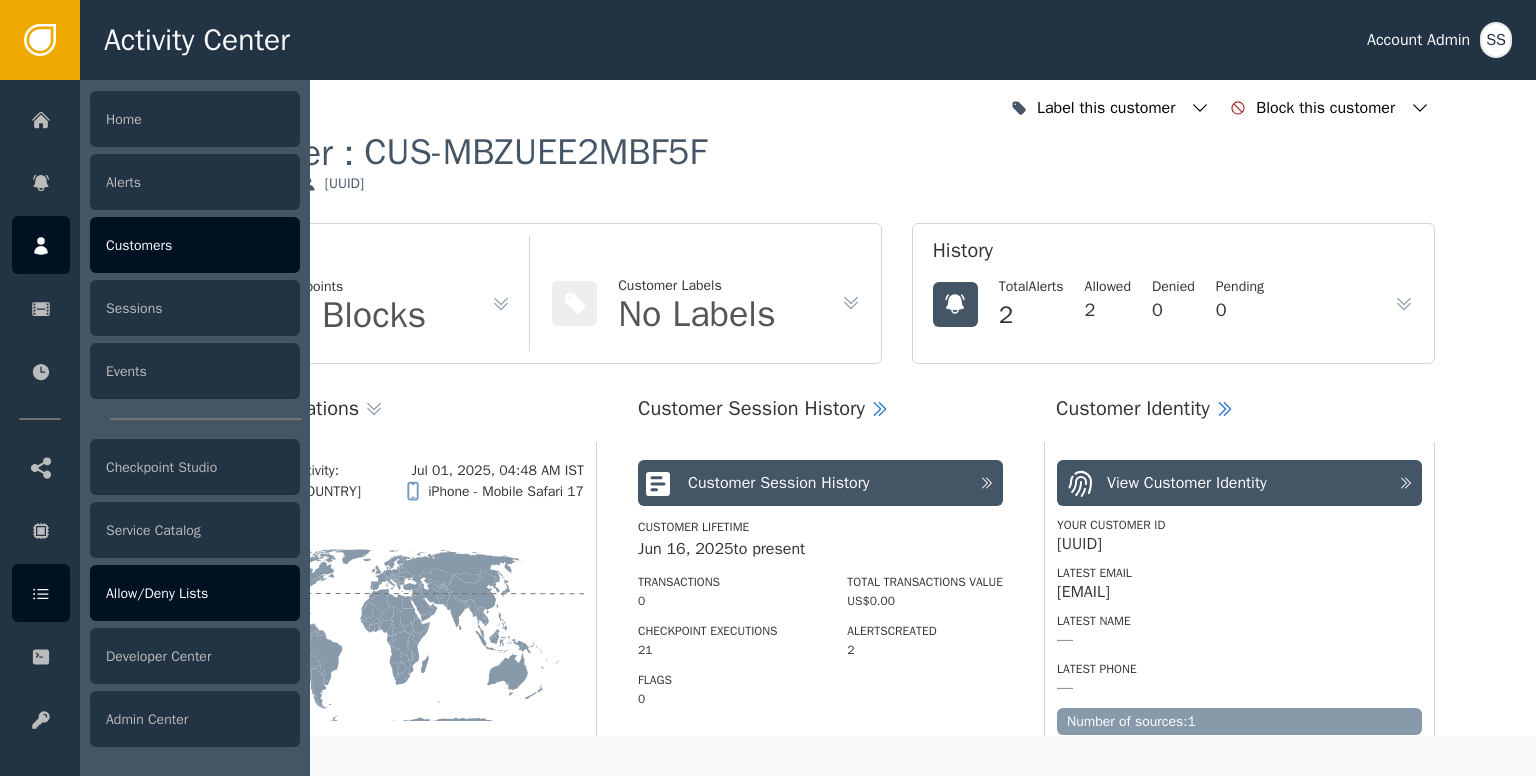click on "Allow/Deny Lists" at bounding box center [195, 593] 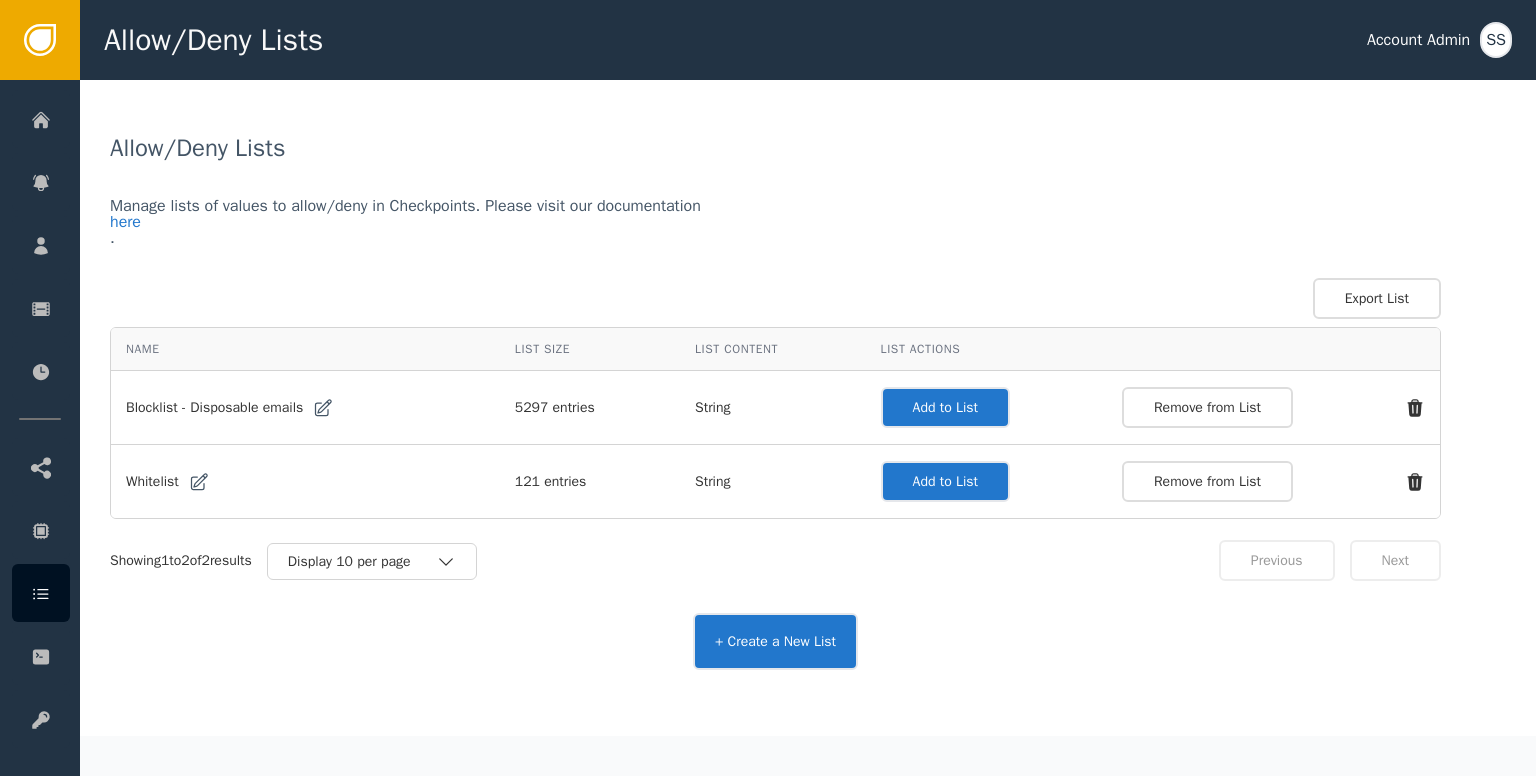 click on "Add to List" at bounding box center (945, 407) 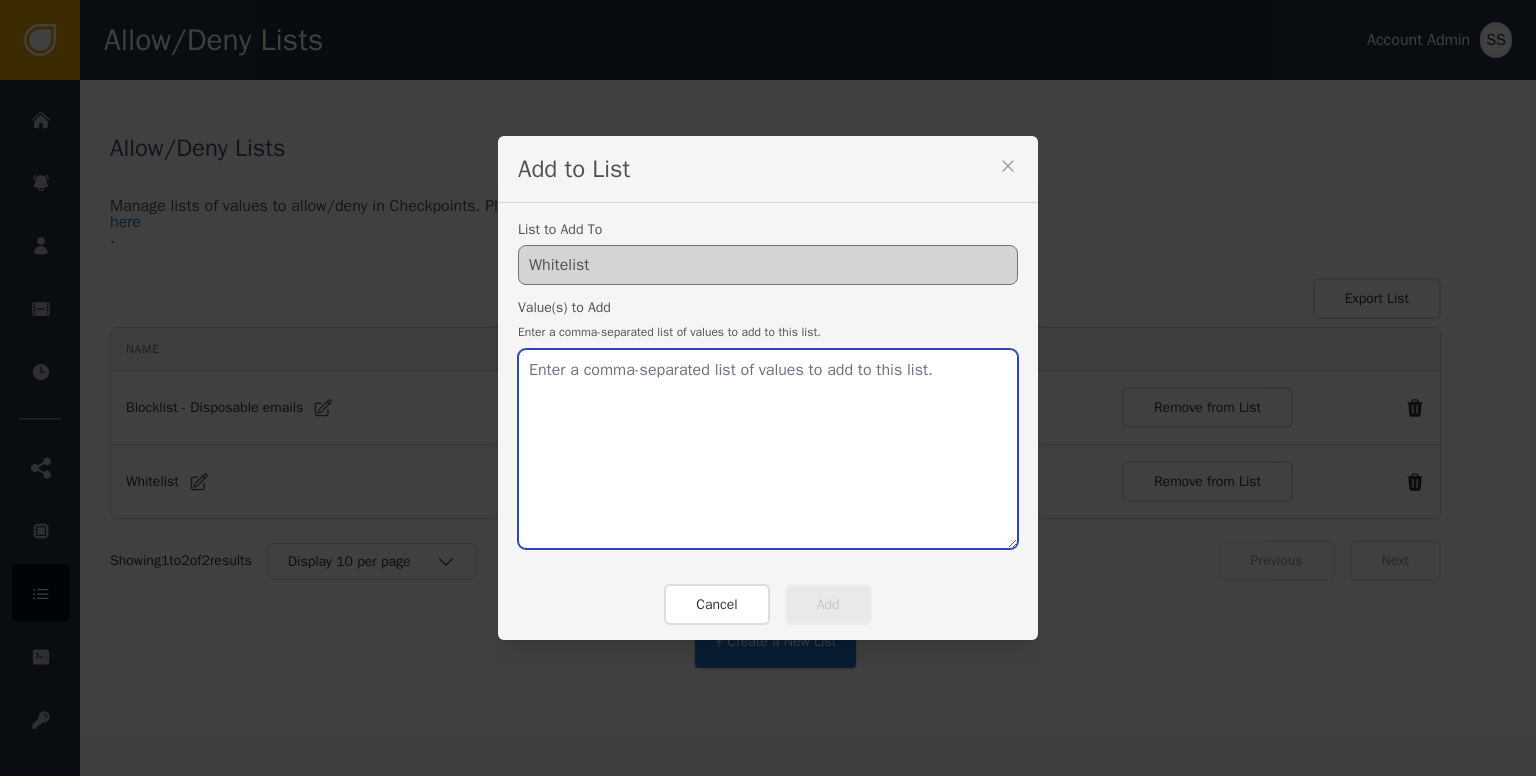 click at bounding box center [768, 449] 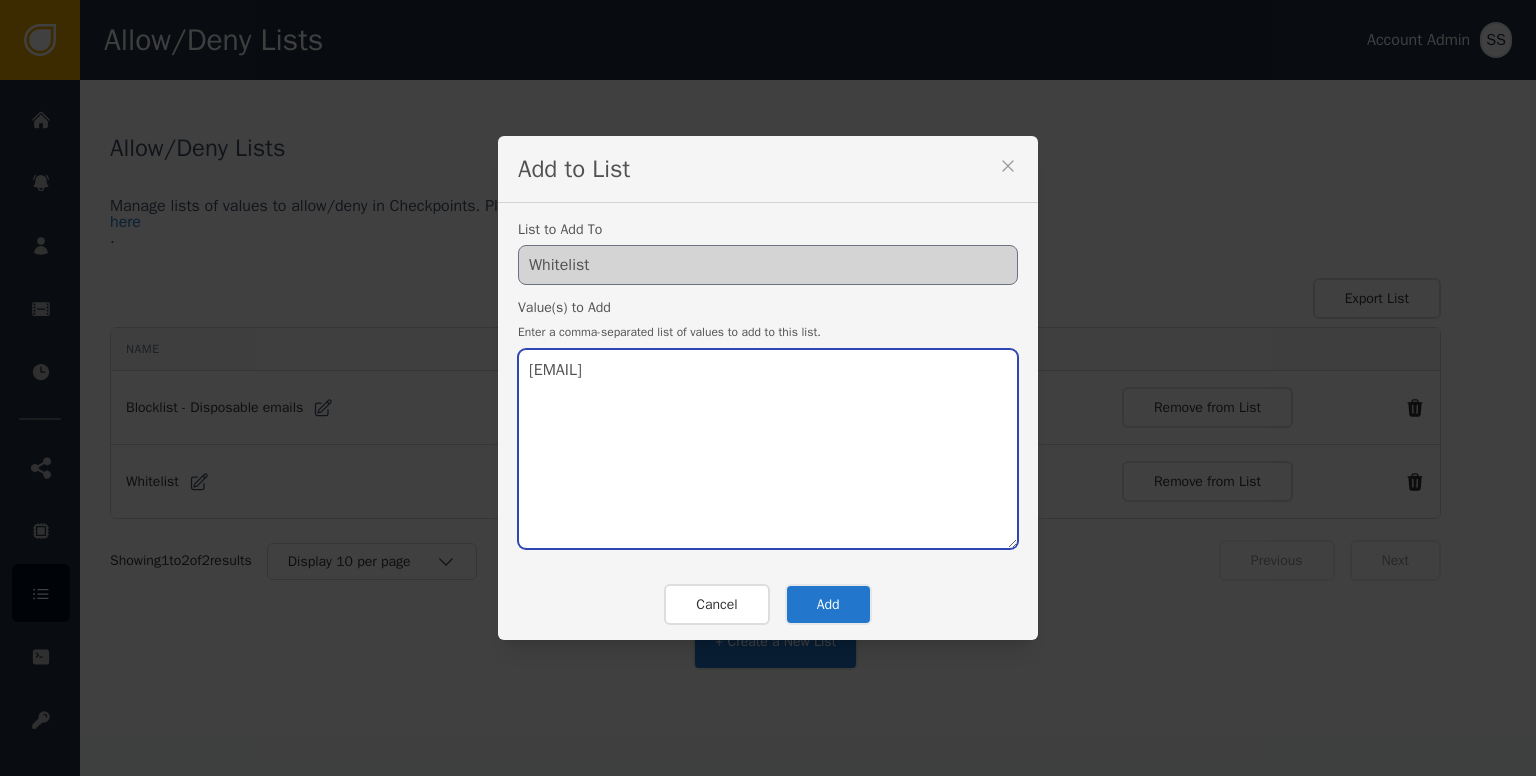 type on "[EMAIL]" 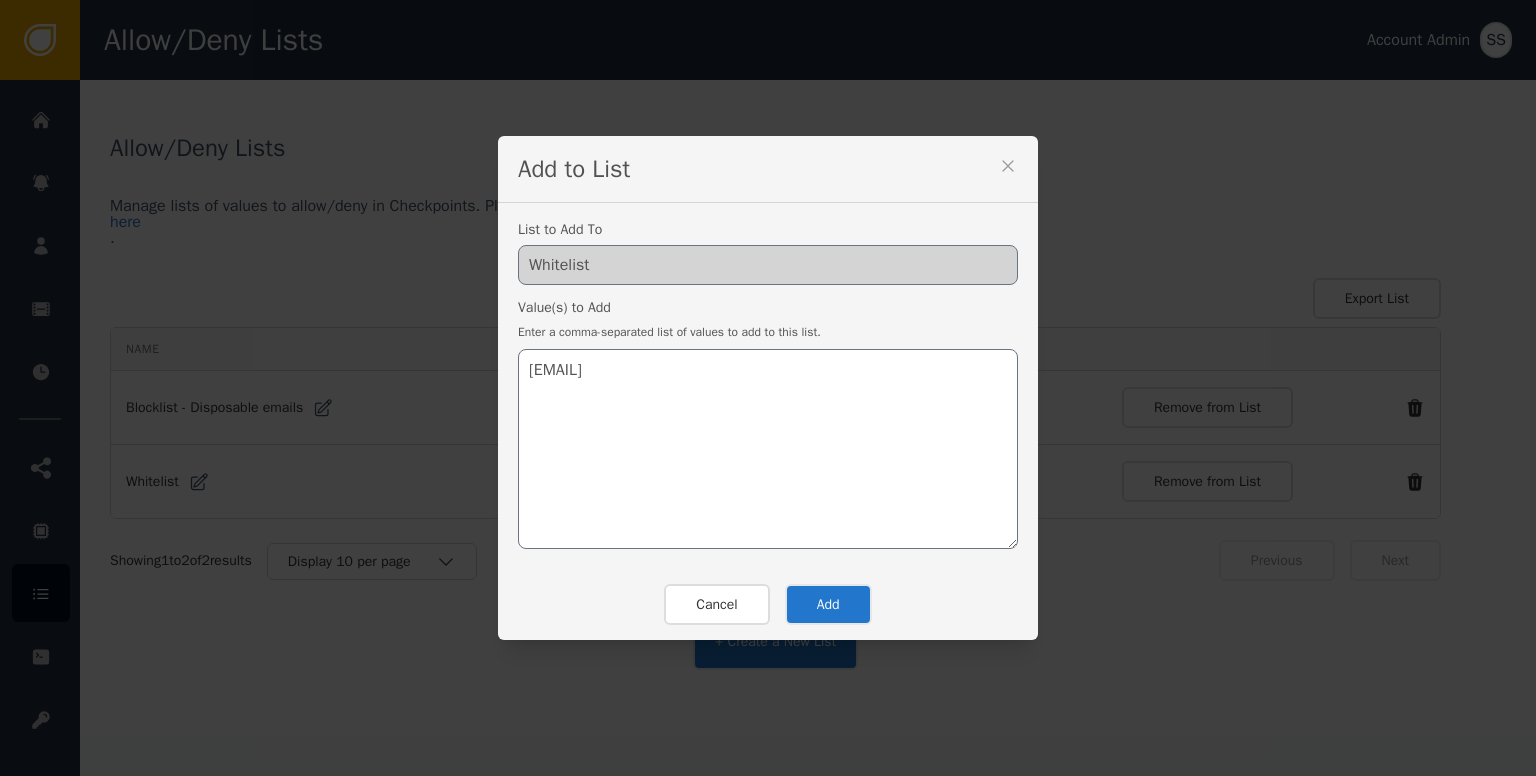 click on "Add" at bounding box center (828, 604) 